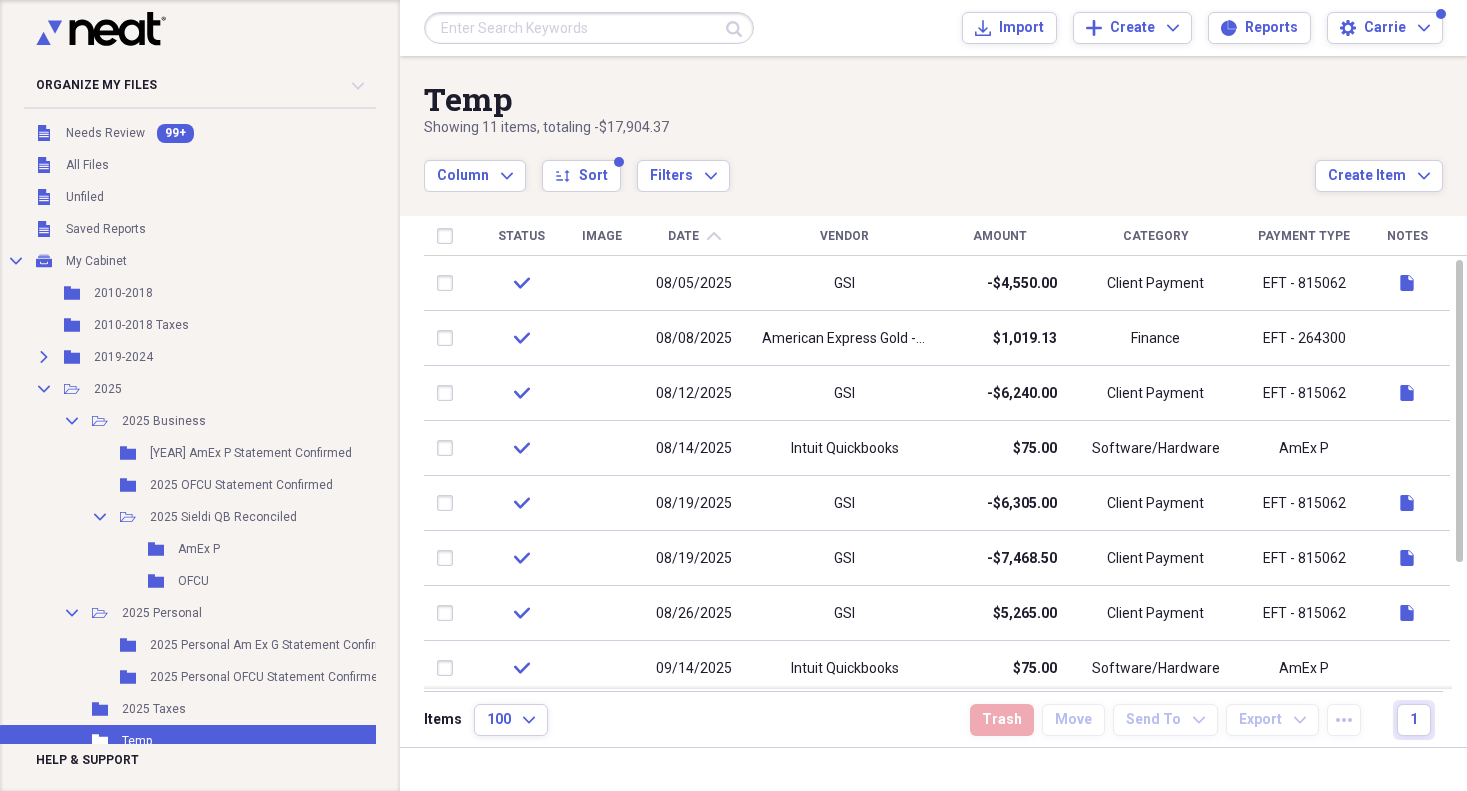 scroll, scrollTop: 0, scrollLeft: 0, axis: both 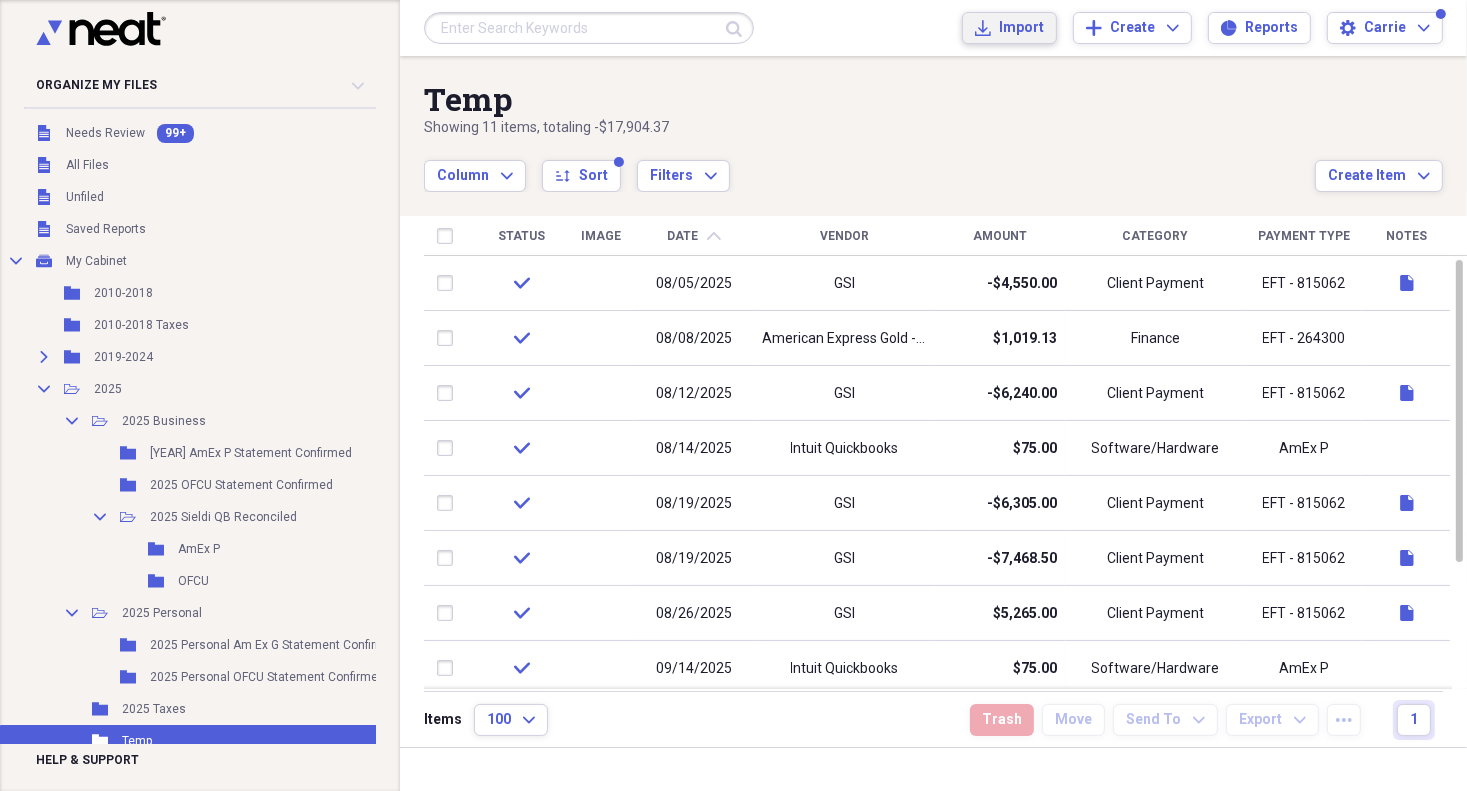 click on "Import" at bounding box center (1021, 28) 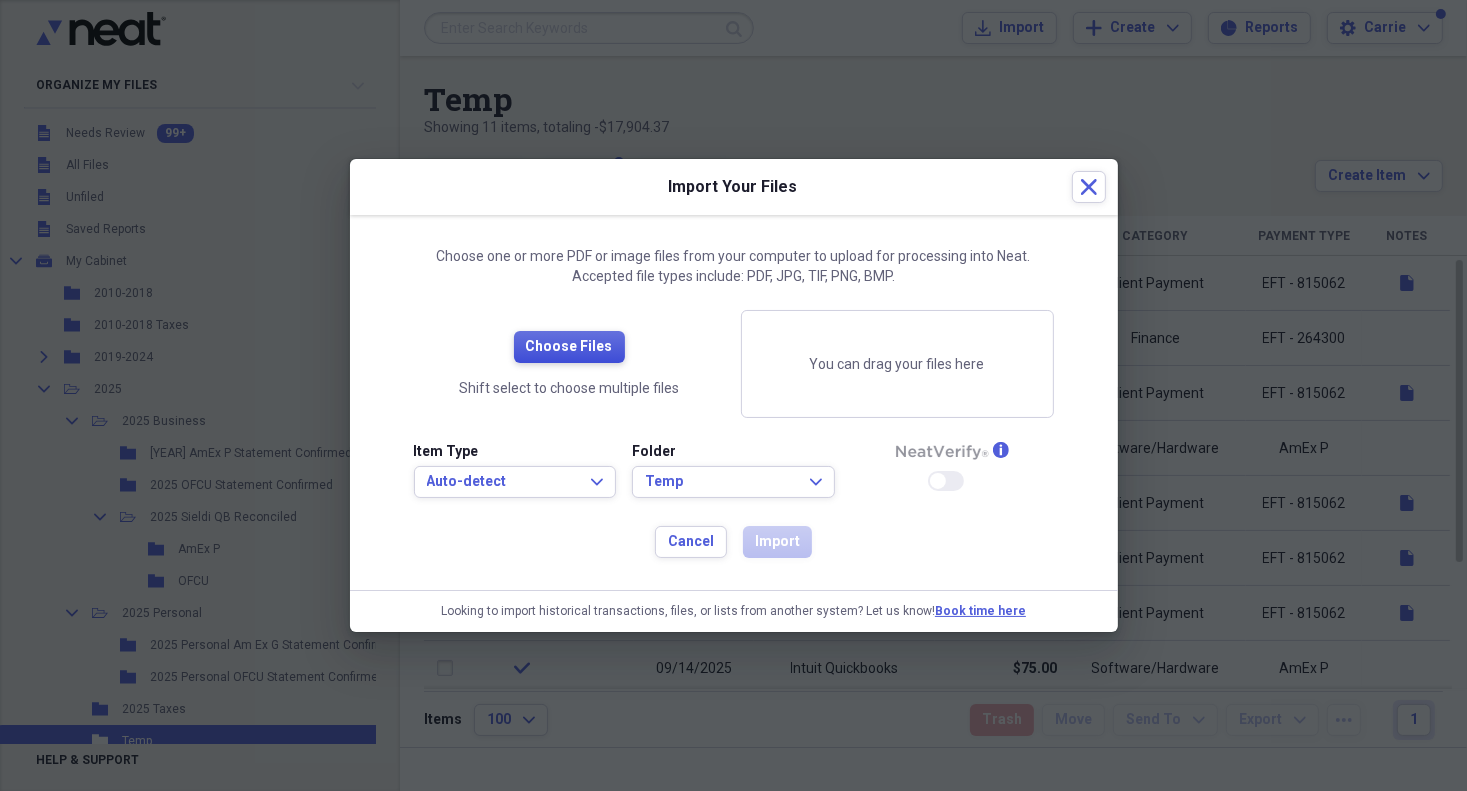click on "Choose Files" at bounding box center (569, 347) 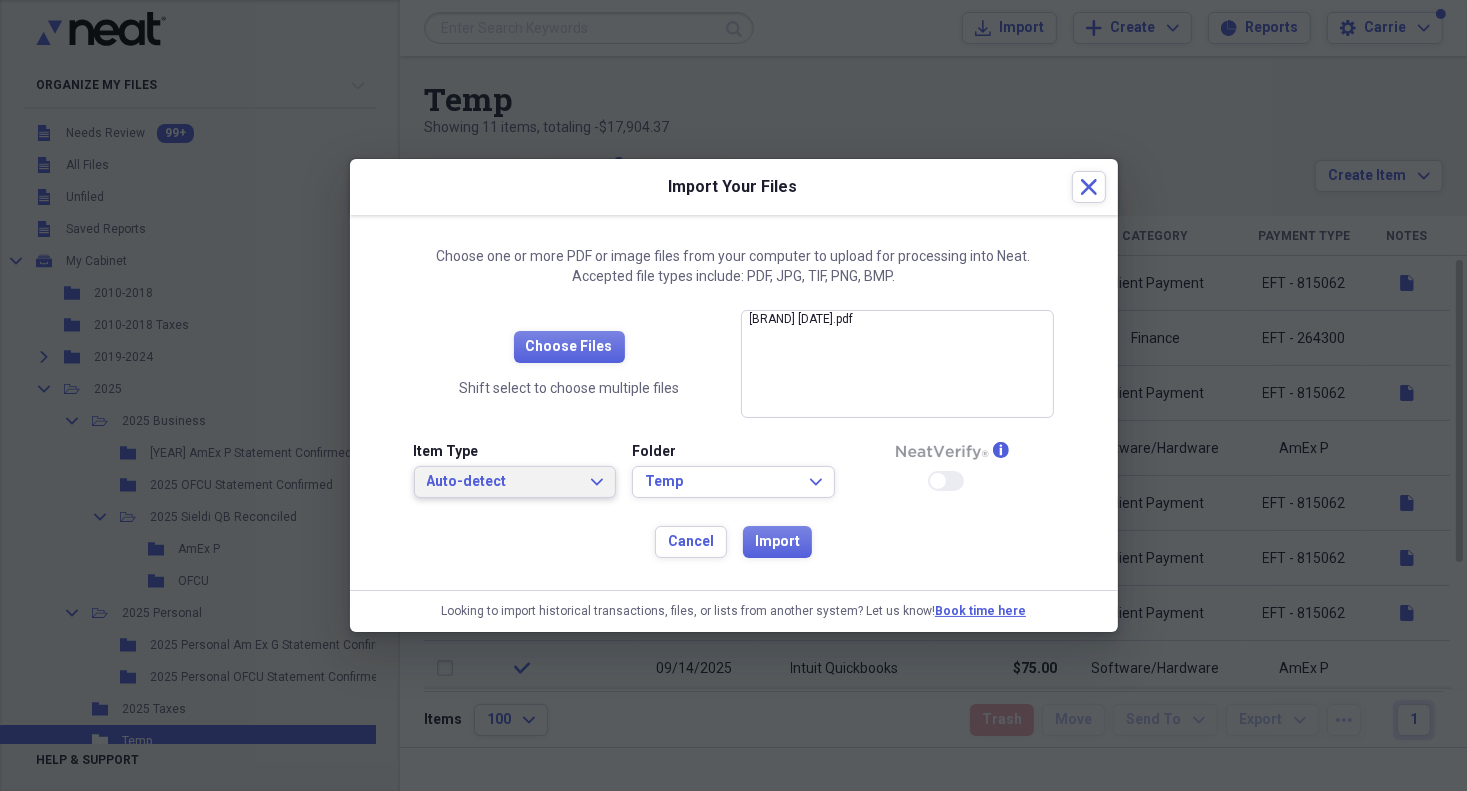 click on "Auto-detect" at bounding box center (503, 482) 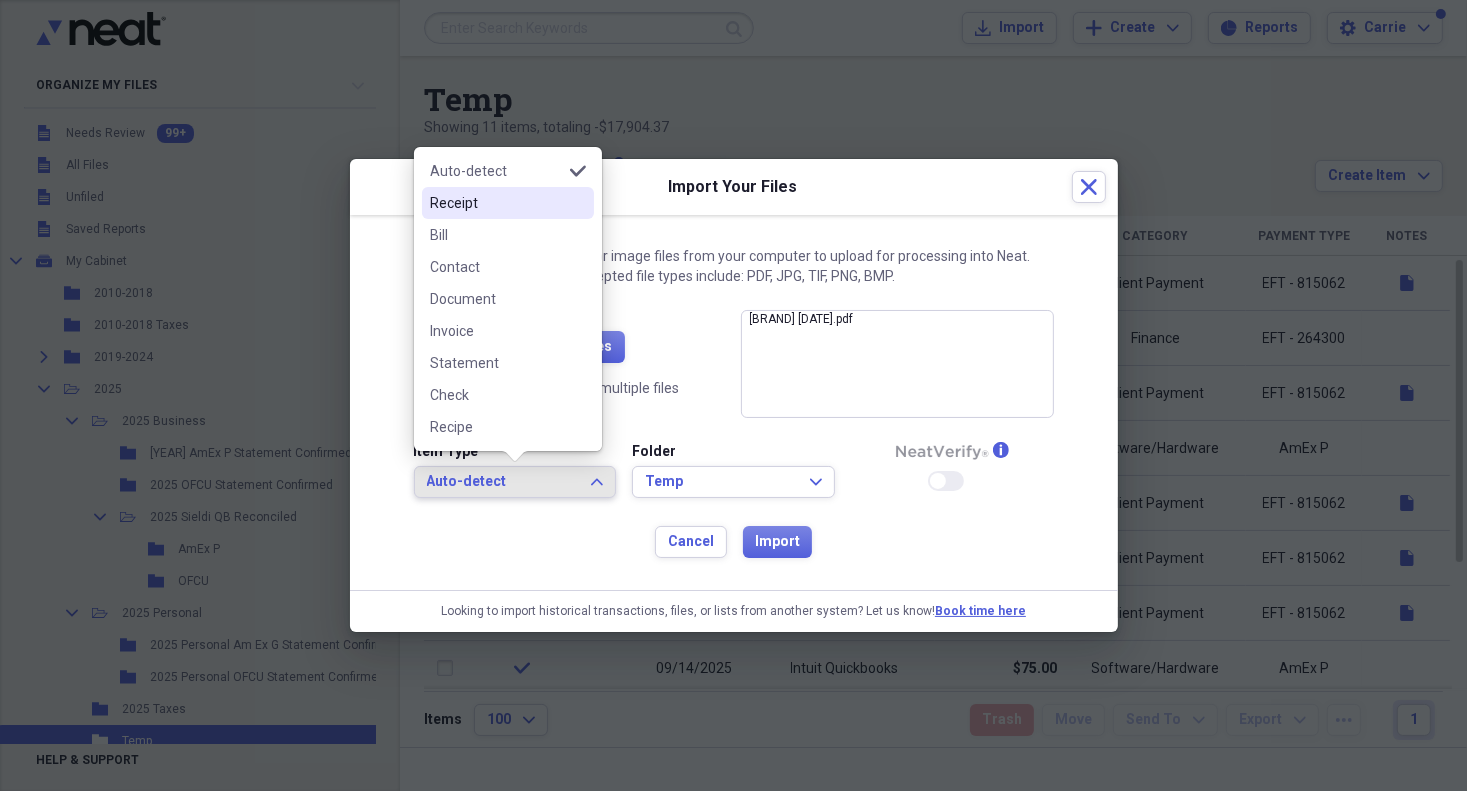 click on "Receipt" at bounding box center [496, 203] 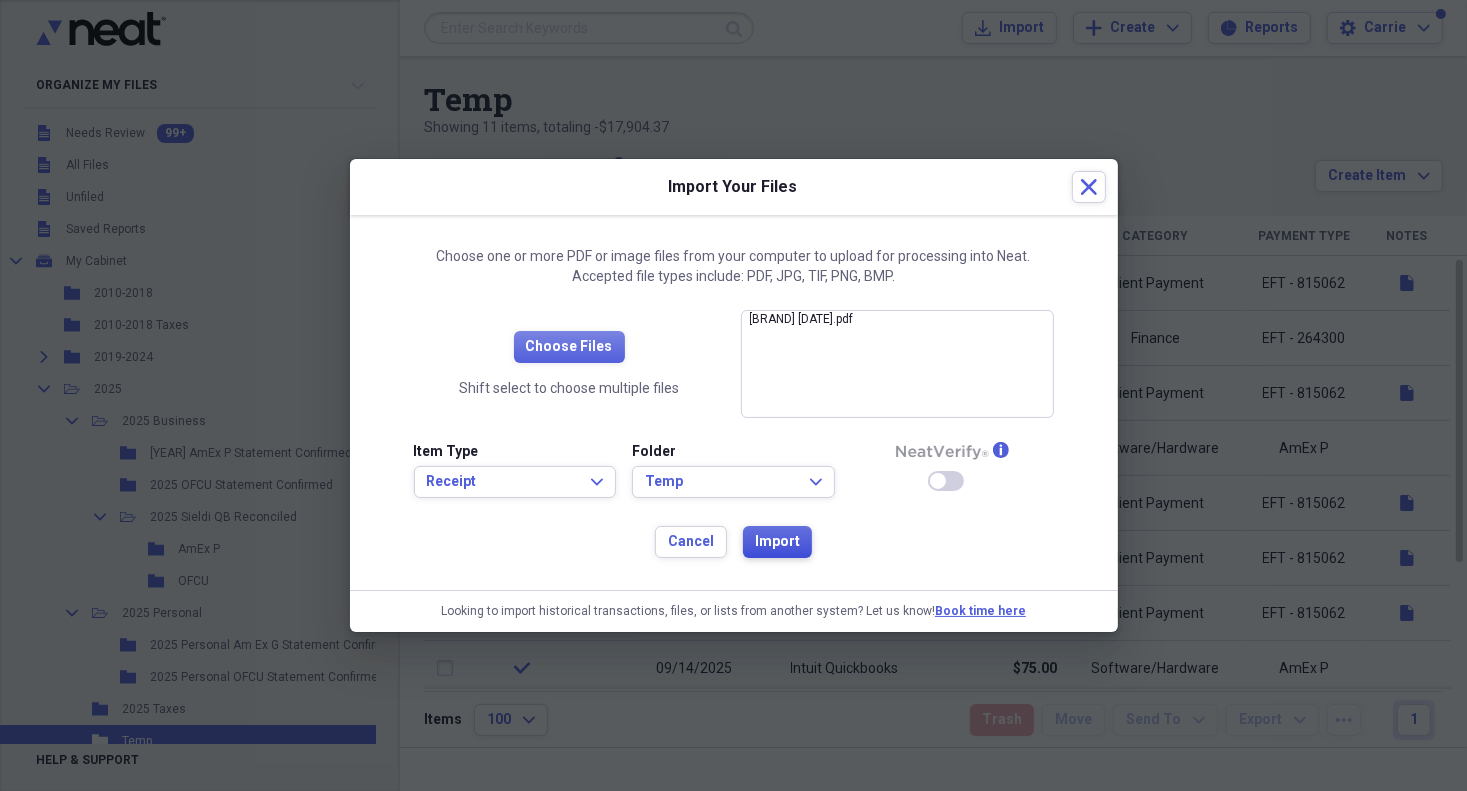 click on "Import" at bounding box center (777, 542) 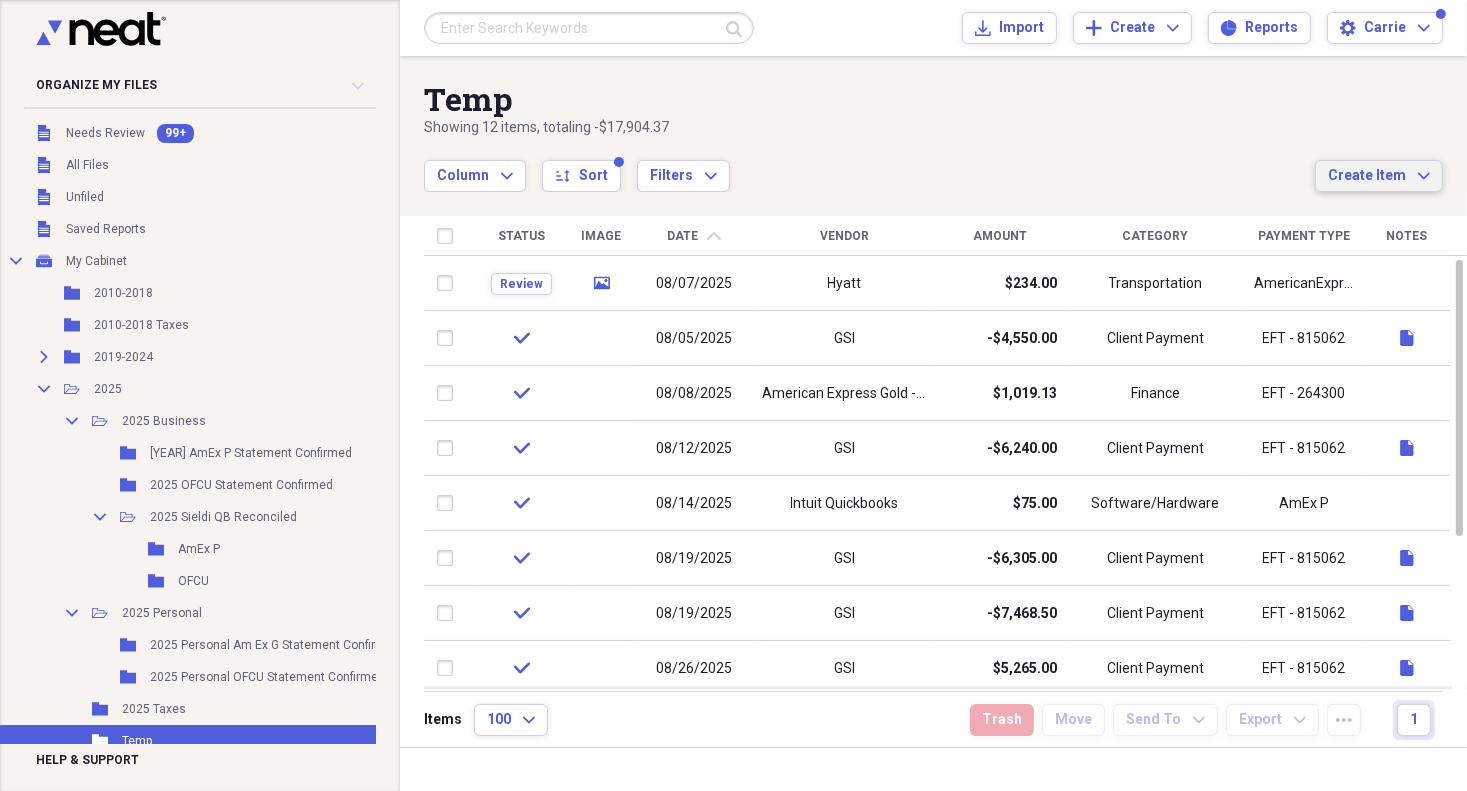 click on "Create Item" at bounding box center (1367, 176) 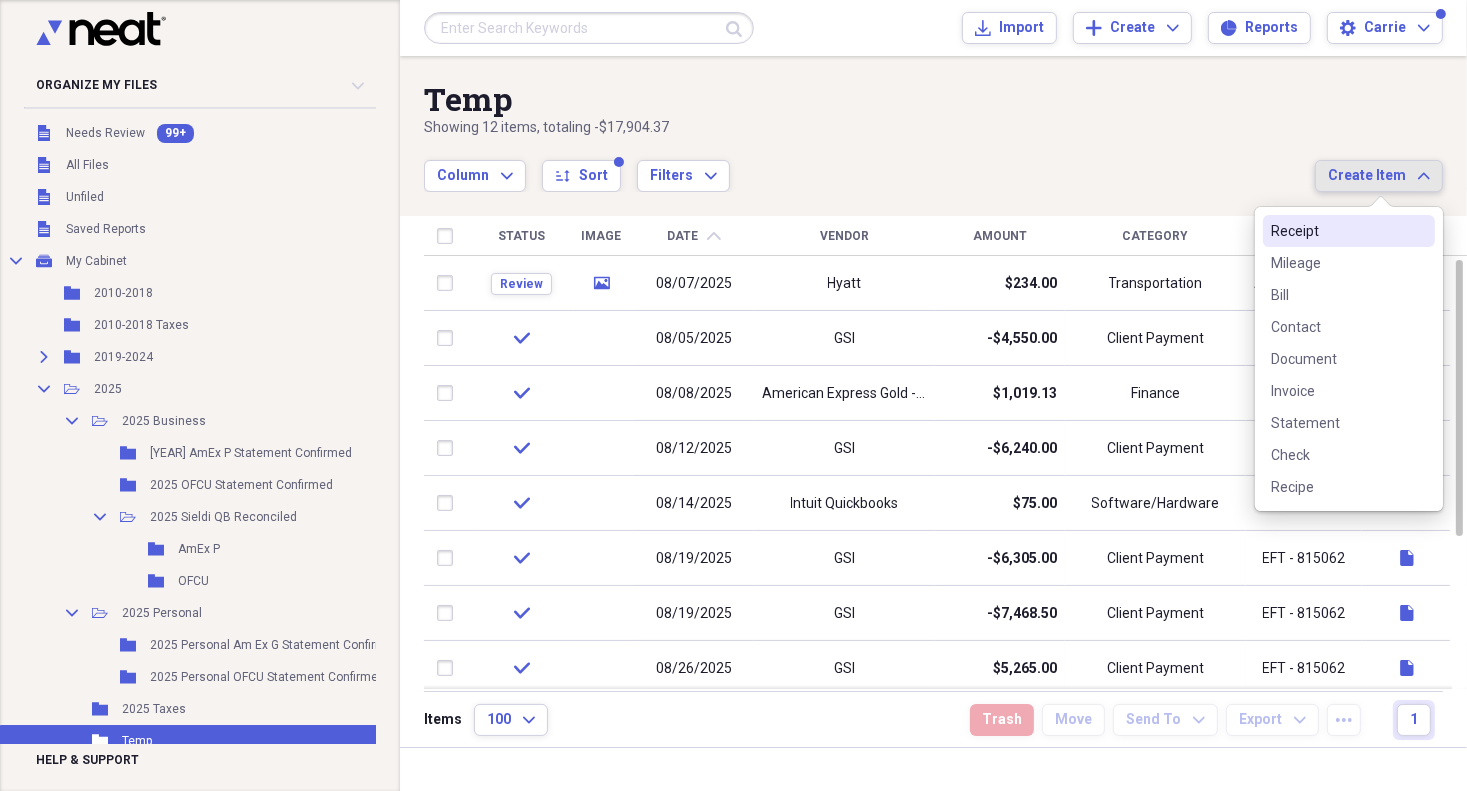 click on "Receipt" at bounding box center [1337, 231] 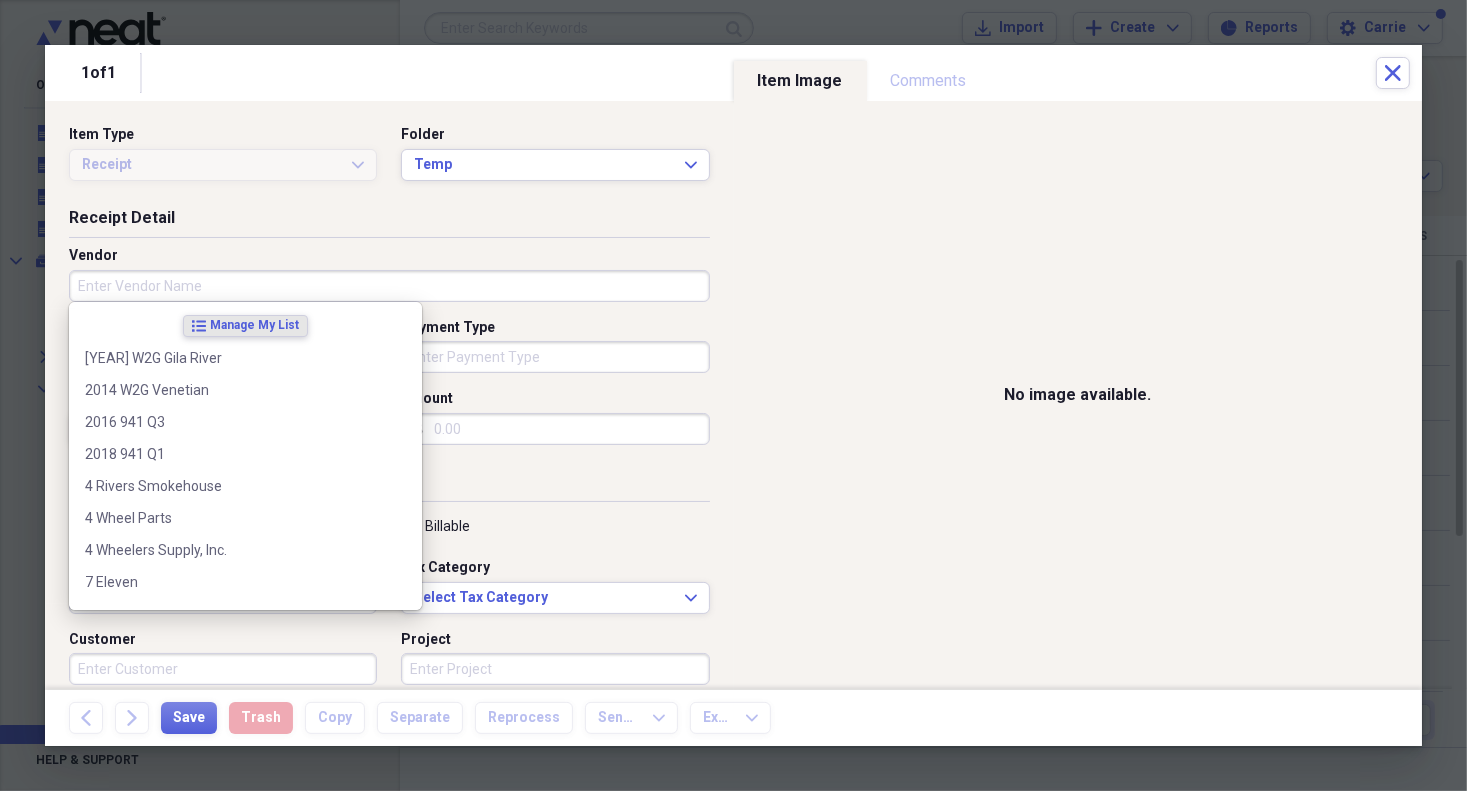 click on "Vendor" at bounding box center [389, 286] 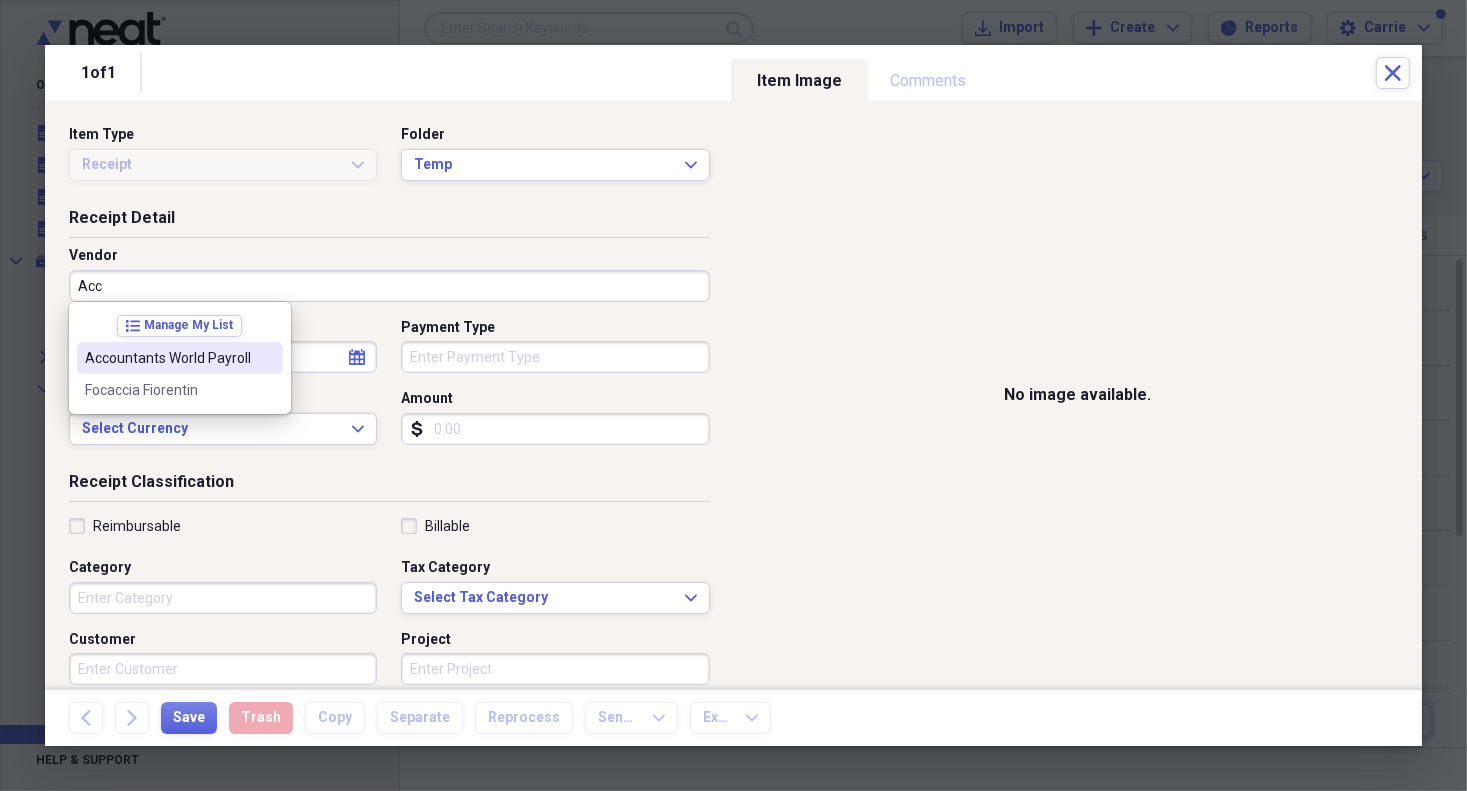 click on "Accountants World Payroll" at bounding box center [180, 358] 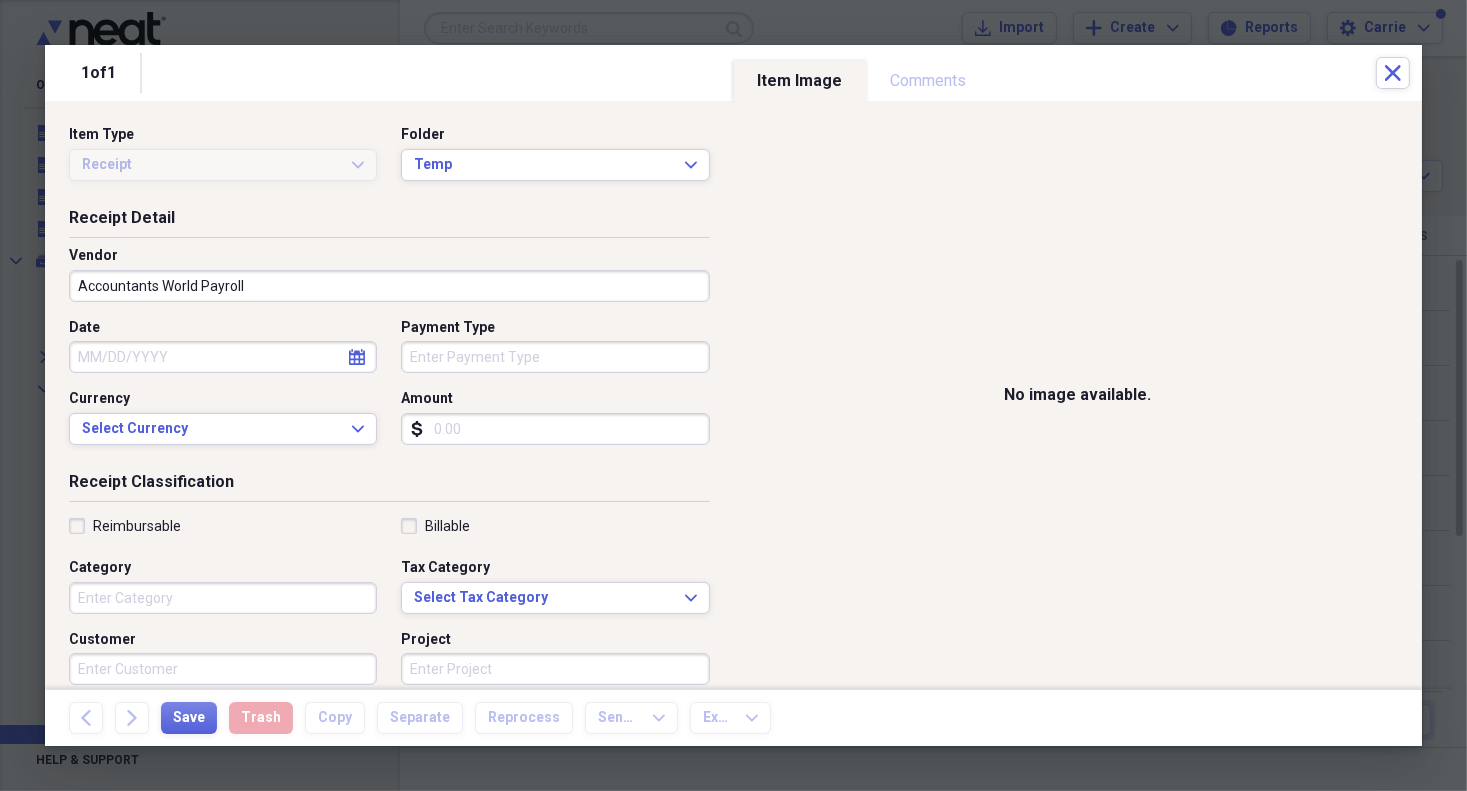 click on "calendar" 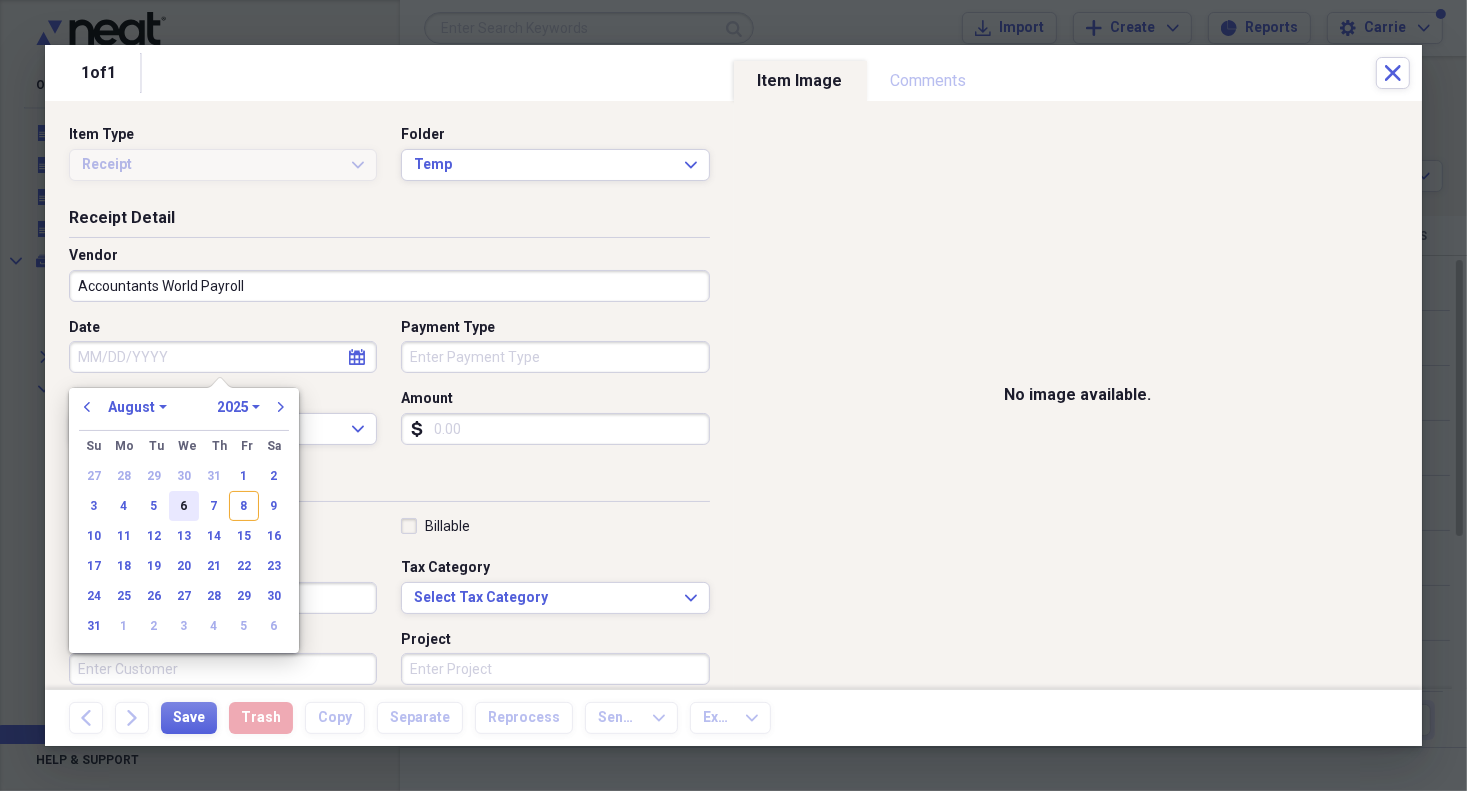 click on "6" at bounding box center [184, 506] 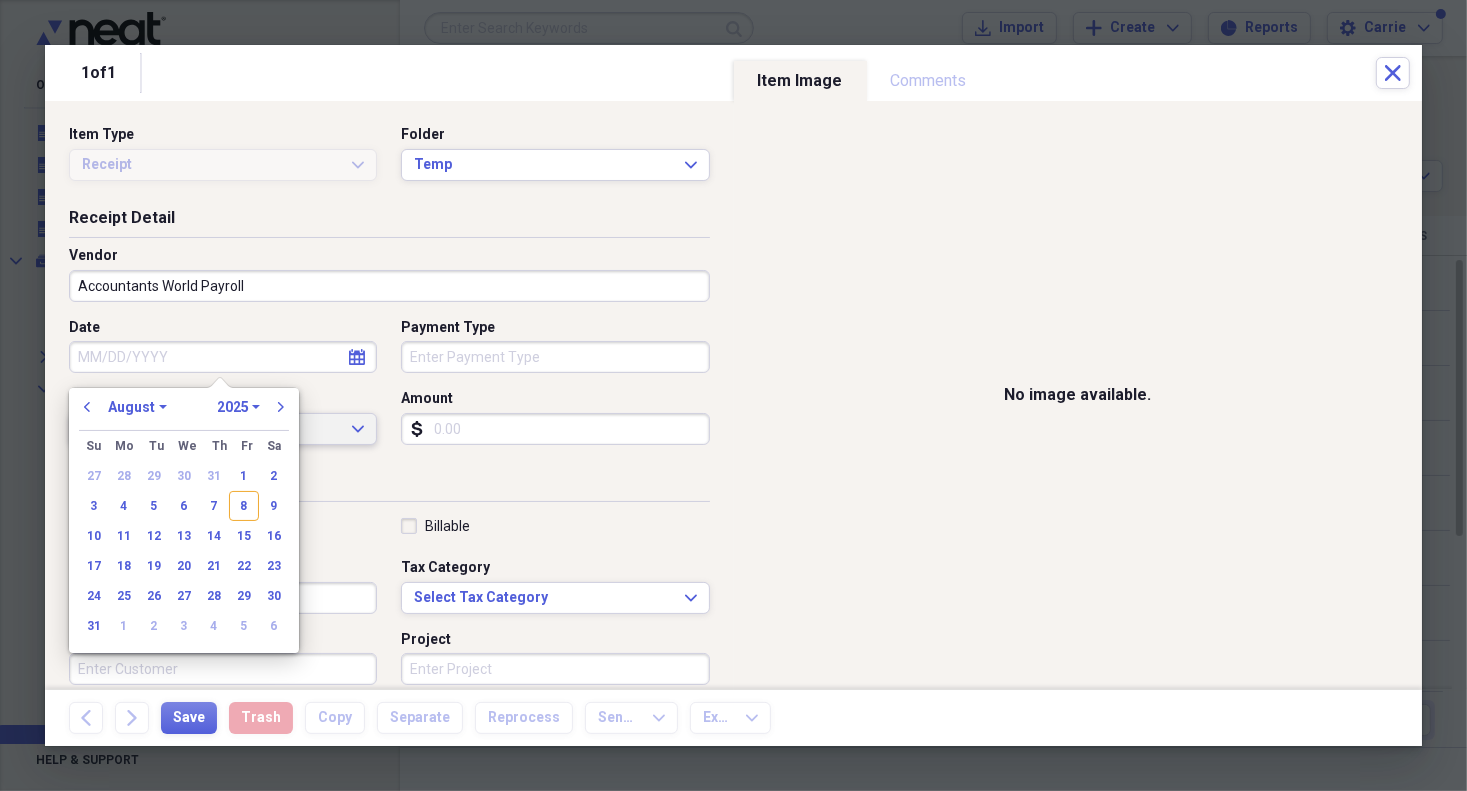 type on "08/06/2025" 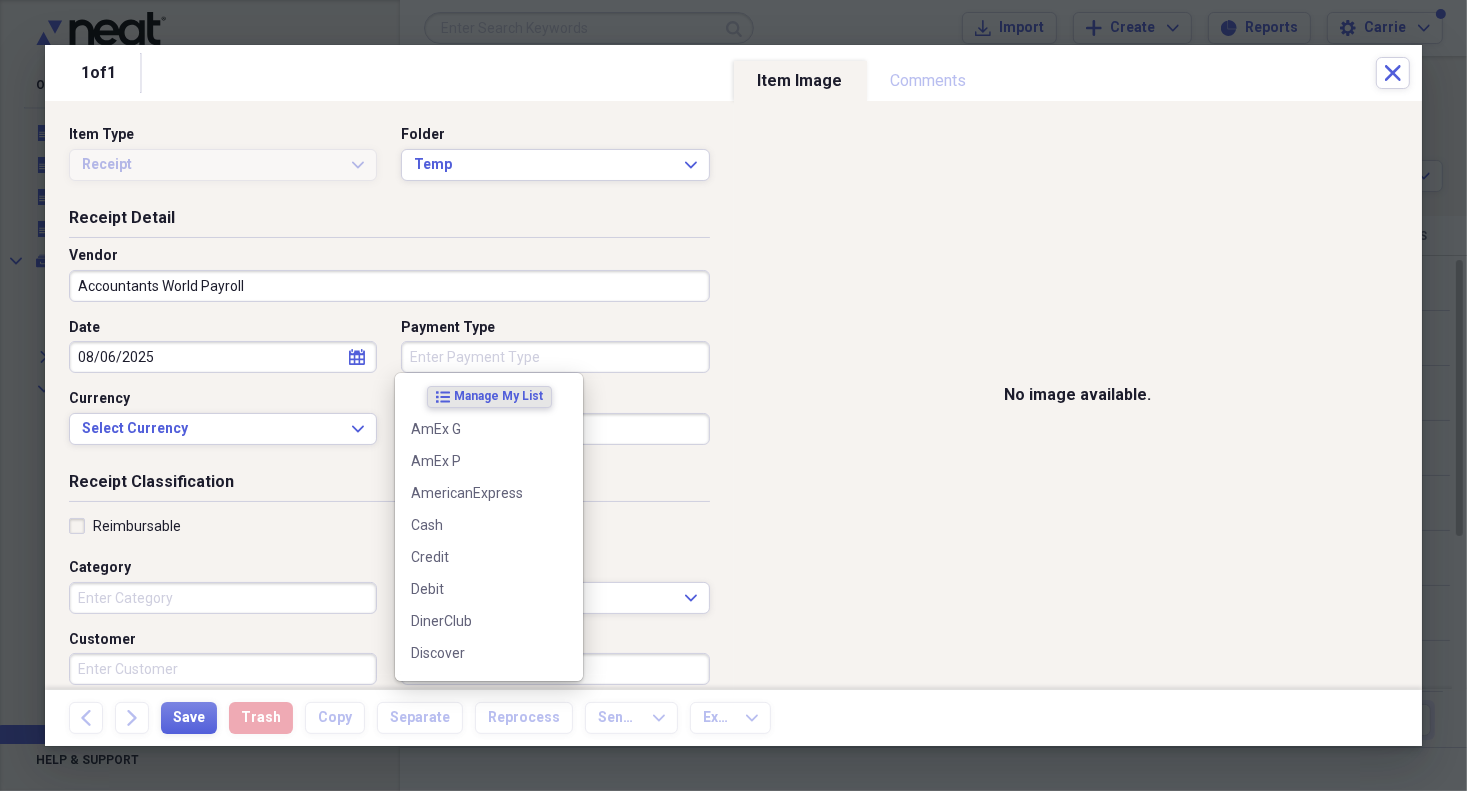 click on "Payment Type" at bounding box center (555, 357) 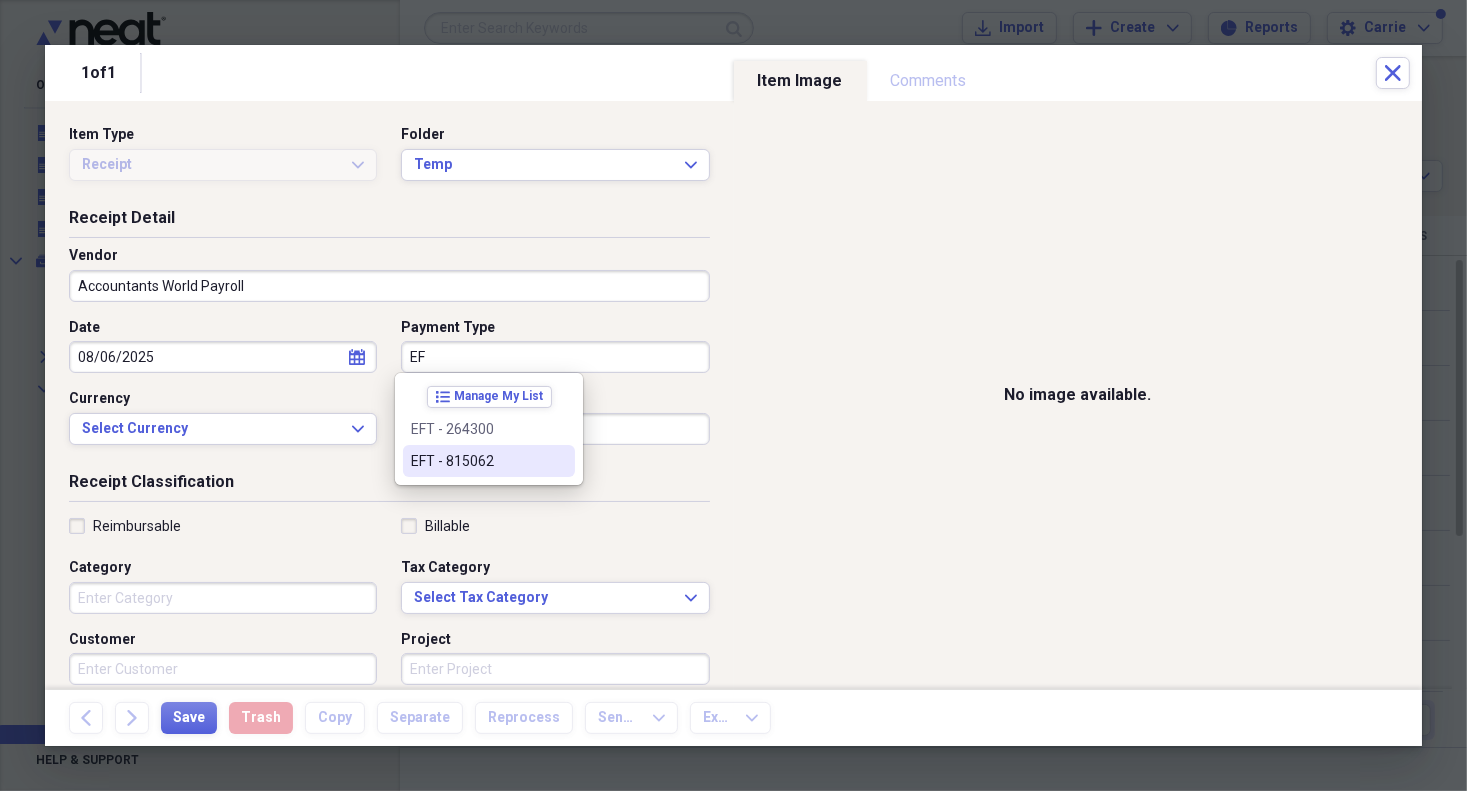 click on "EFT - 815062" at bounding box center [477, 461] 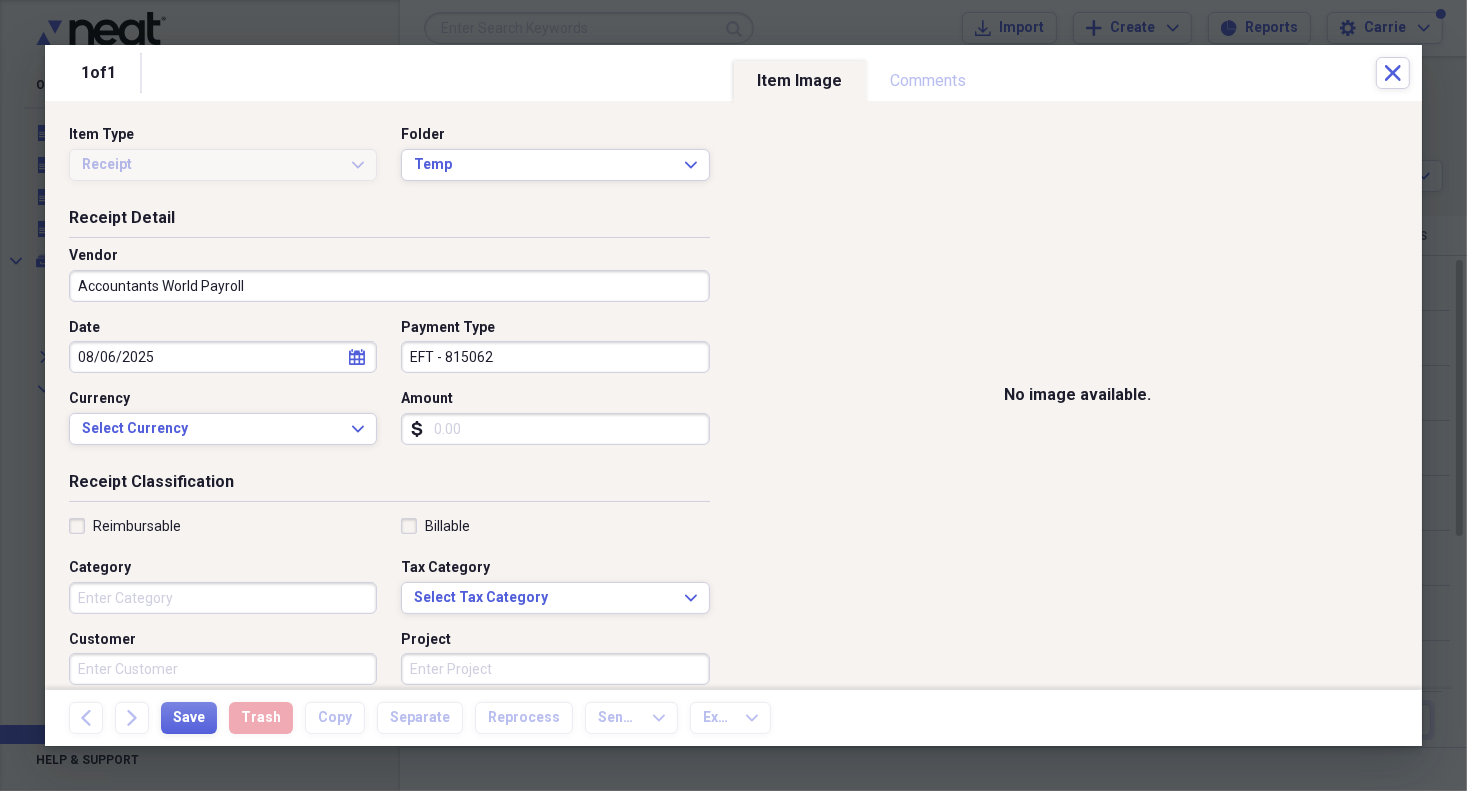 click on "Amount" at bounding box center [555, 429] 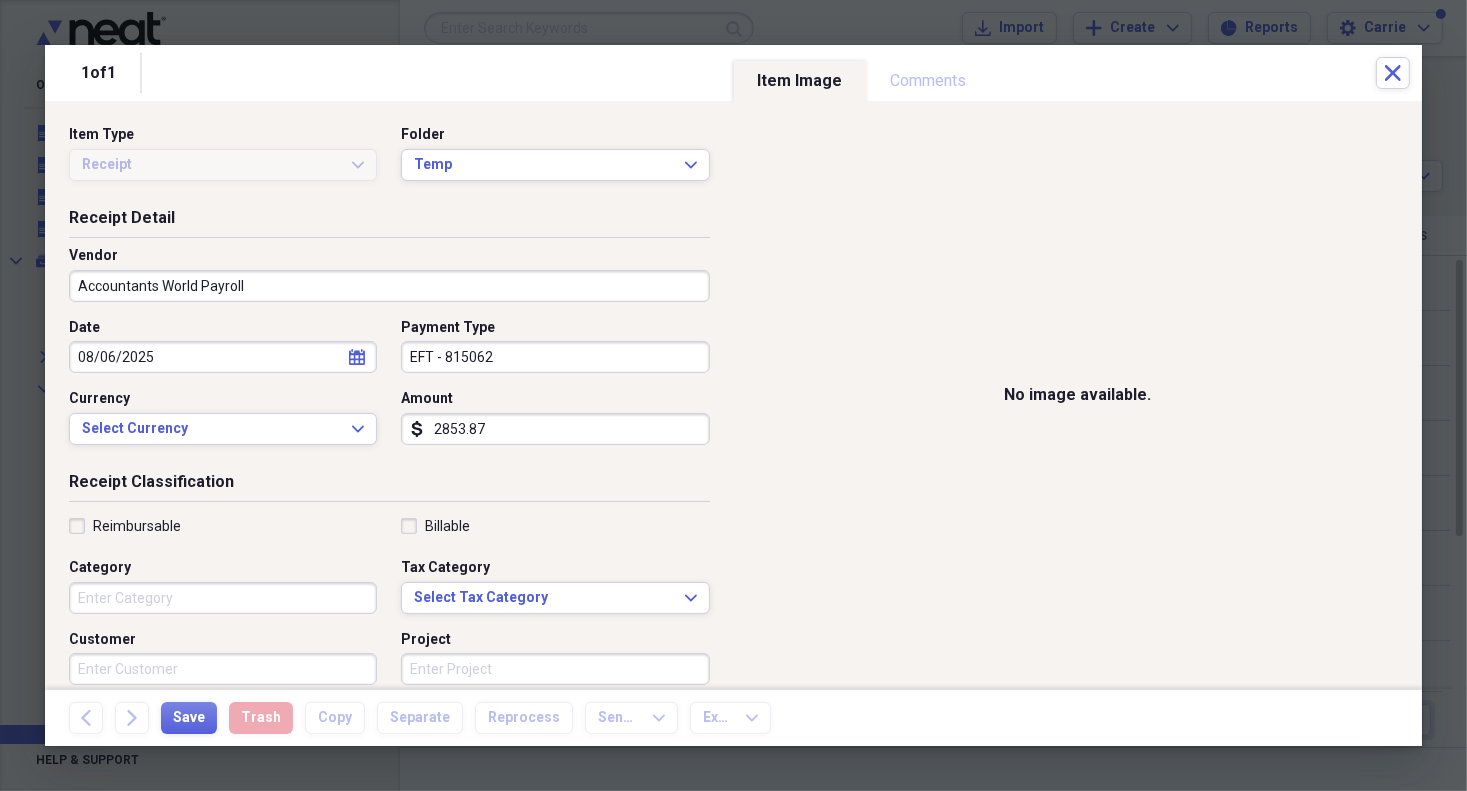 type on "2853.87" 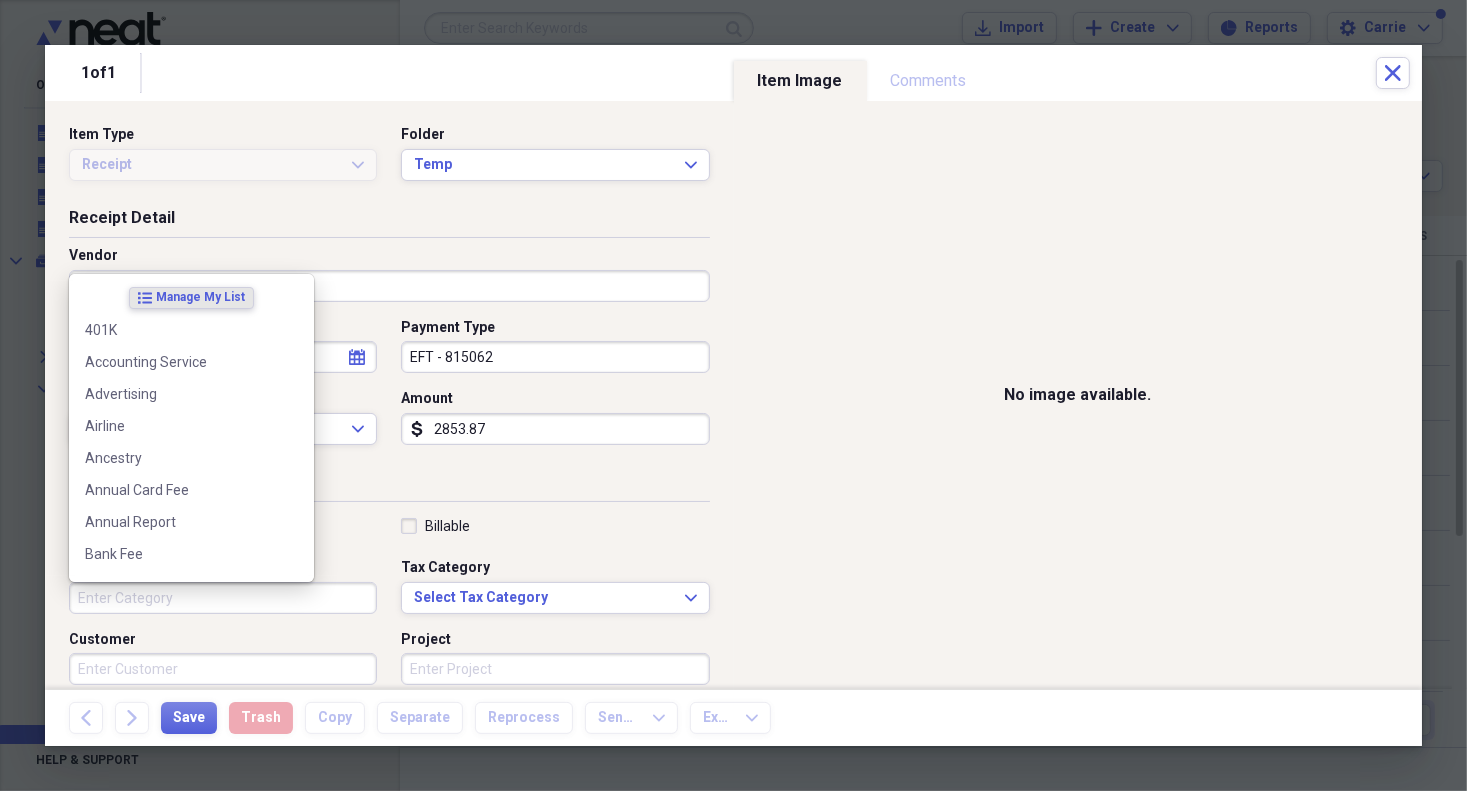 click on "Category" at bounding box center [223, 598] 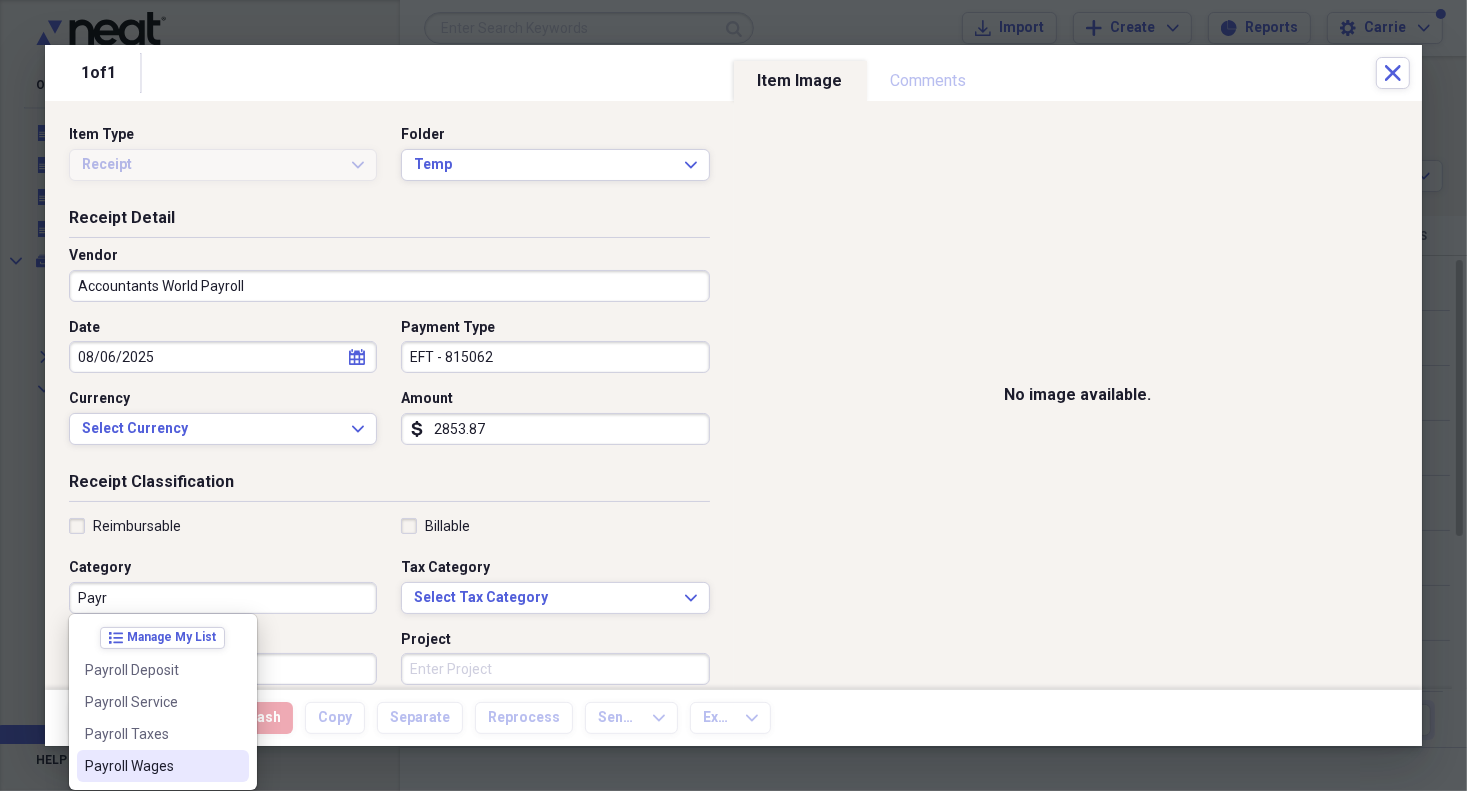 click on "Payroll Wages" at bounding box center [163, 766] 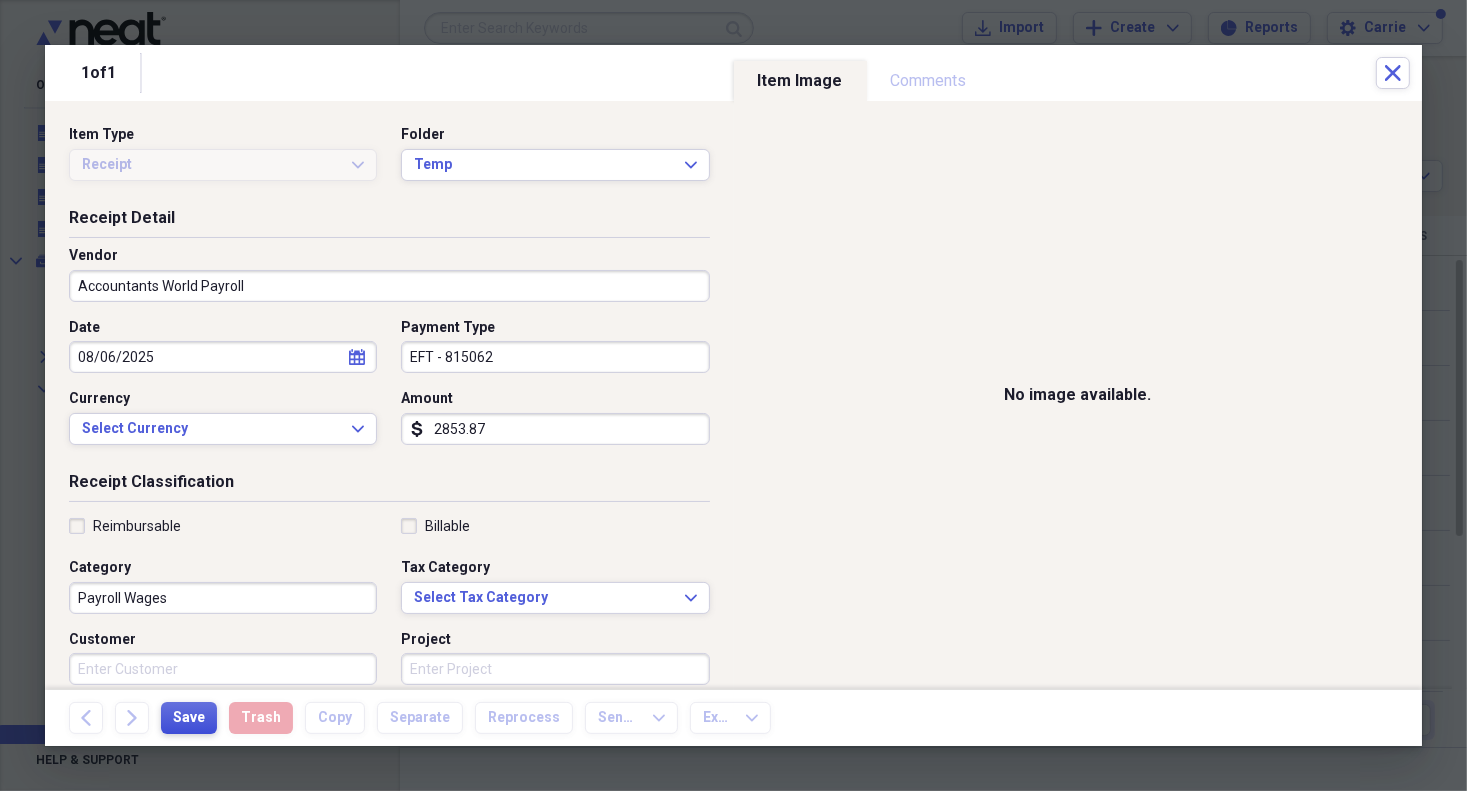 click on "Save" at bounding box center [189, 718] 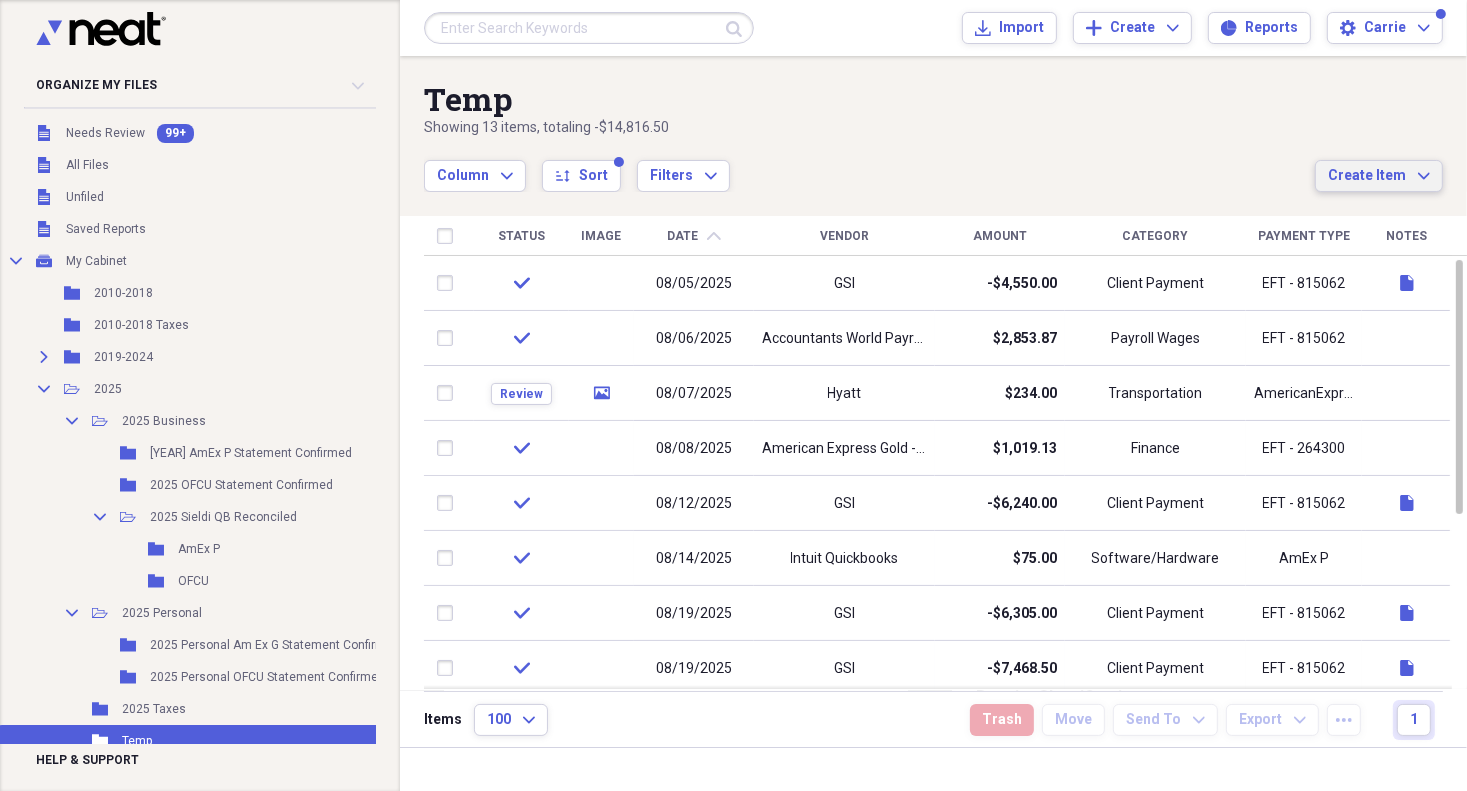 click on "Create Item" at bounding box center (1367, 176) 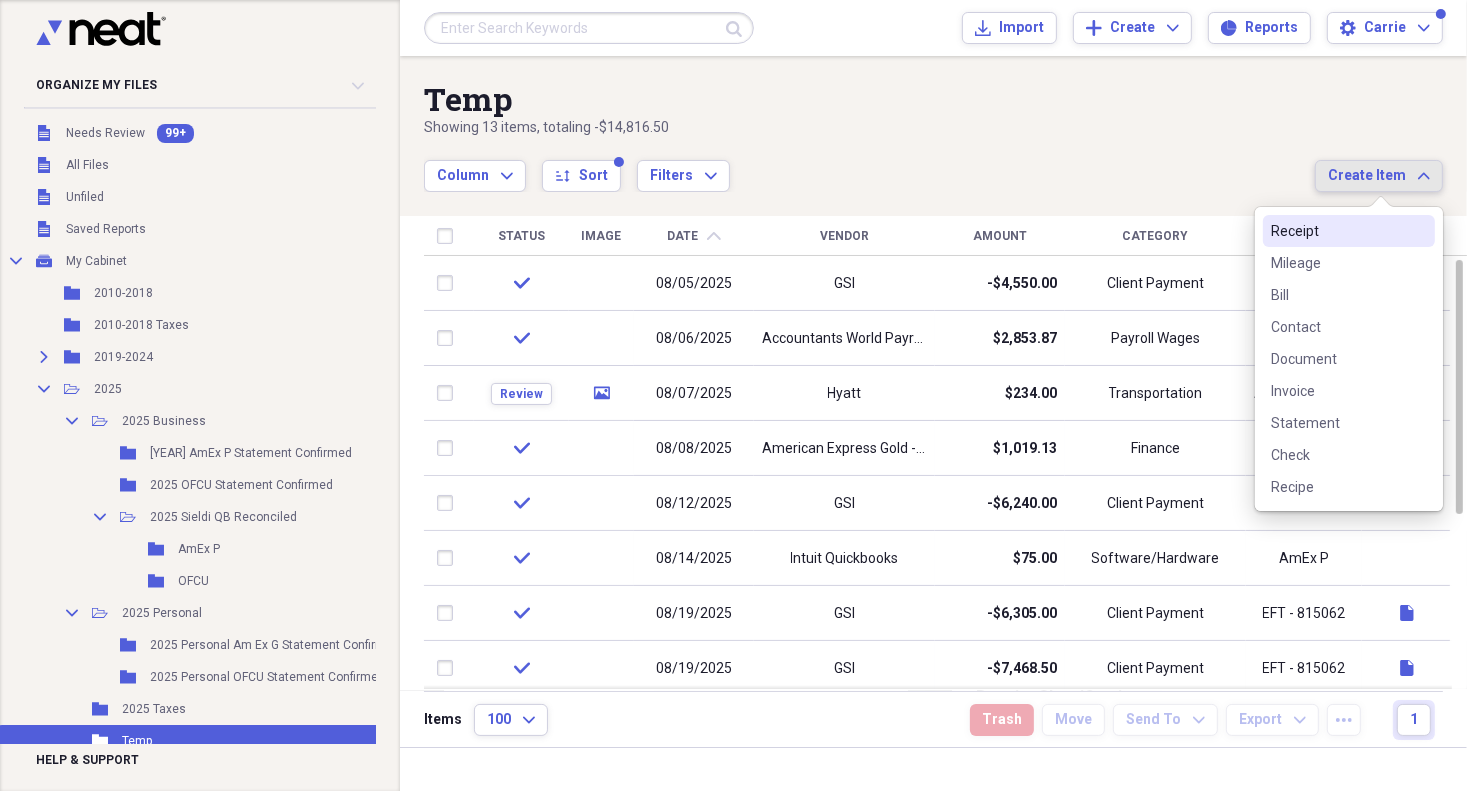 click on "Receipt" at bounding box center (1337, 231) 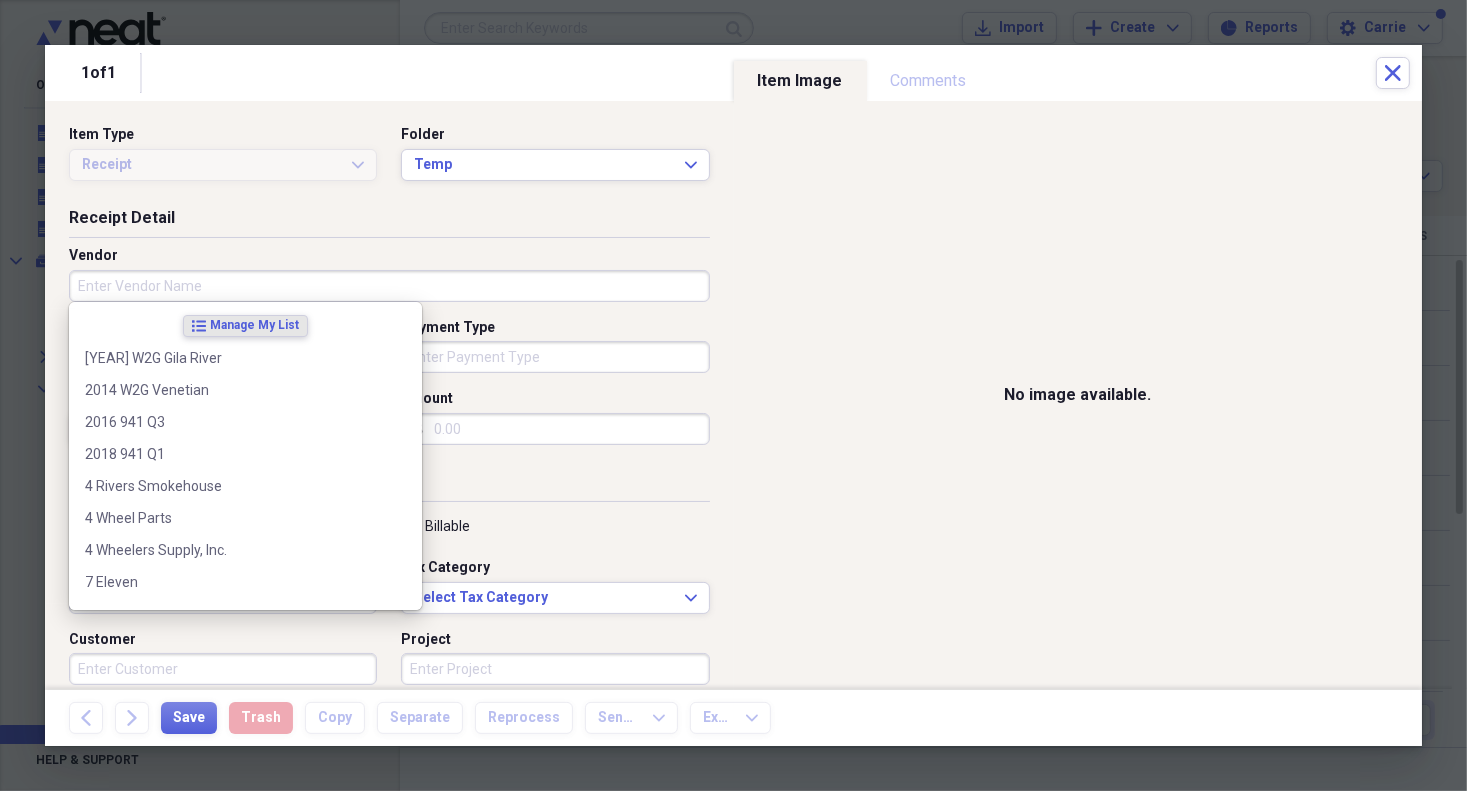 click on "Vendor" at bounding box center (389, 286) 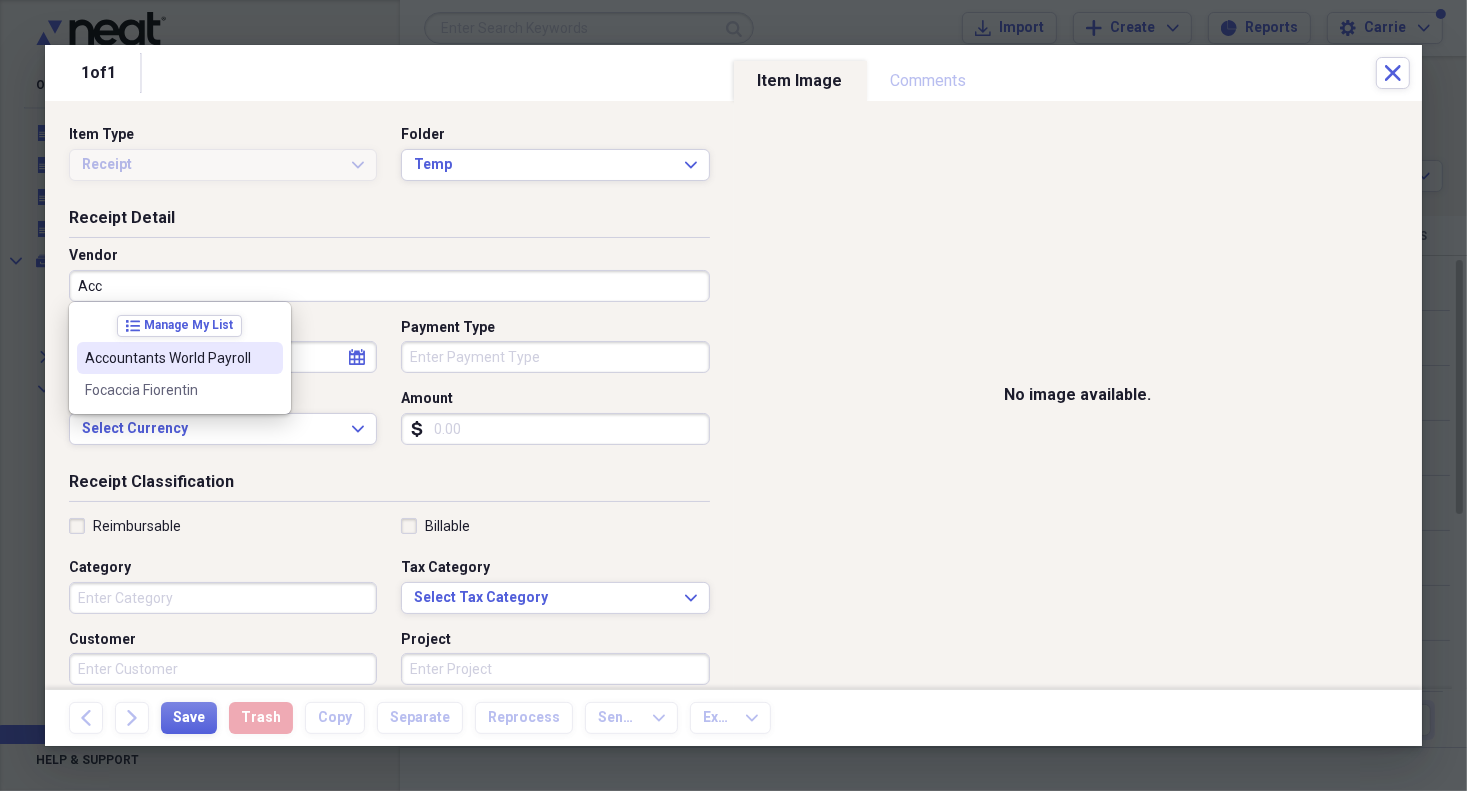 drag, startPoint x: 188, startPoint y: 358, endPoint x: 259, endPoint y: 362, distance: 71.11259 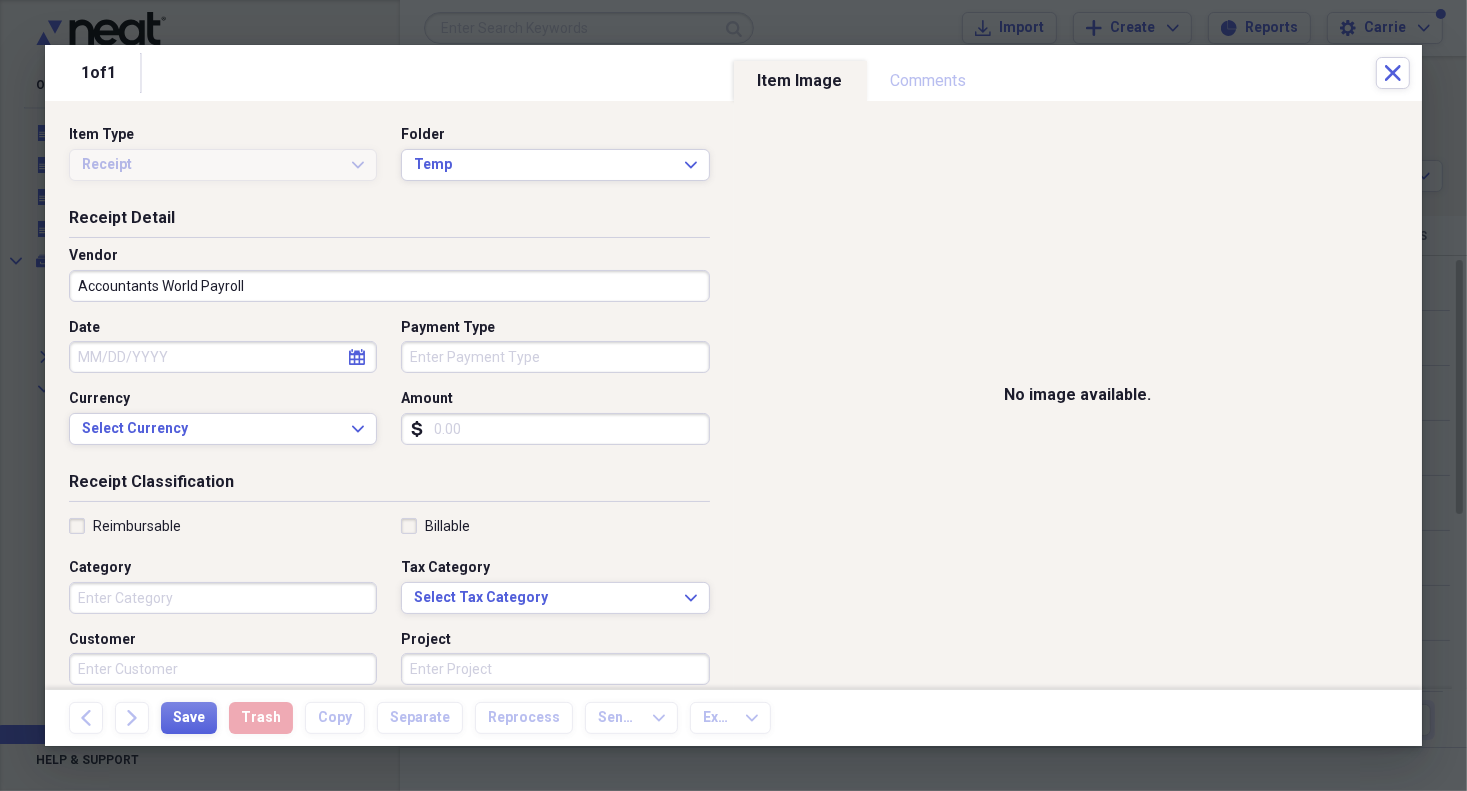 click 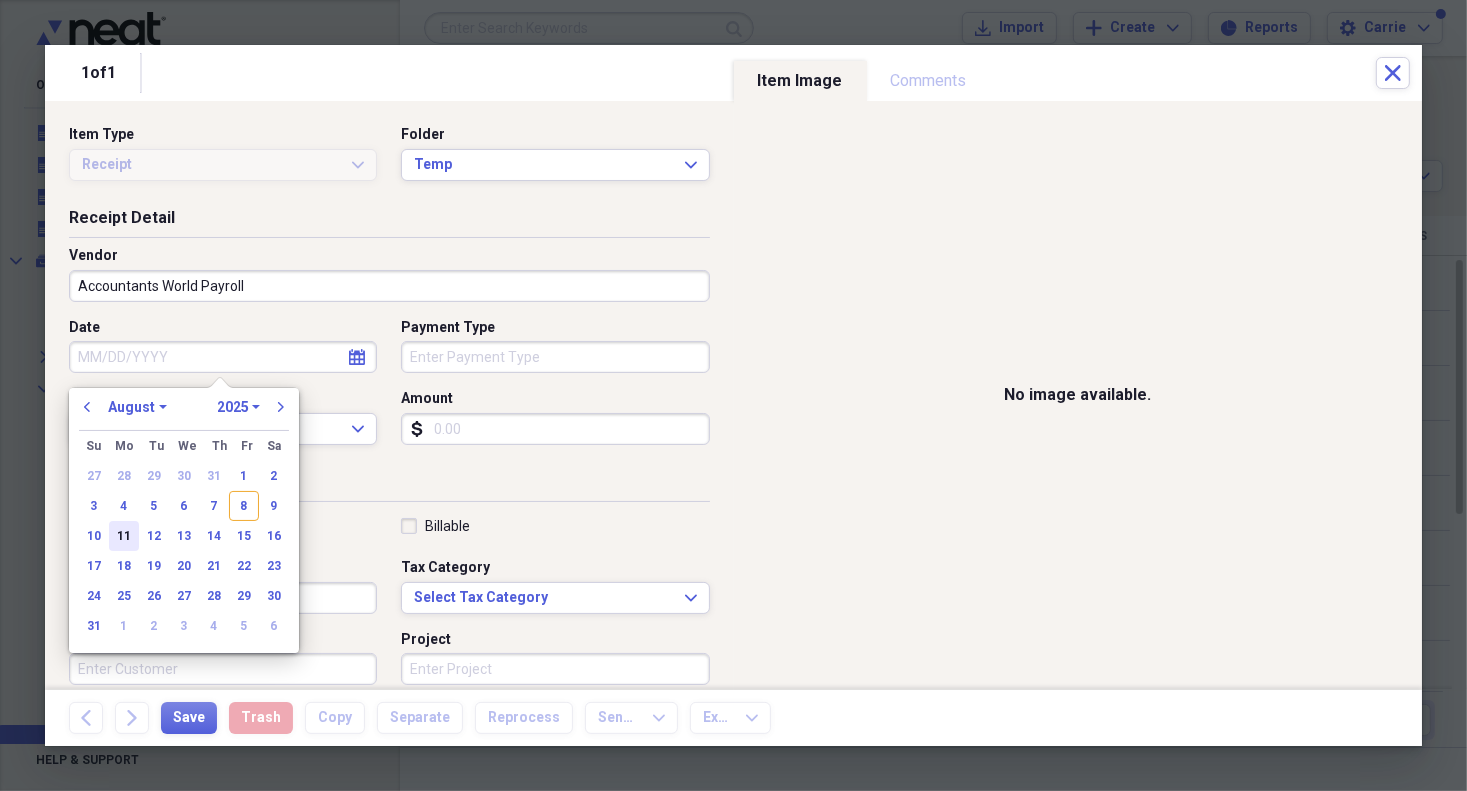 click on "11" at bounding box center (124, 536) 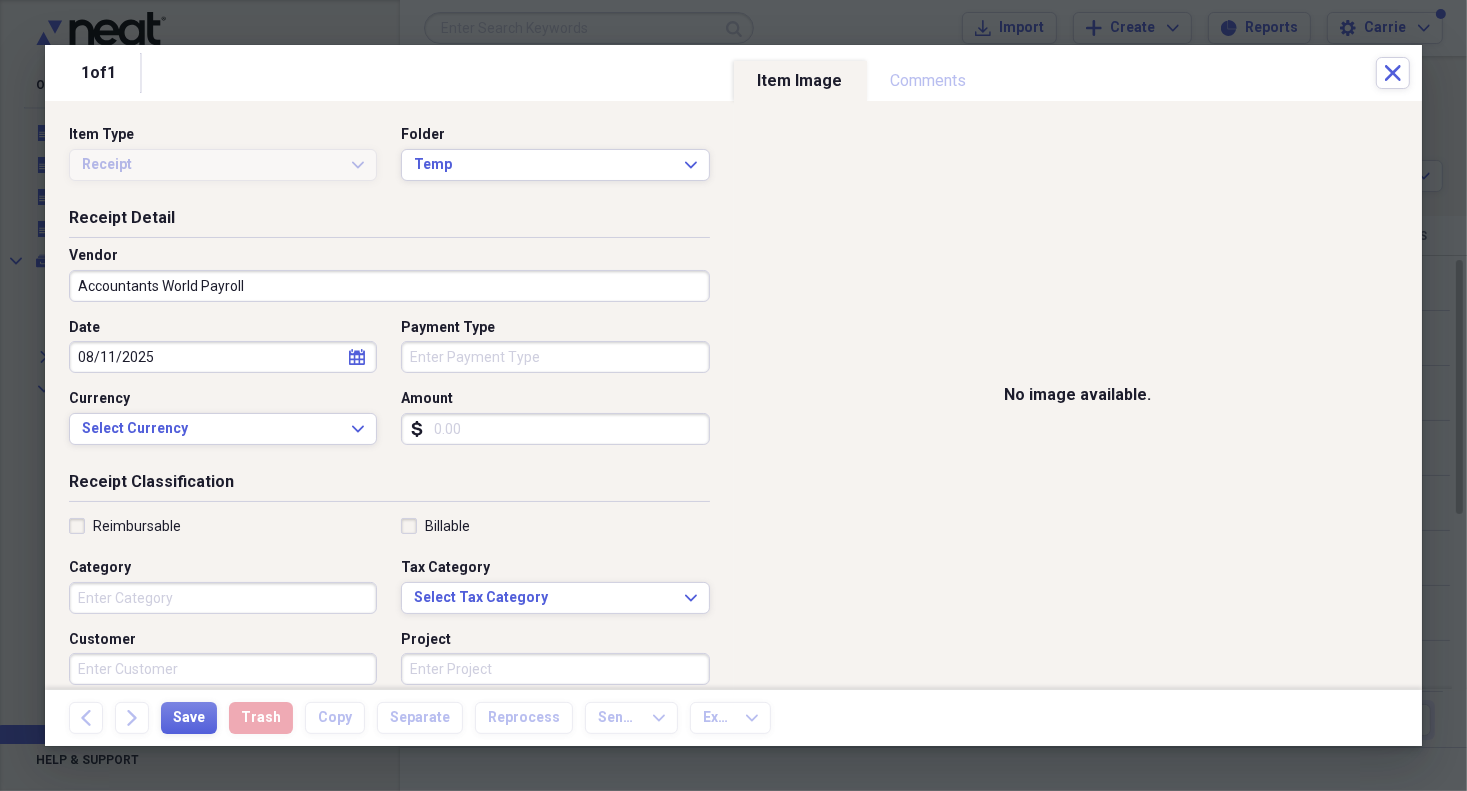 click on "Payment Type" at bounding box center [555, 357] 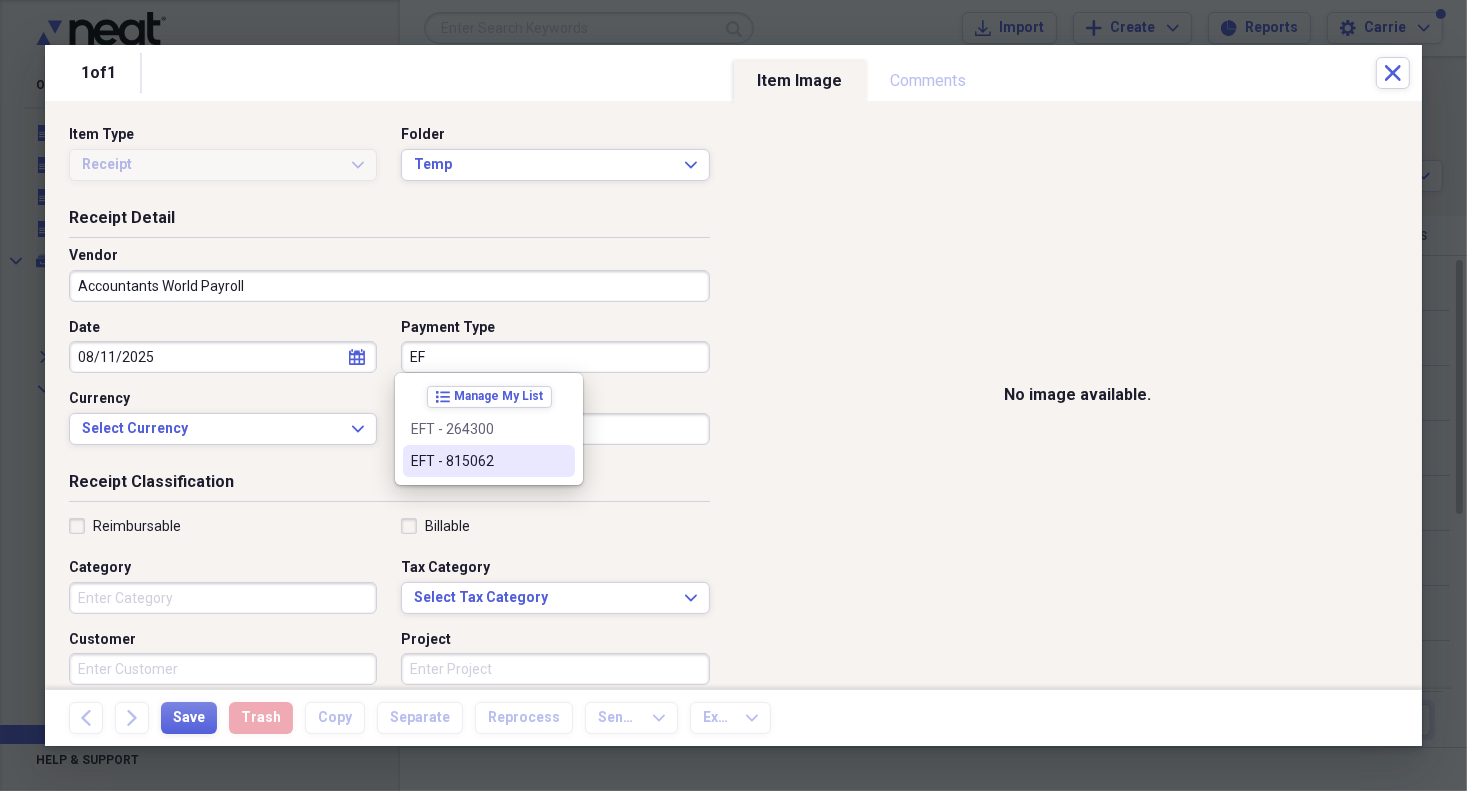 click on "EFT - 815062" at bounding box center (477, 461) 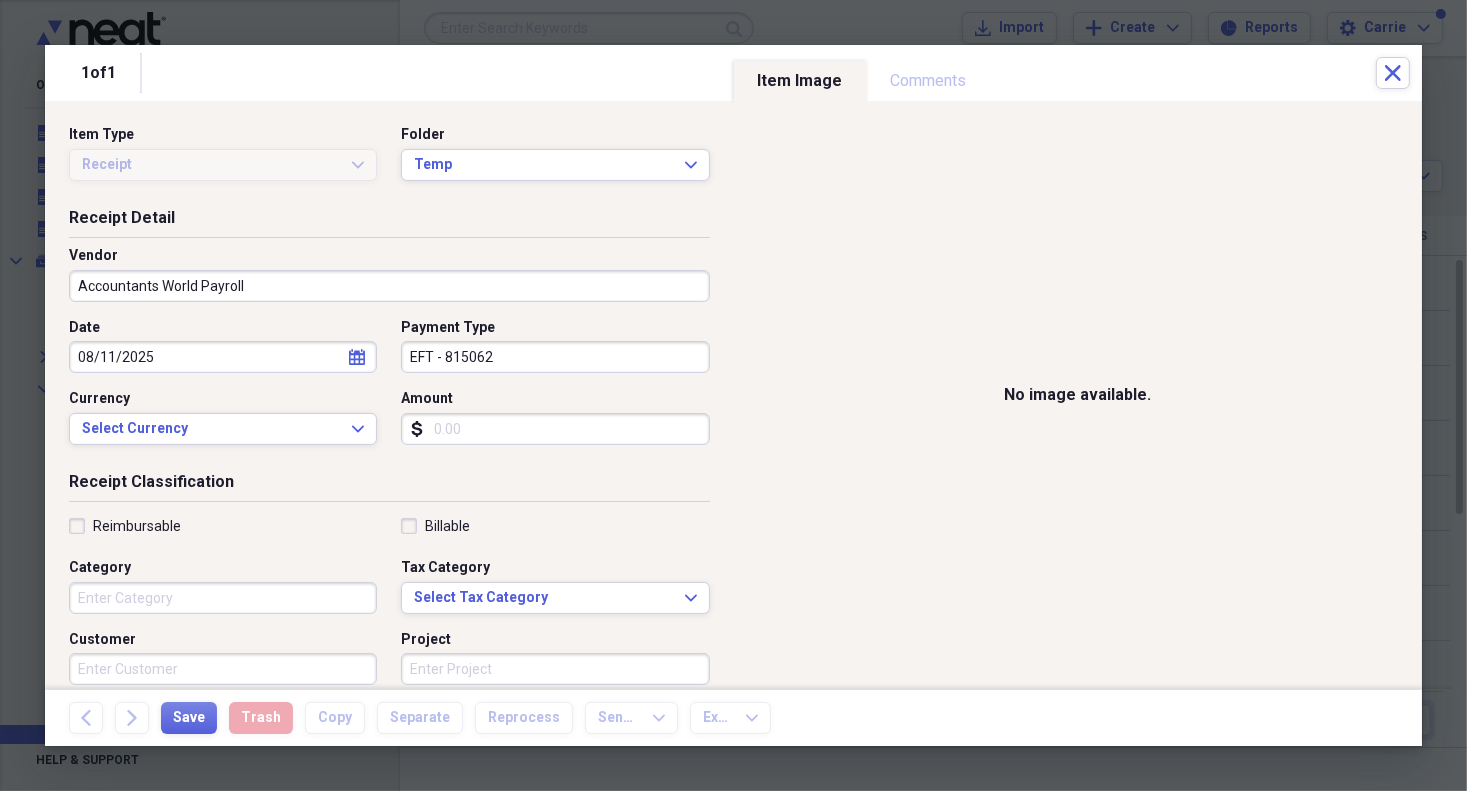 click on "Amount" at bounding box center (555, 429) 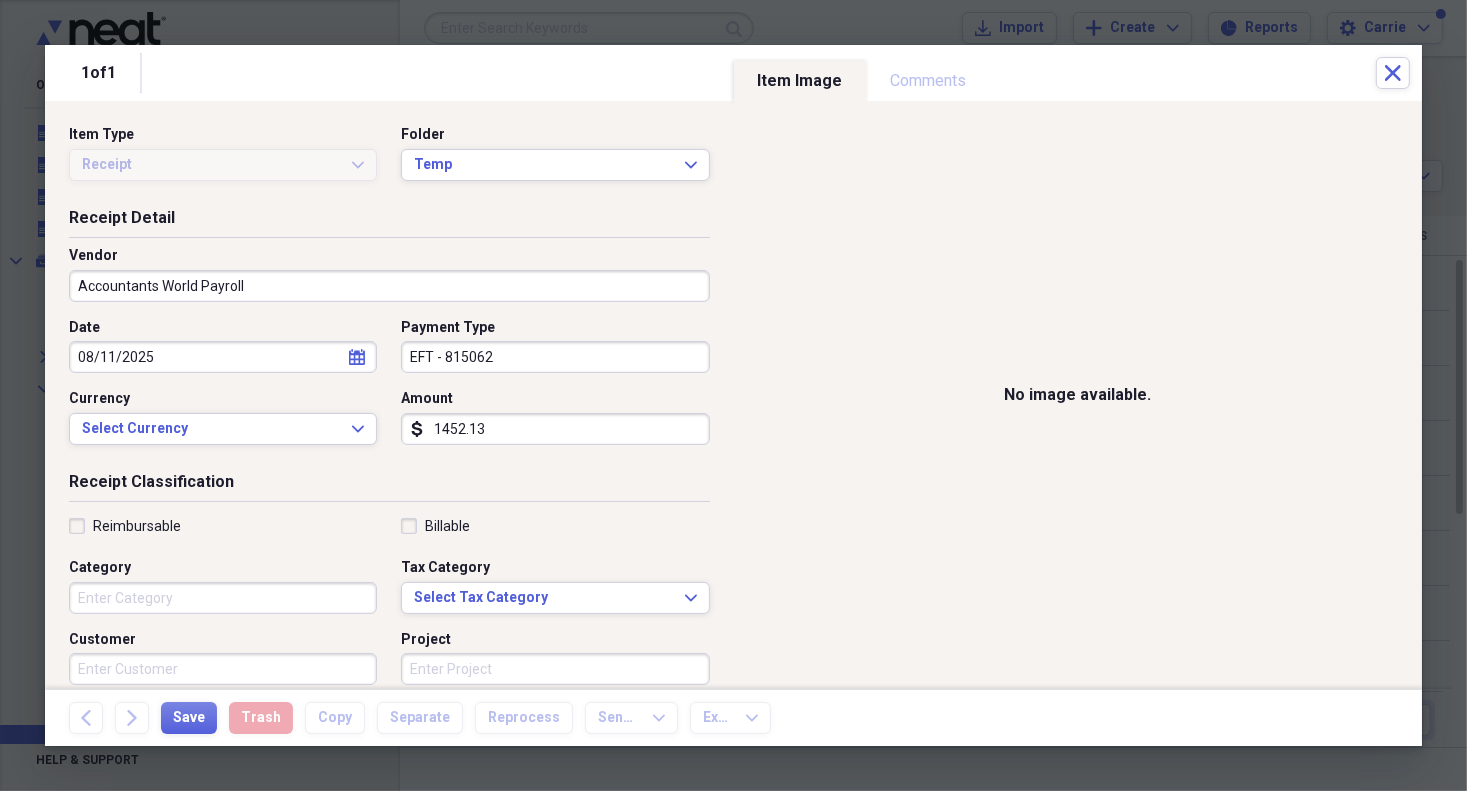 type on "1452.13" 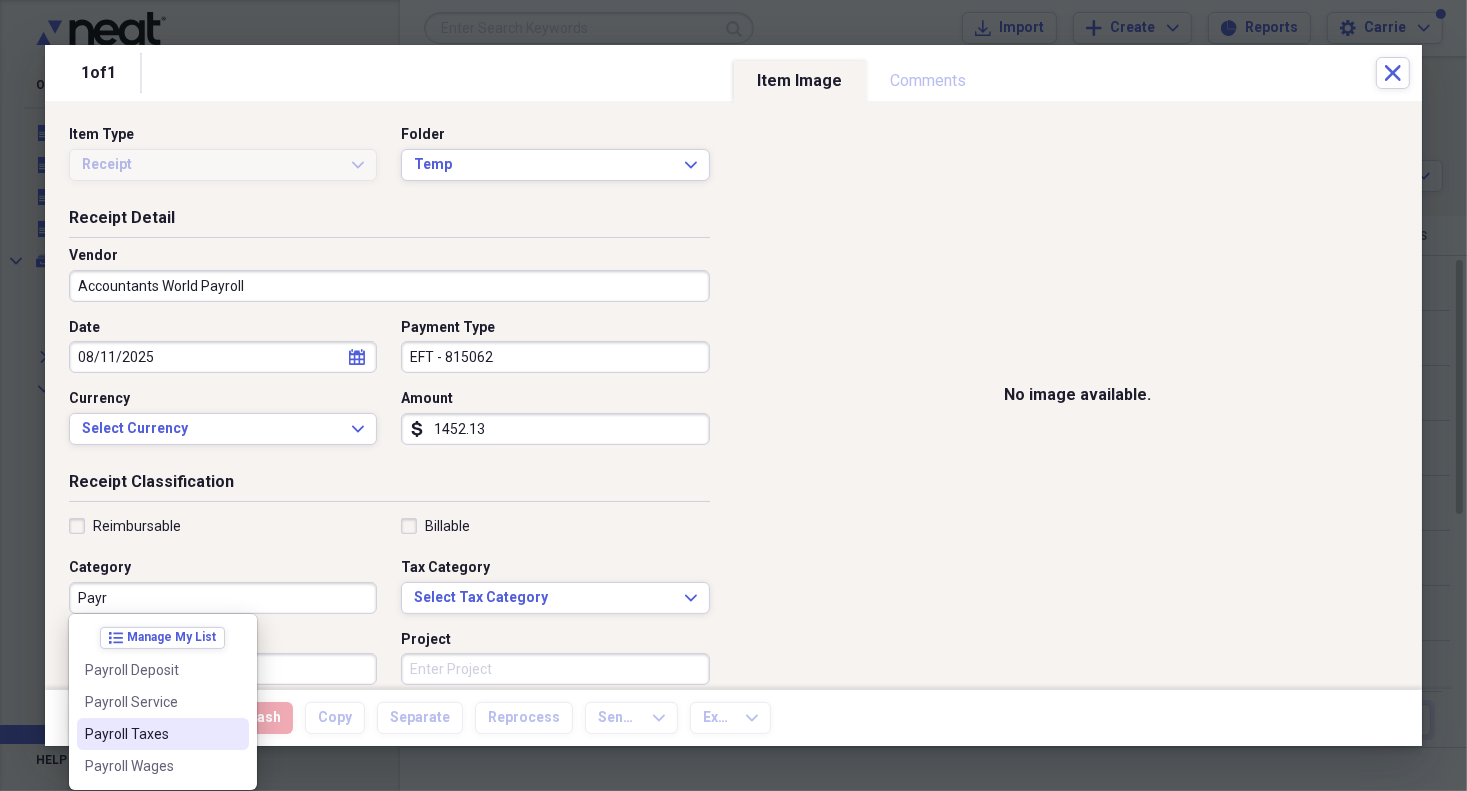 click on "Payroll Taxes" at bounding box center [151, 734] 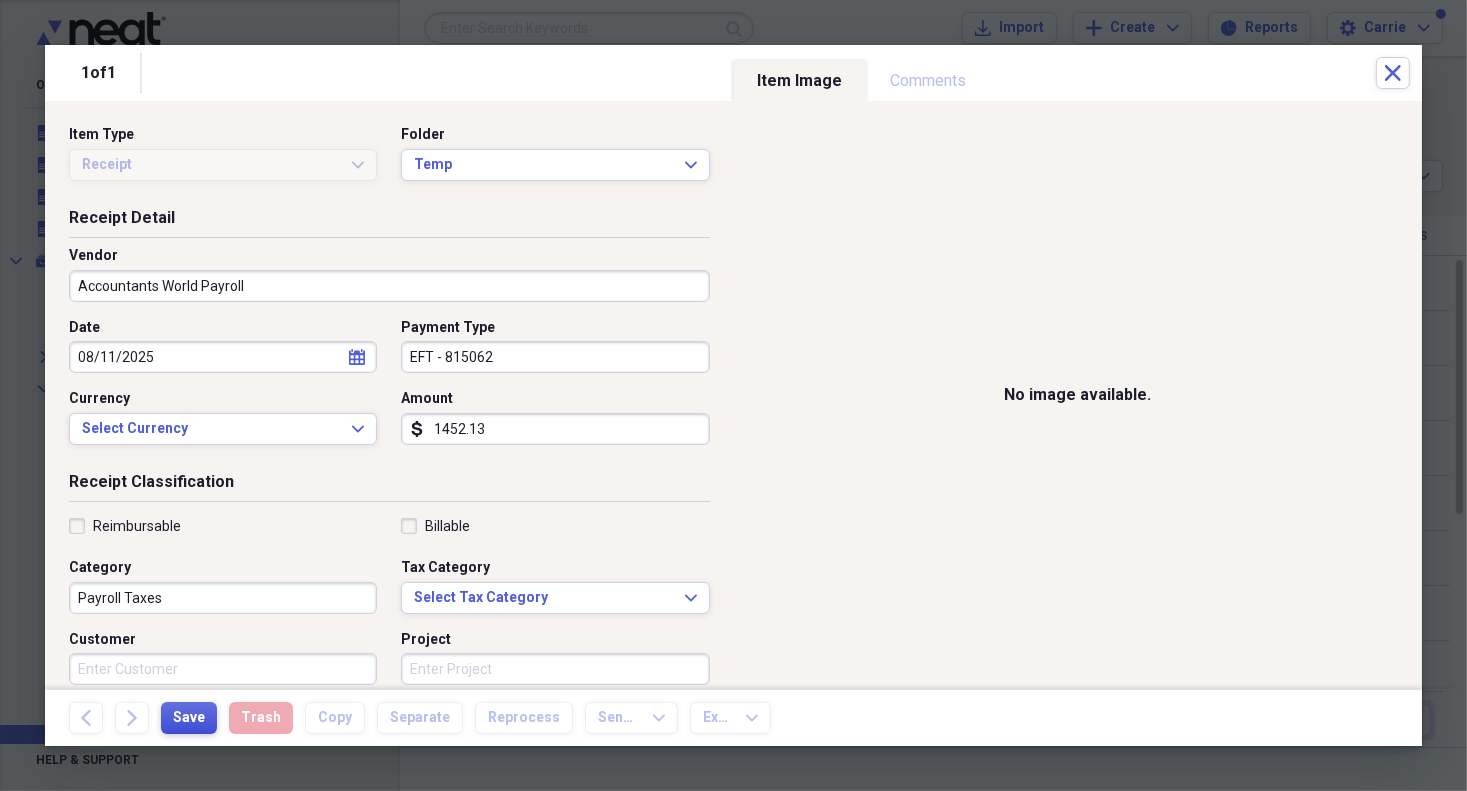 click on "Save" at bounding box center [189, 718] 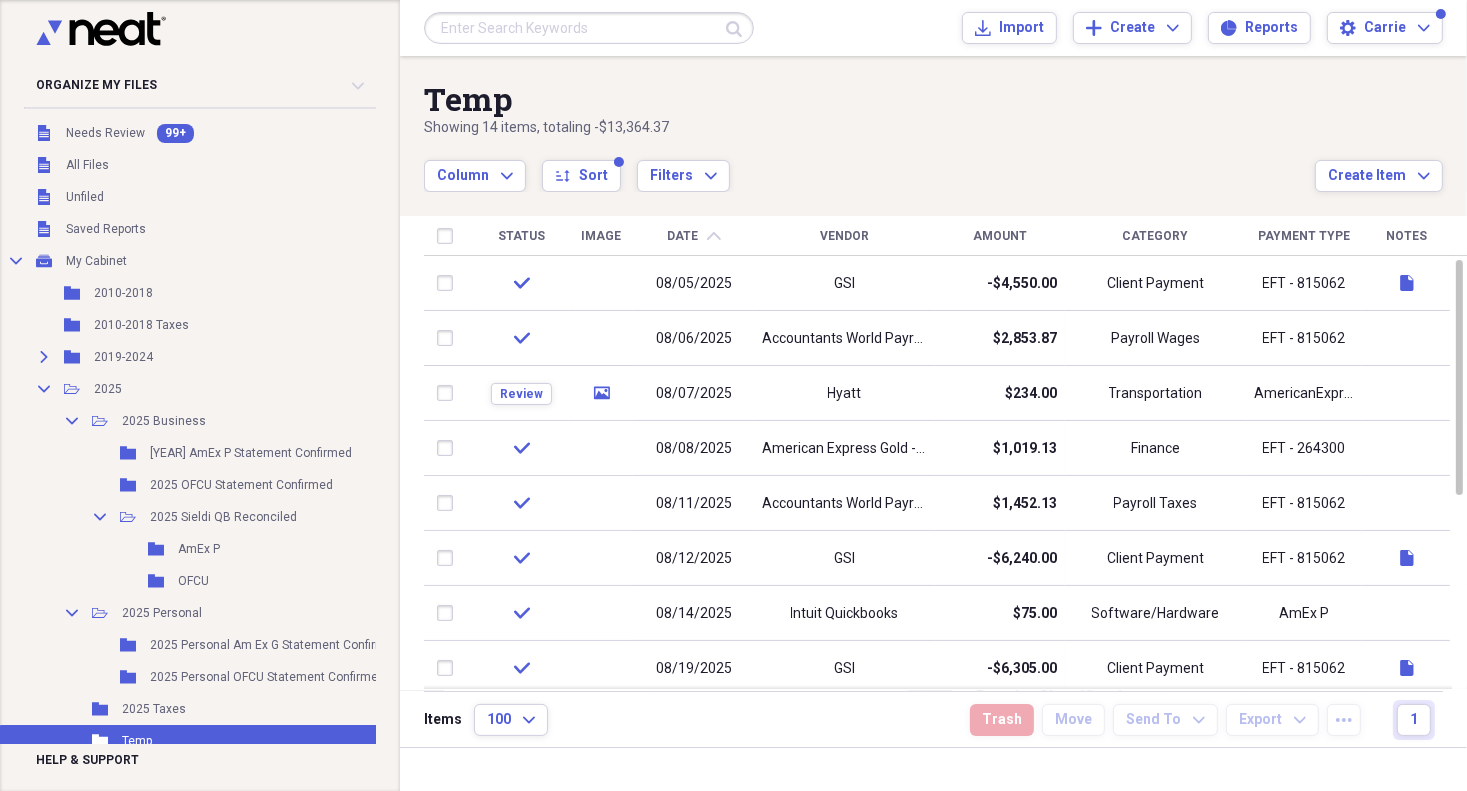 click on "Date chevron-up" at bounding box center (694, 236) 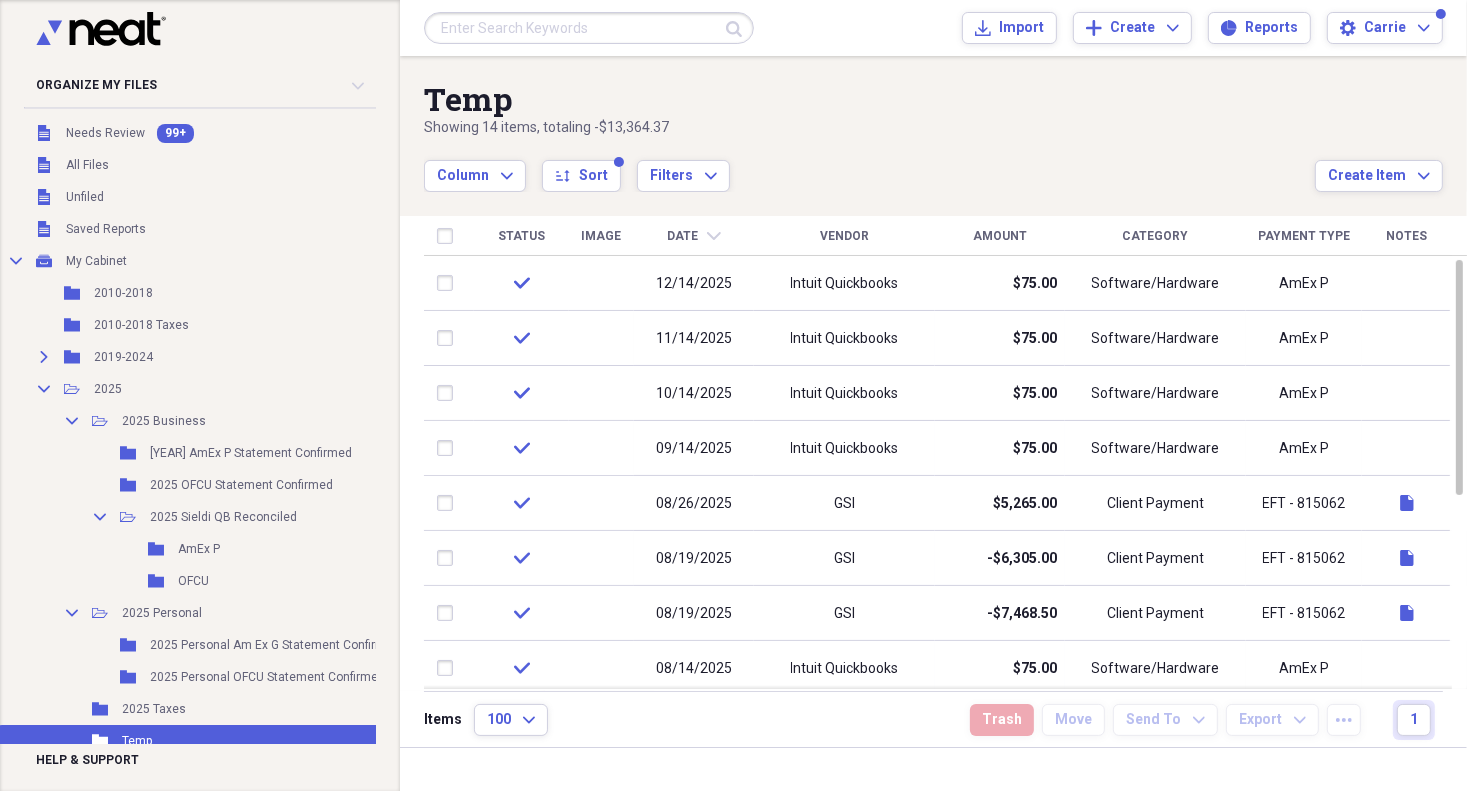 click on "Date" at bounding box center (683, 236) 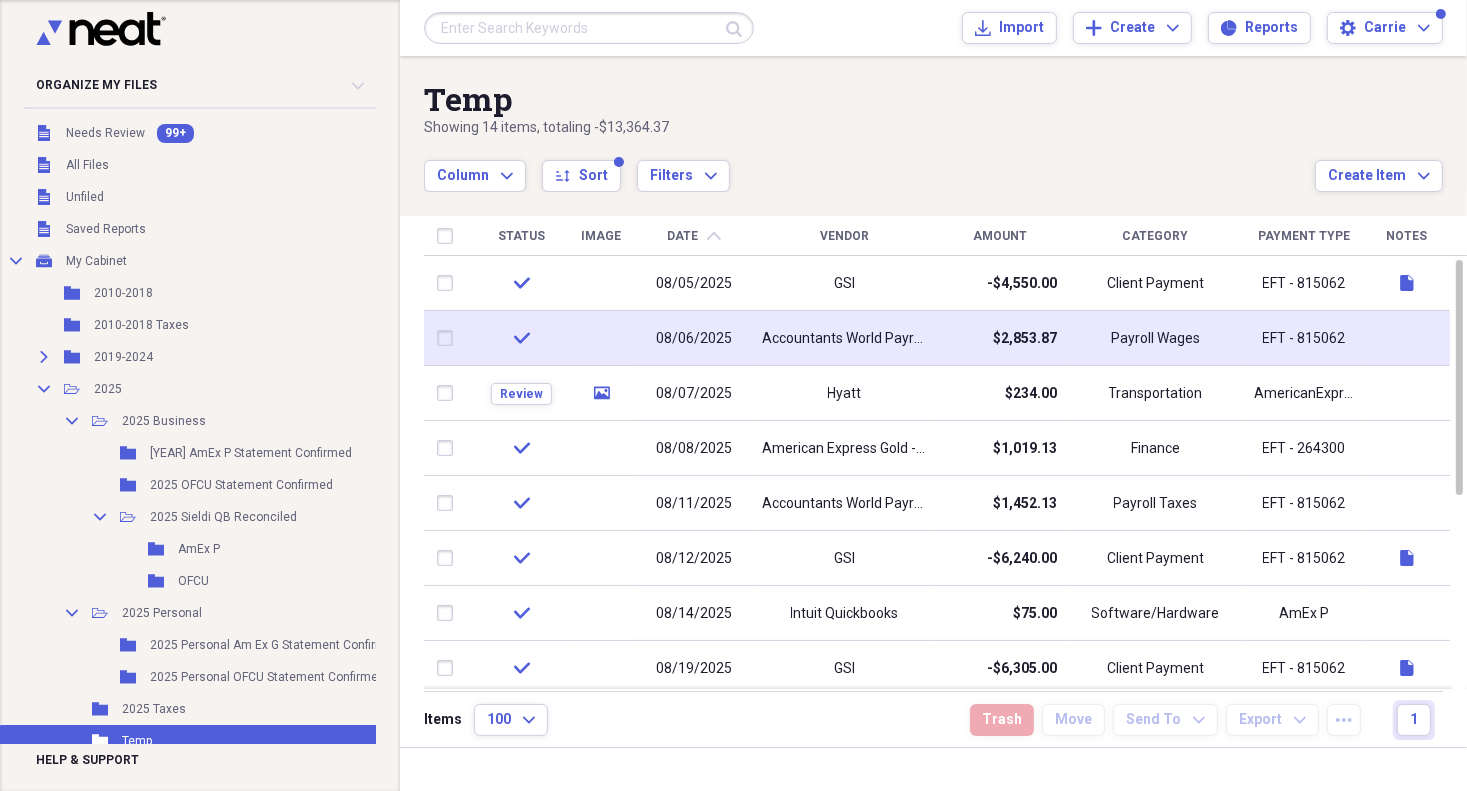 click on "Accountants World Payroll" at bounding box center (844, 339) 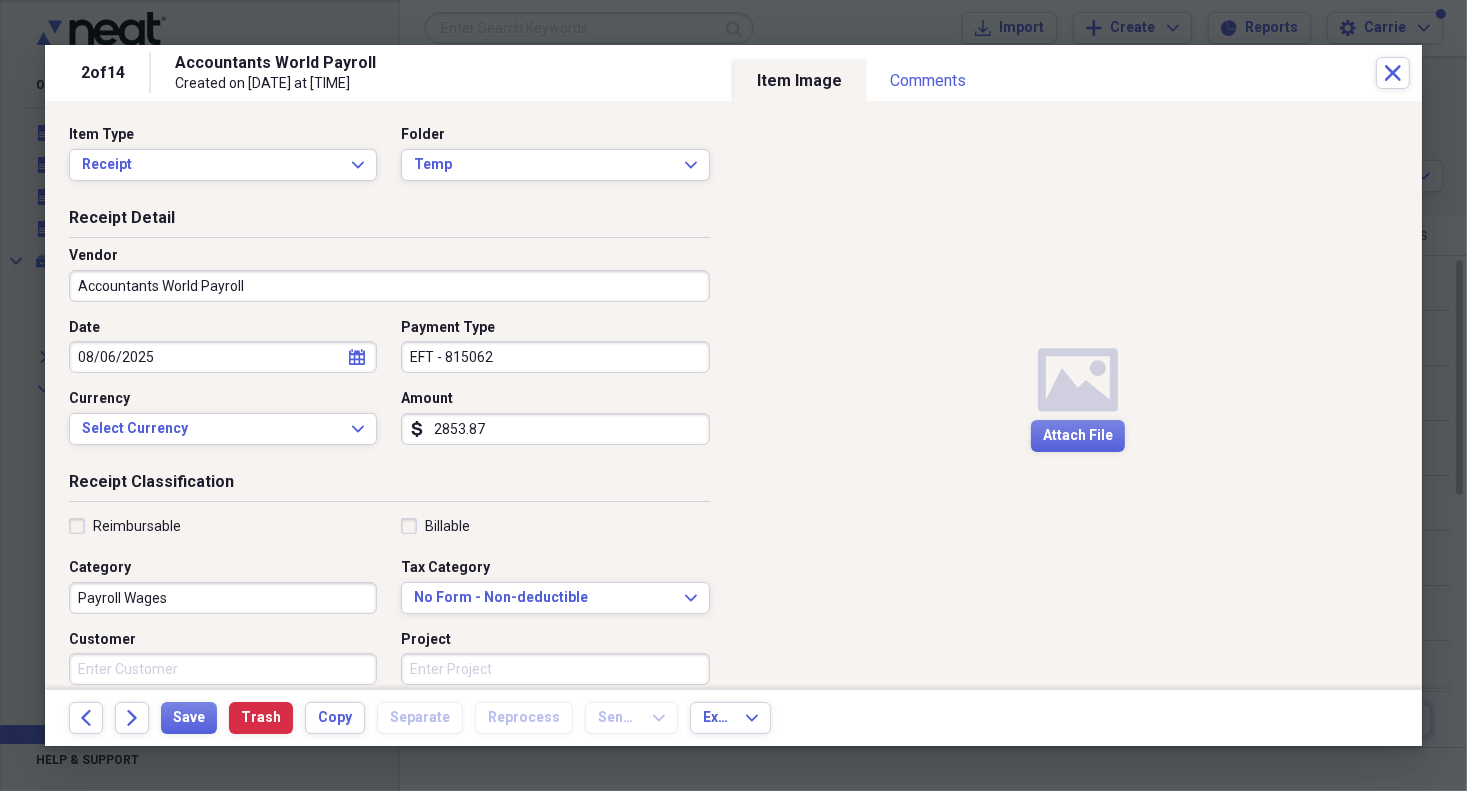 click on "calendar" 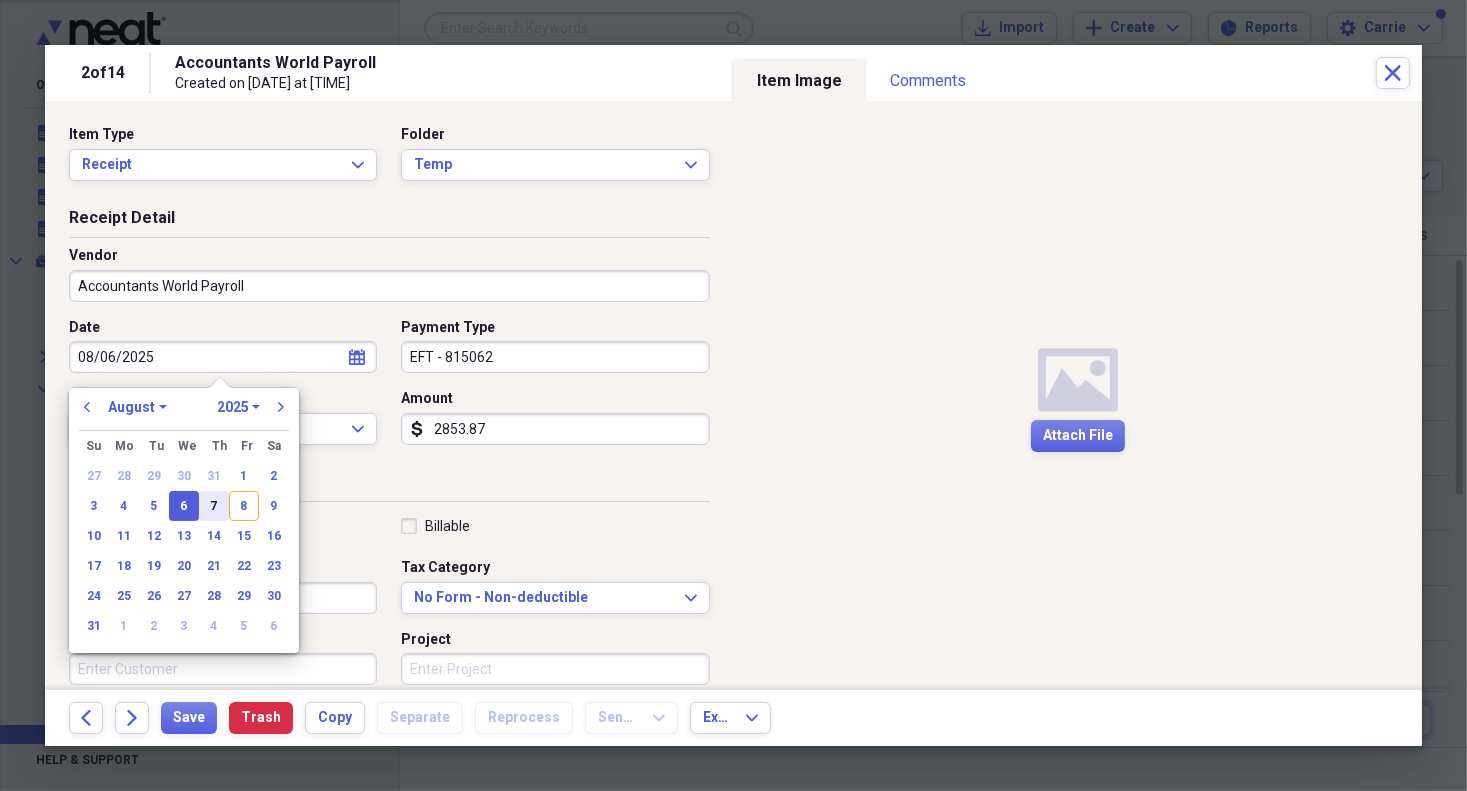 click on "7" at bounding box center (214, 506) 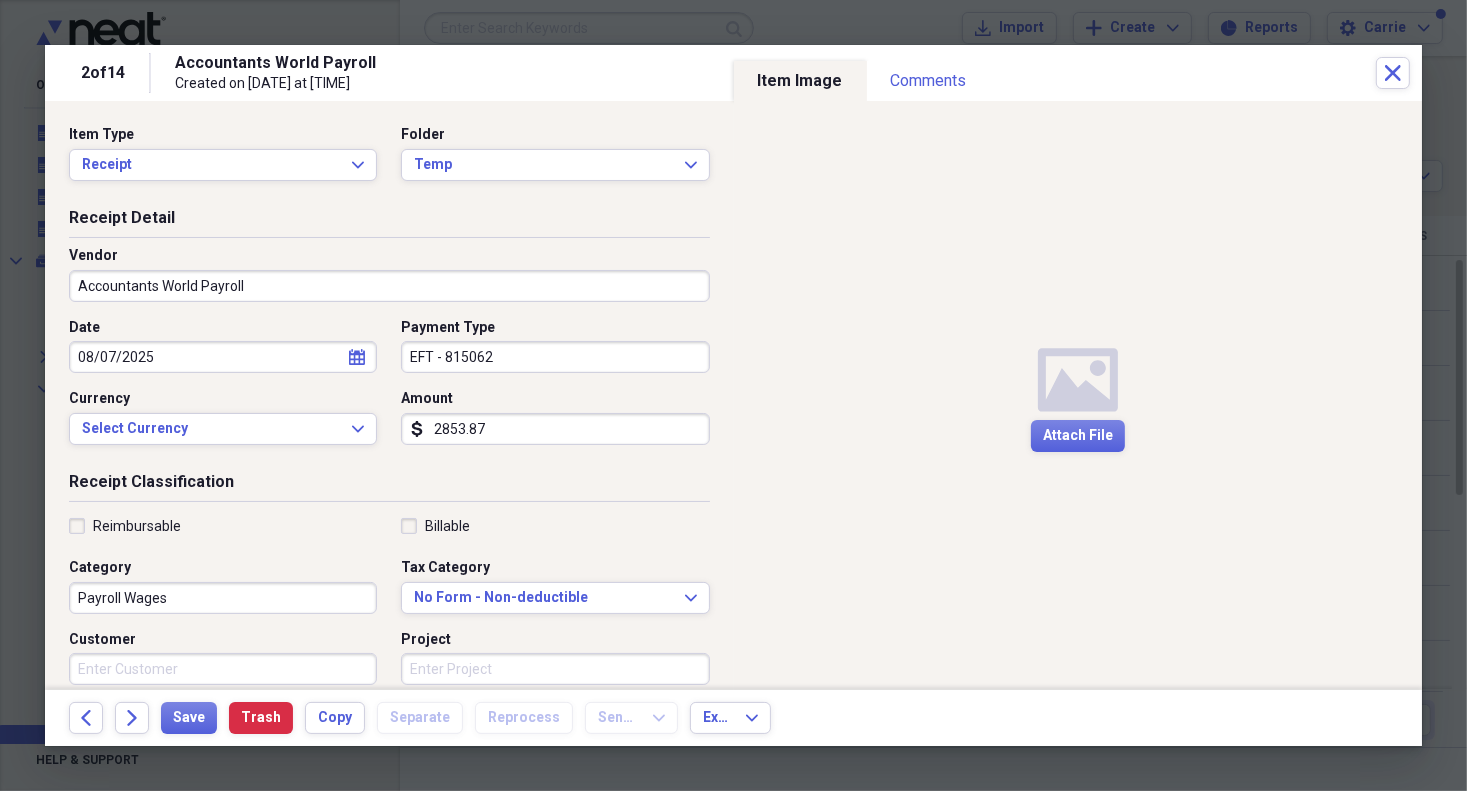type on "08/07/2025" 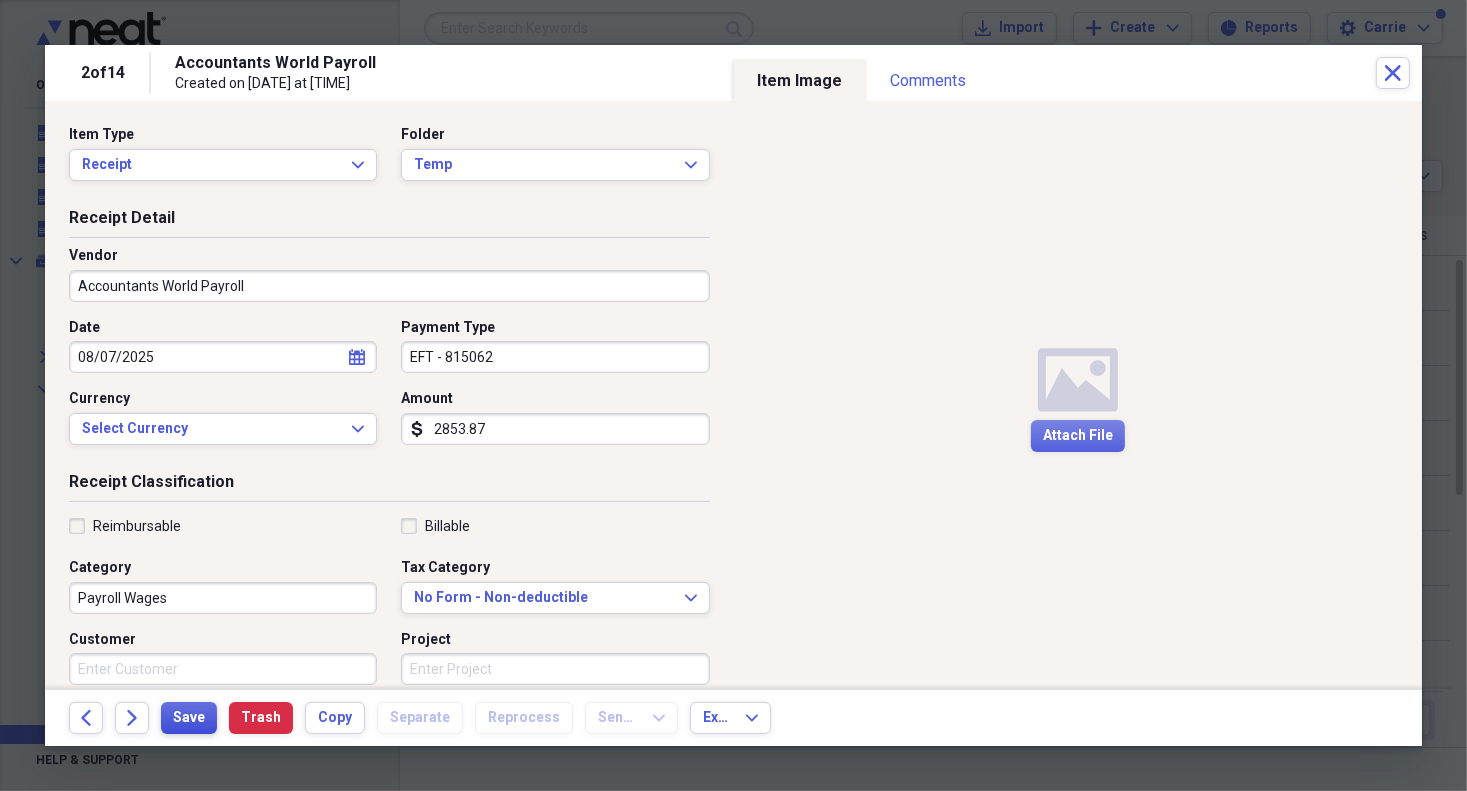 click on "Save" at bounding box center (189, 718) 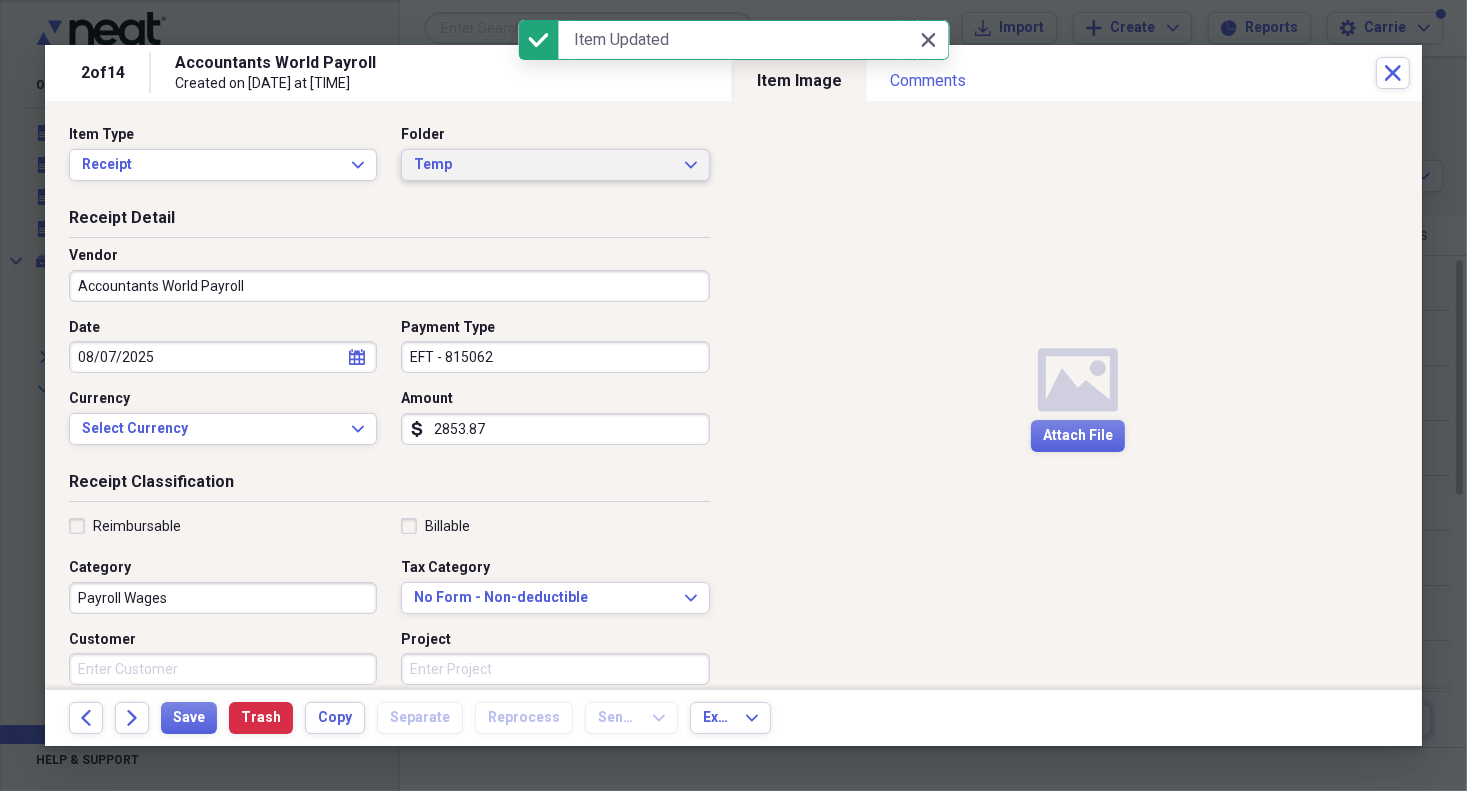 click on "Temp" at bounding box center [543, 165] 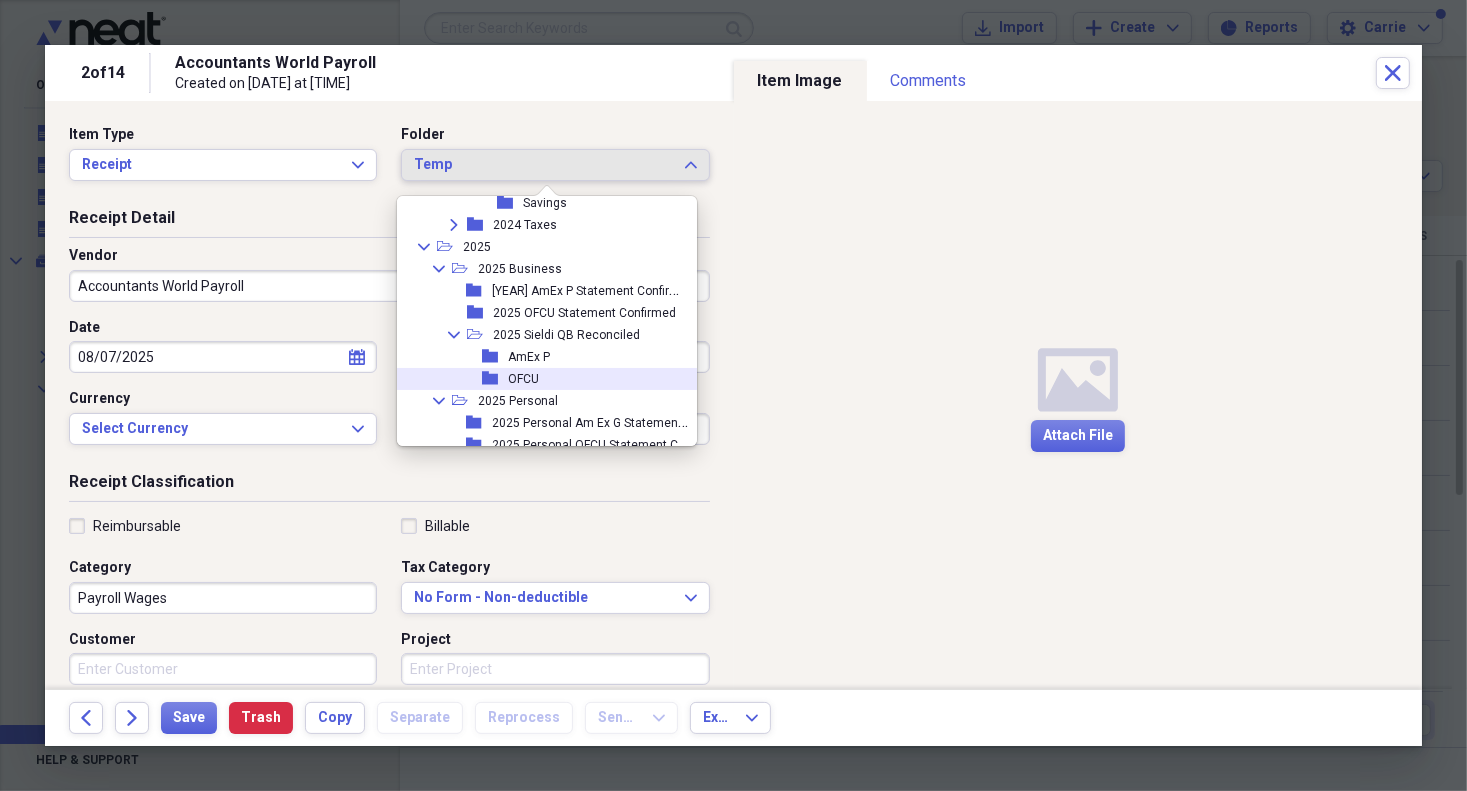 scroll, scrollTop: 760, scrollLeft: 0, axis: vertical 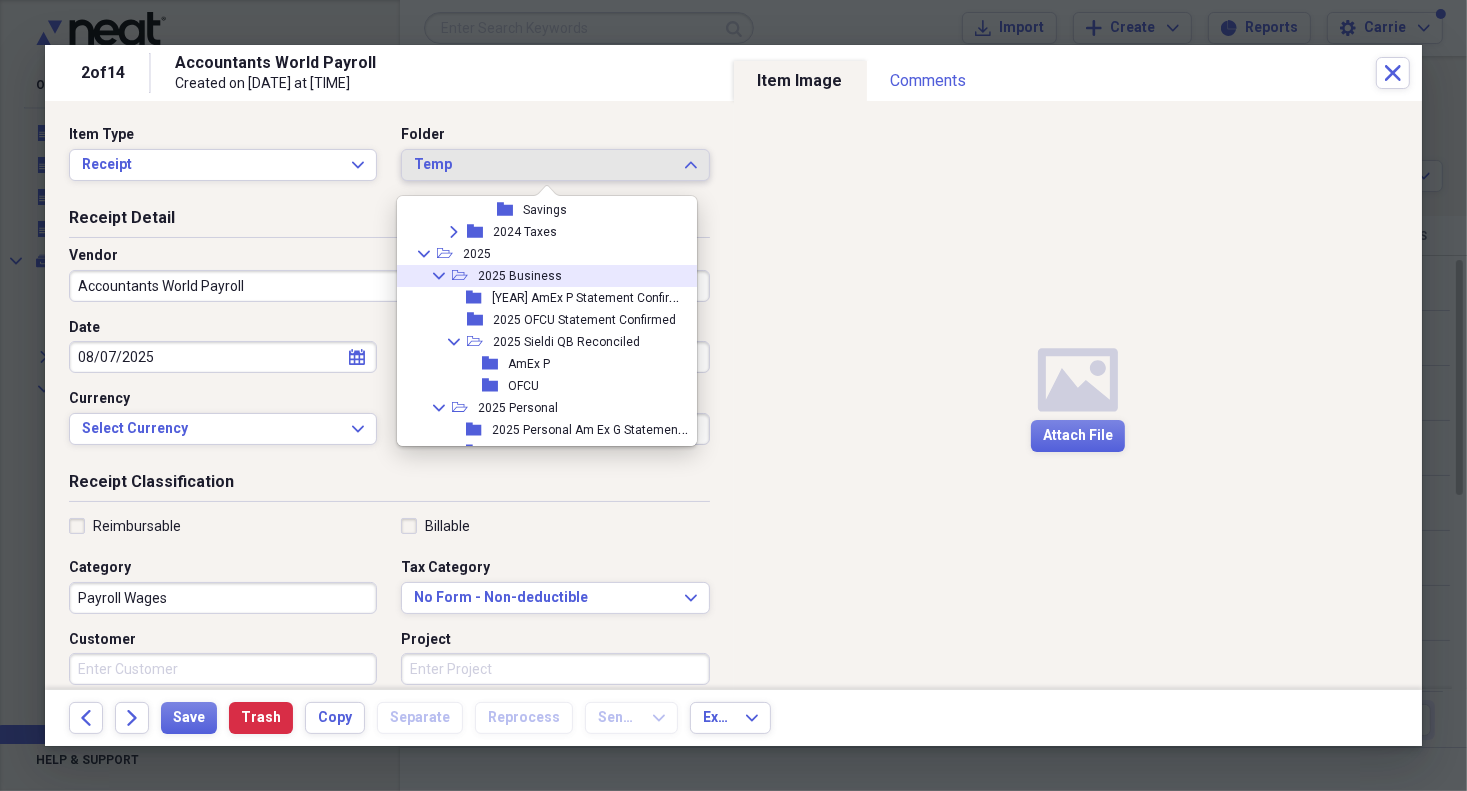 click on "2025 Business" at bounding box center [520, 276] 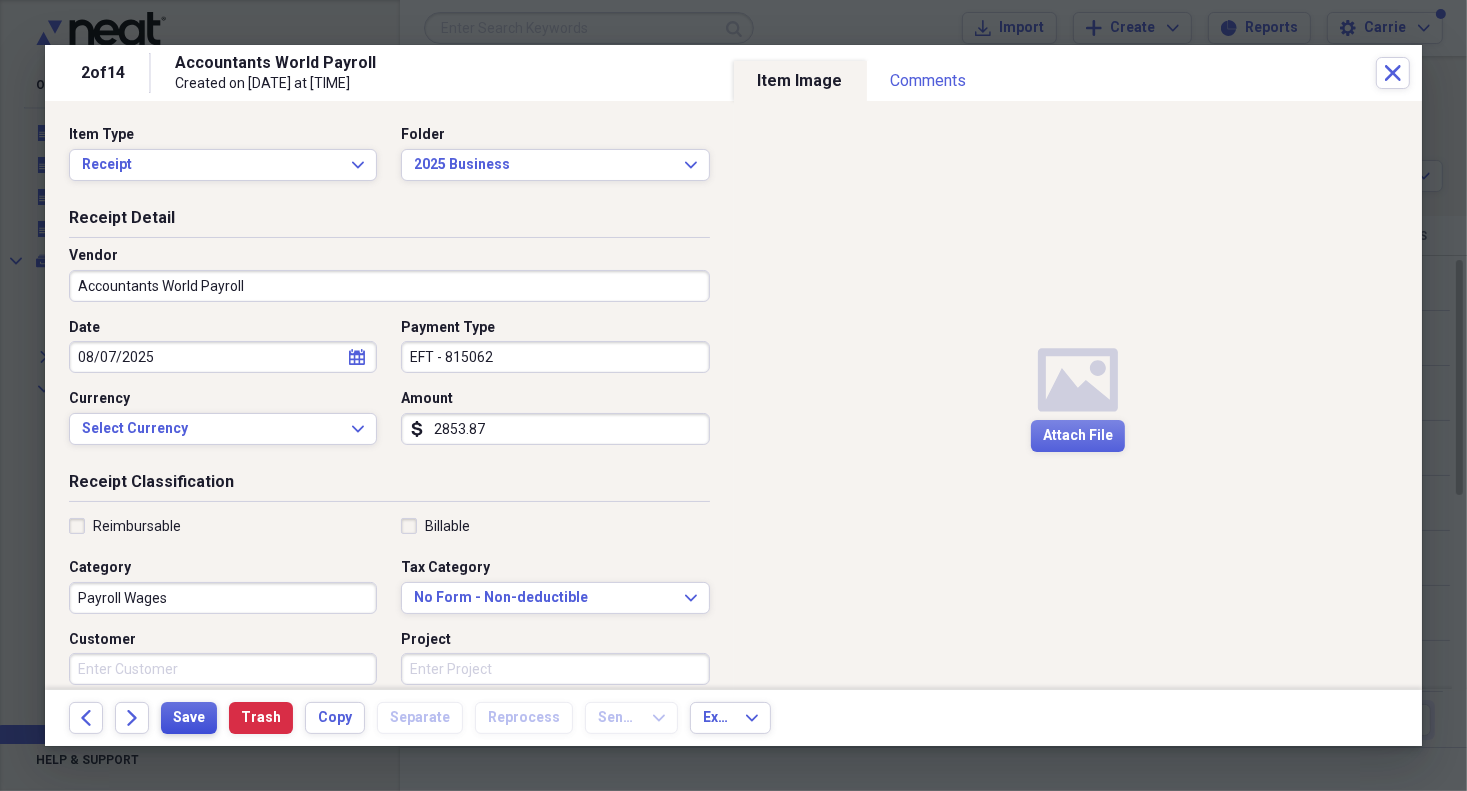 click on "Save" at bounding box center (189, 718) 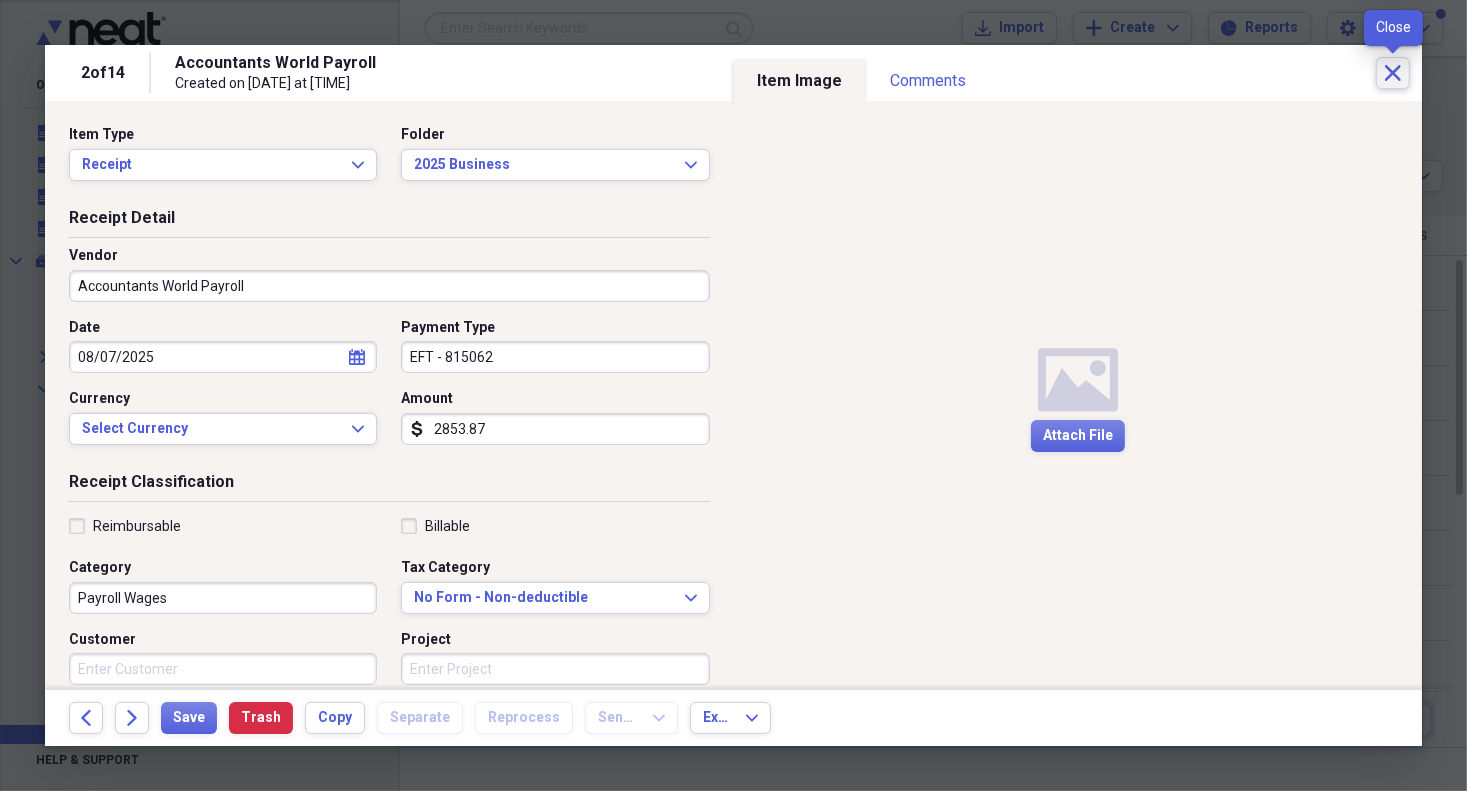 click 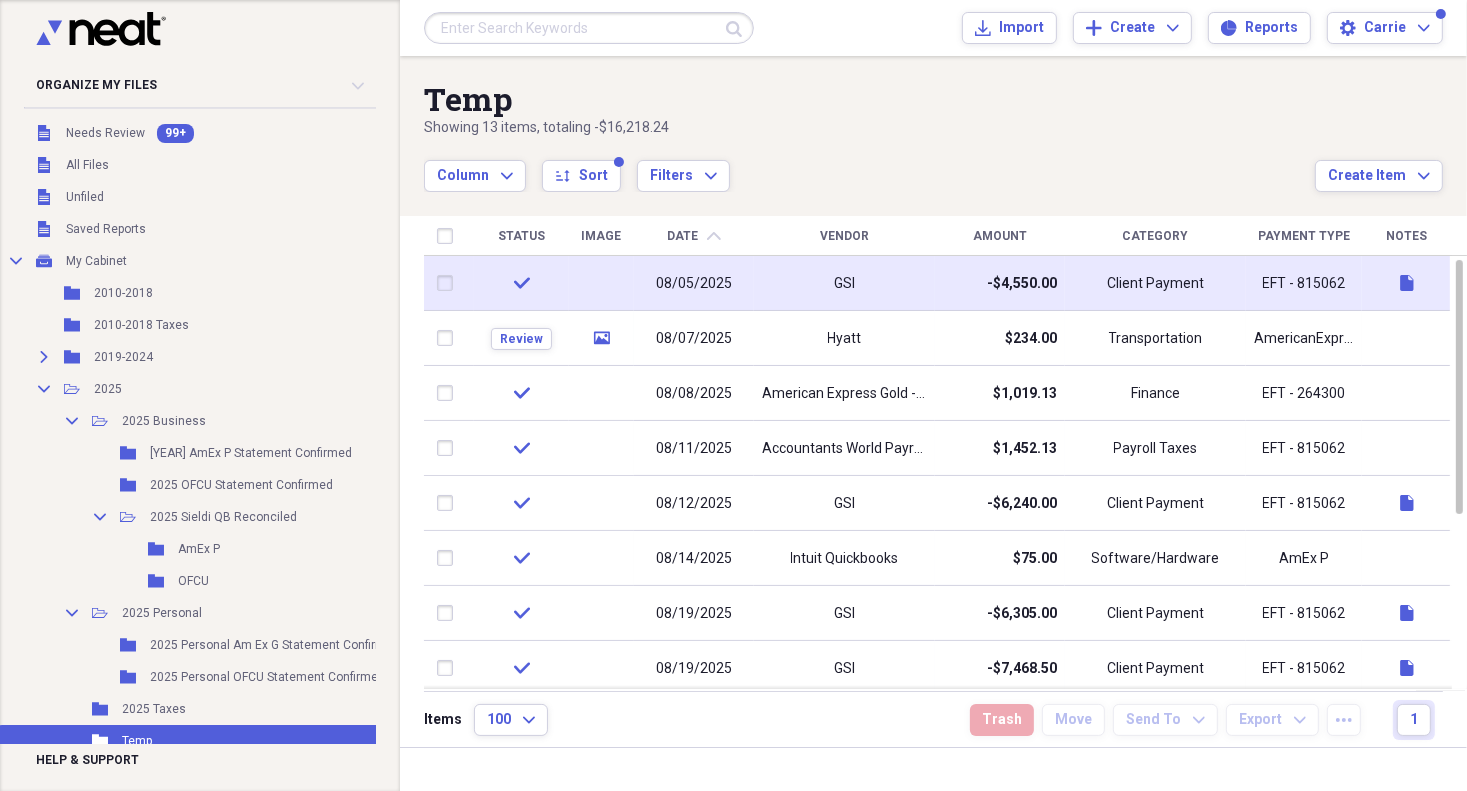 click on "08/05/2025" at bounding box center [694, 284] 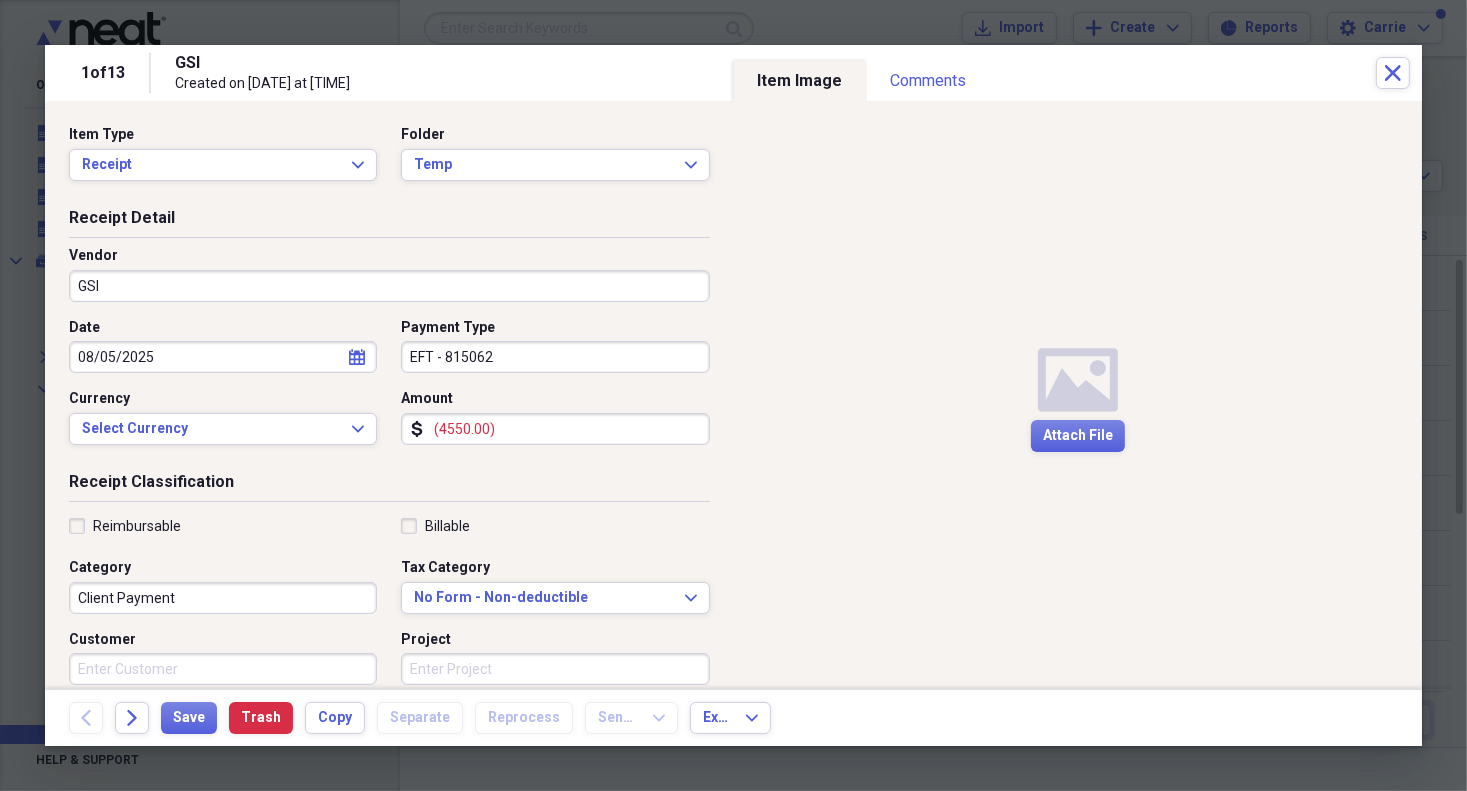 click on "calendar Calendar" at bounding box center (357, 357) 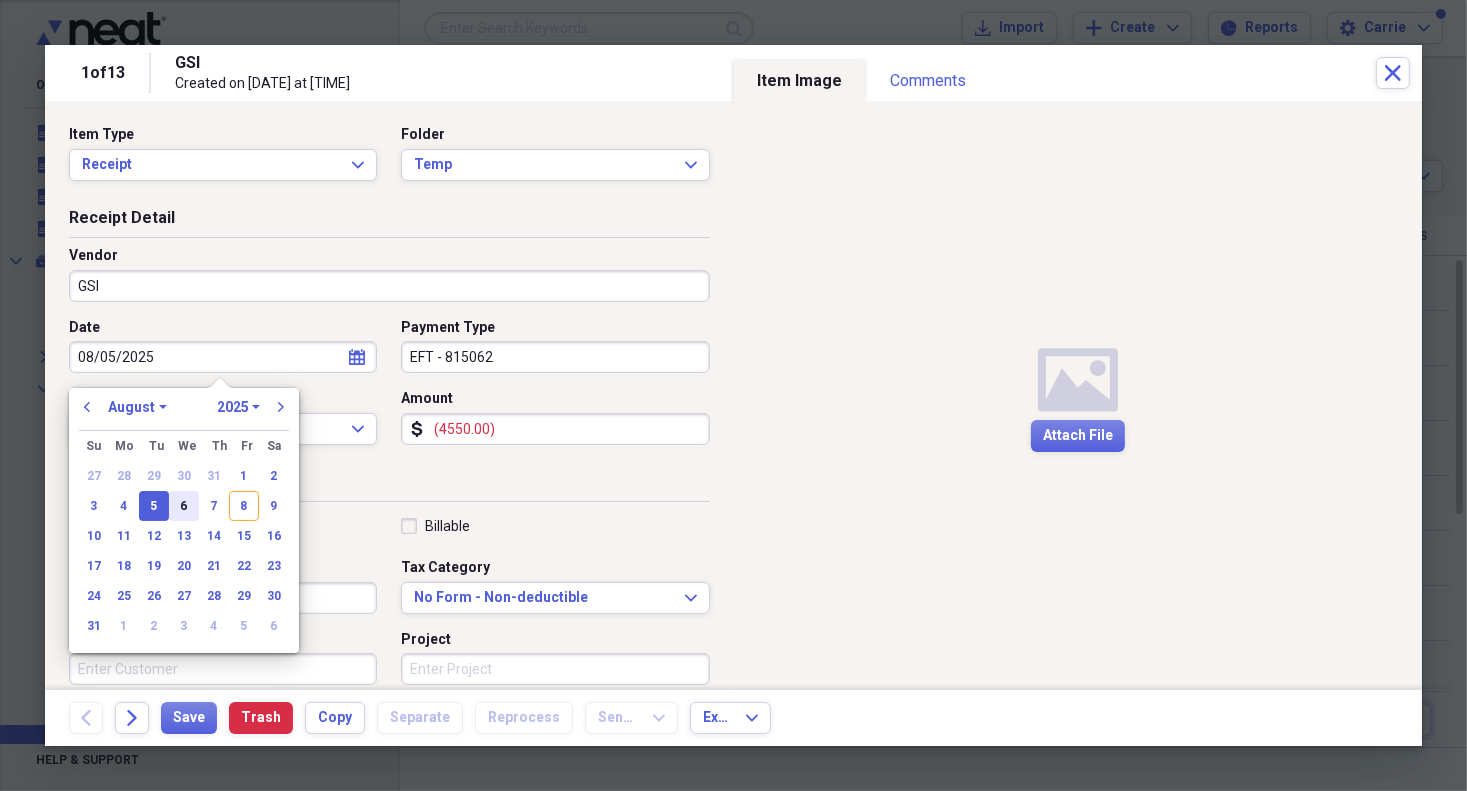click on "6" at bounding box center (184, 506) 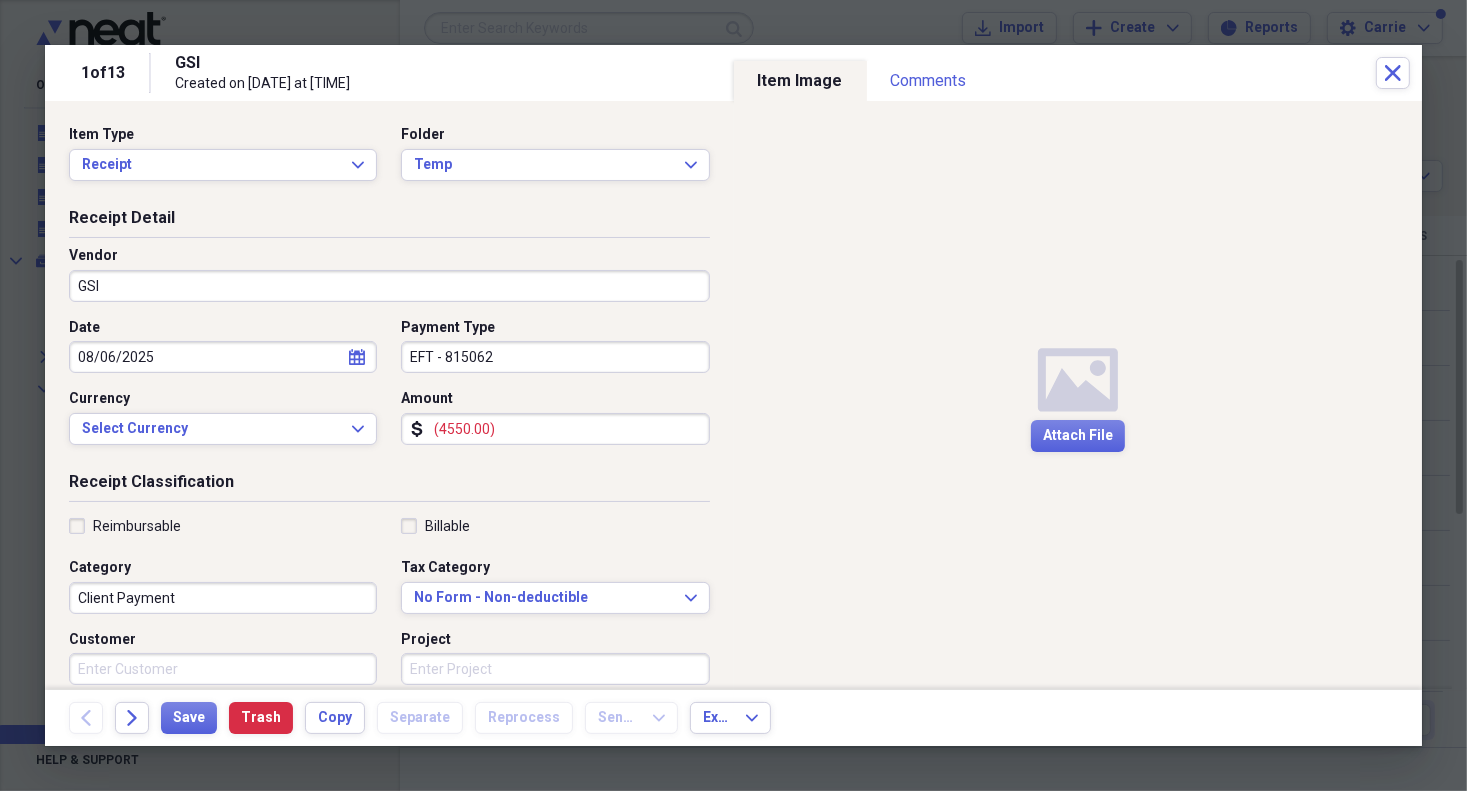 type on "08/06/2025" 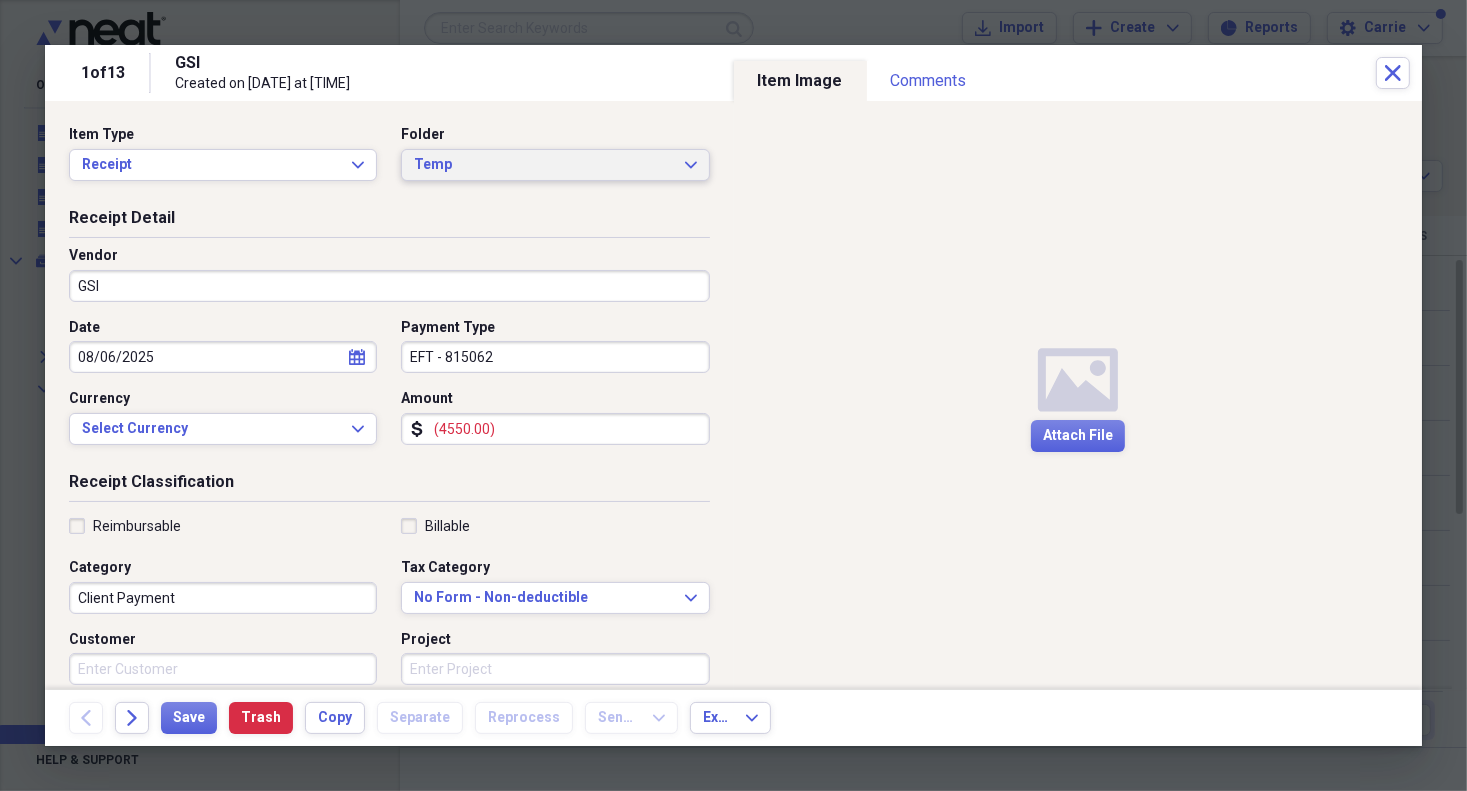 click on "Temp" at bounding box center [543, 165] 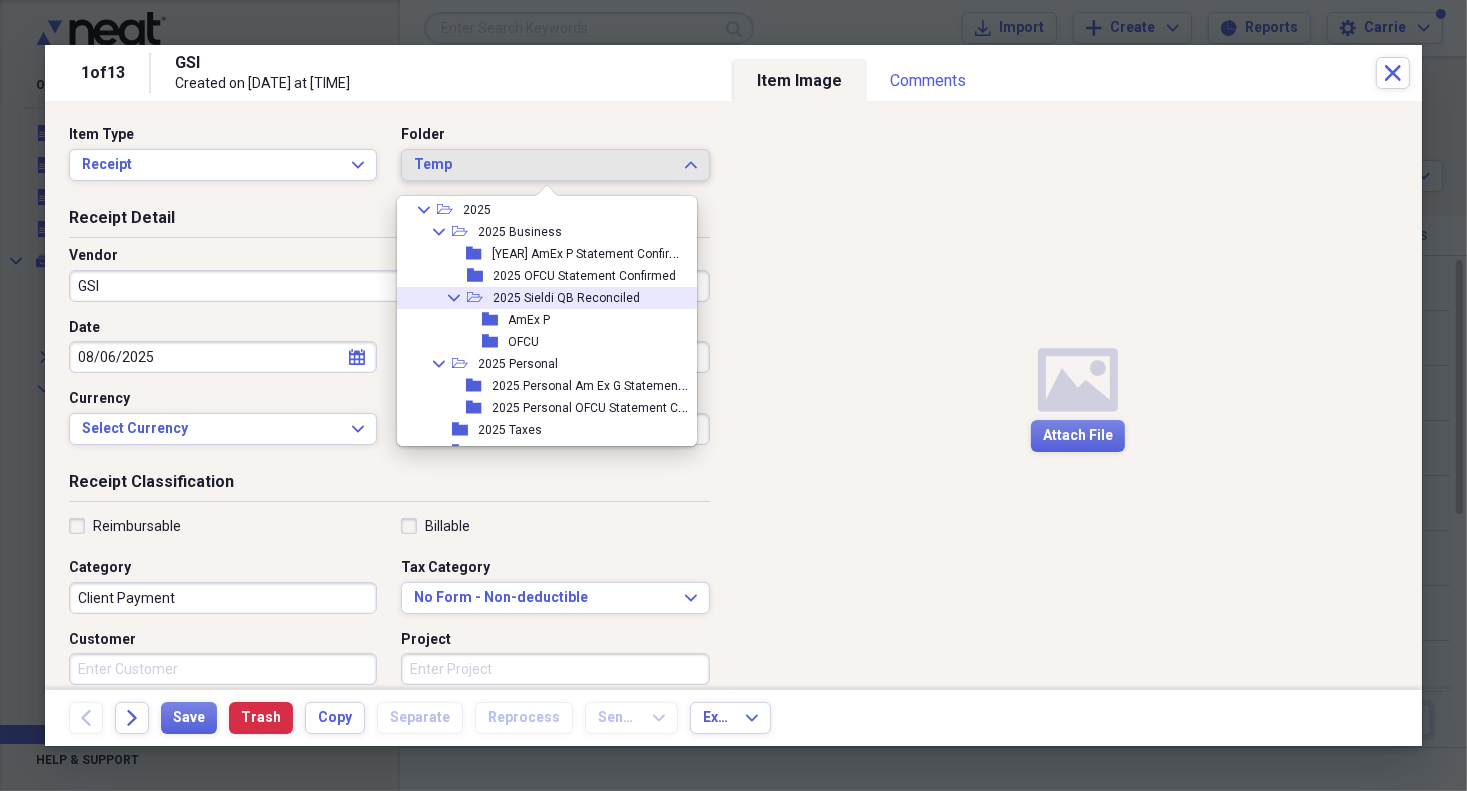 scroll, scrollTop: 778, scrollLeft: 0, axis: vertical 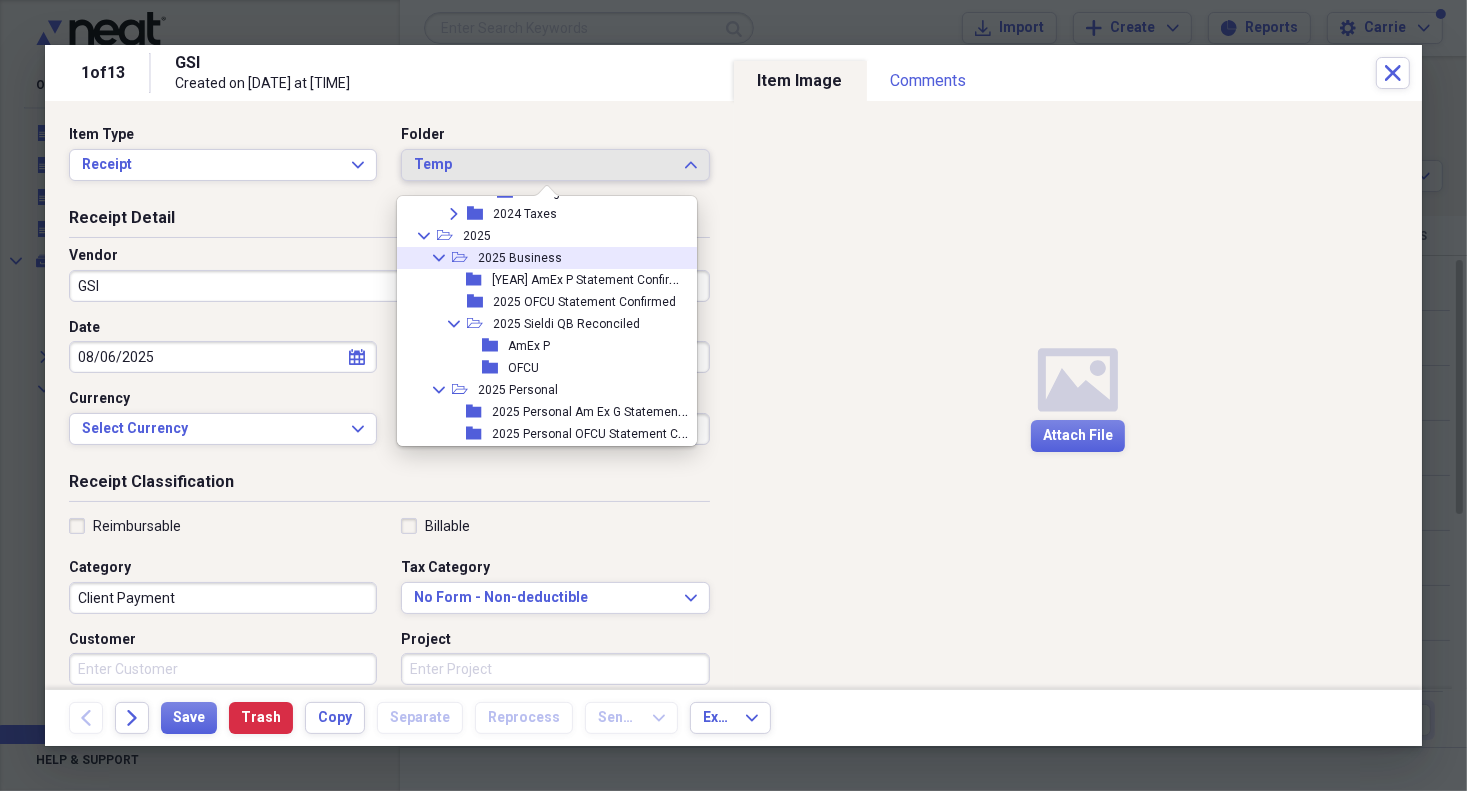 click on "2025 Business" at bounding box center (520, 258) 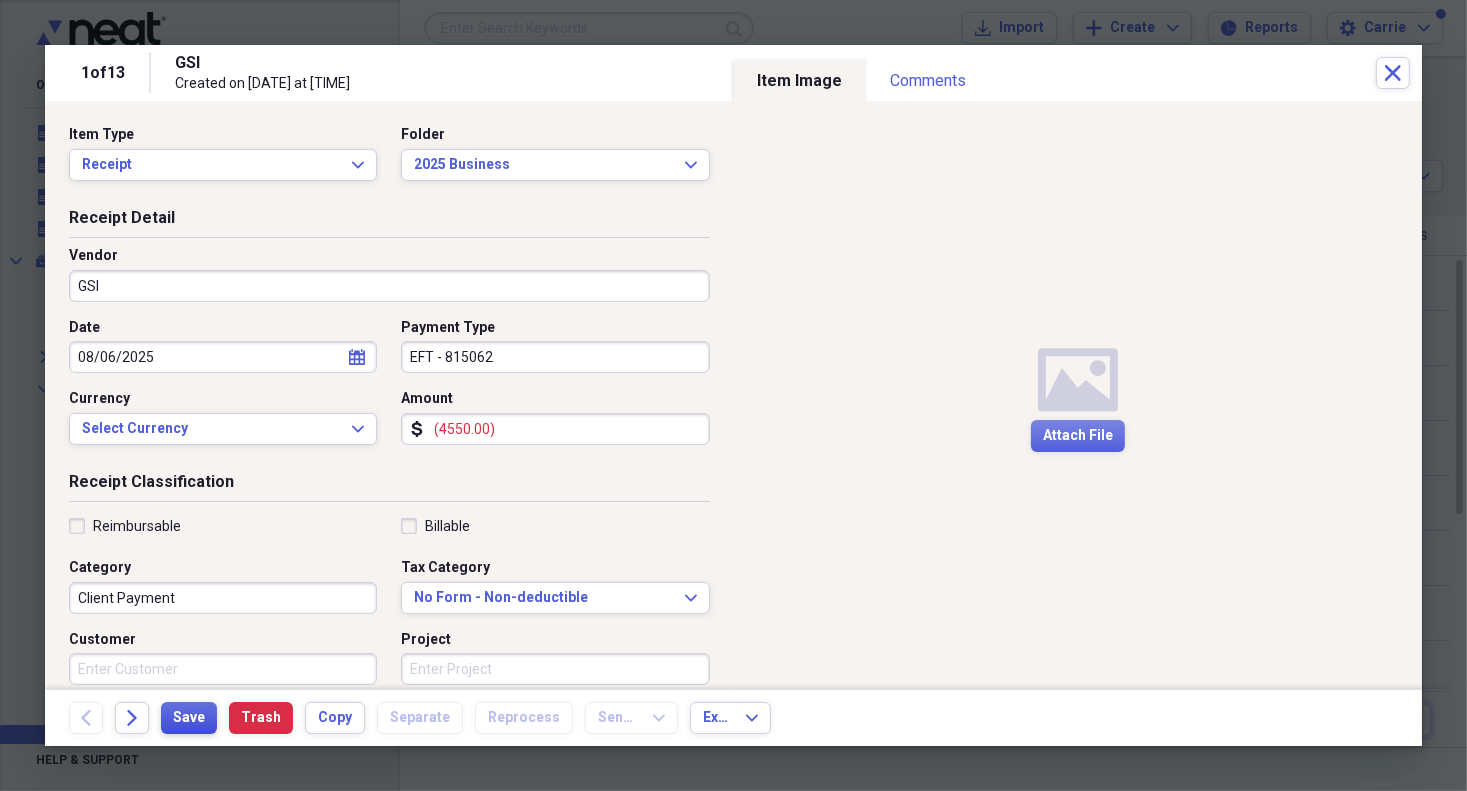 click on "Save" at bounding box center [189, 718] 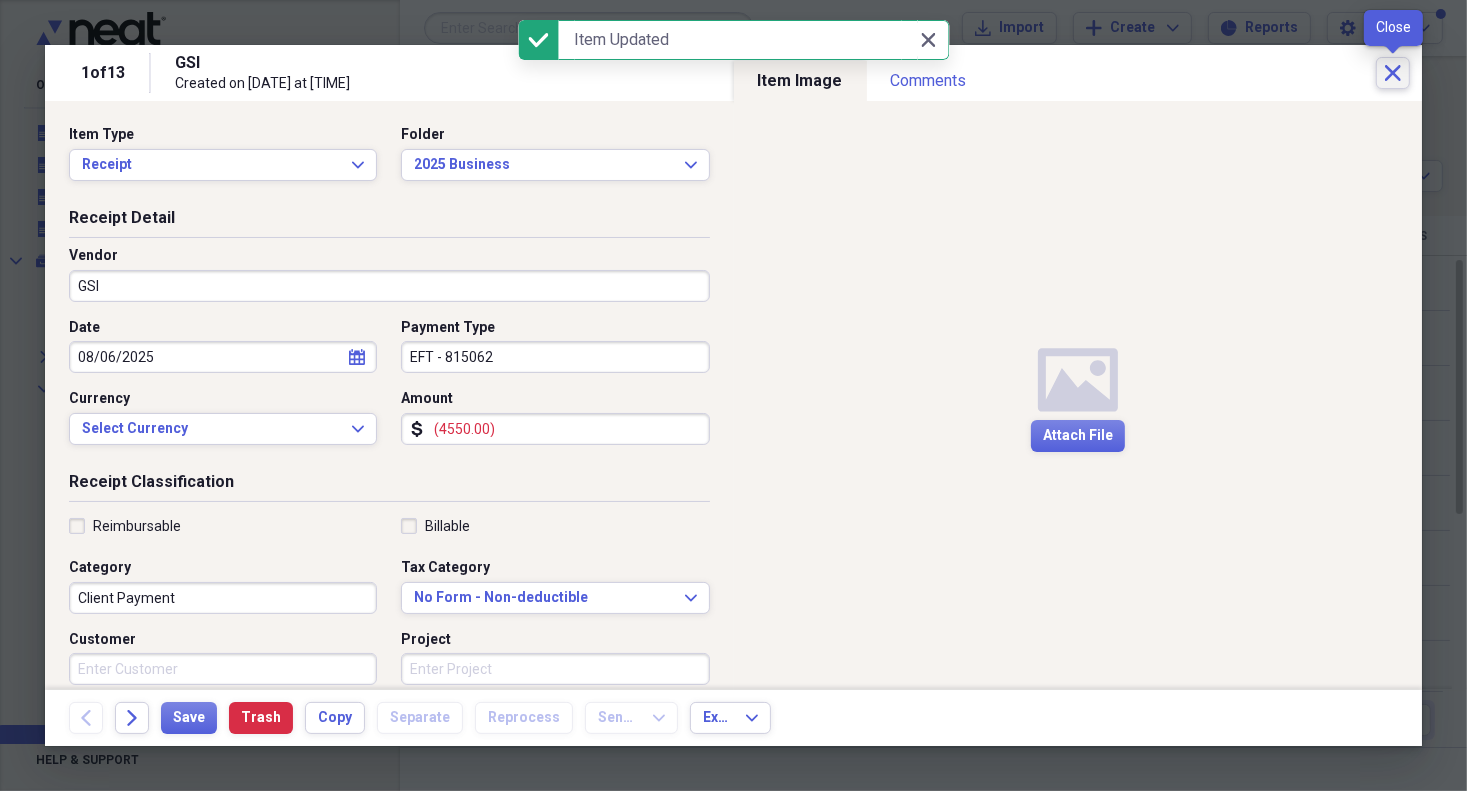 click on "Close" 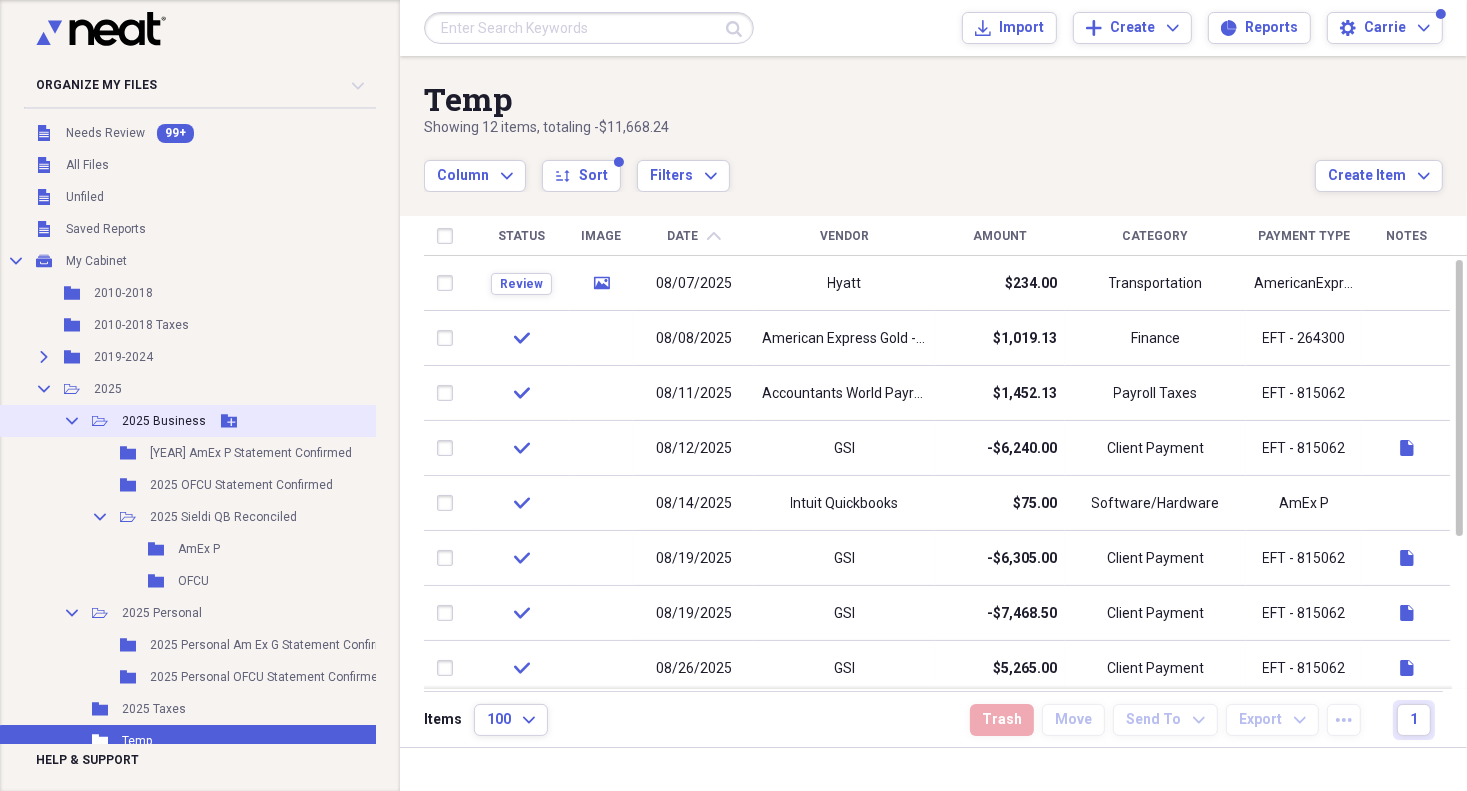 click on "2025 Business" at bounding box center [164, 421] 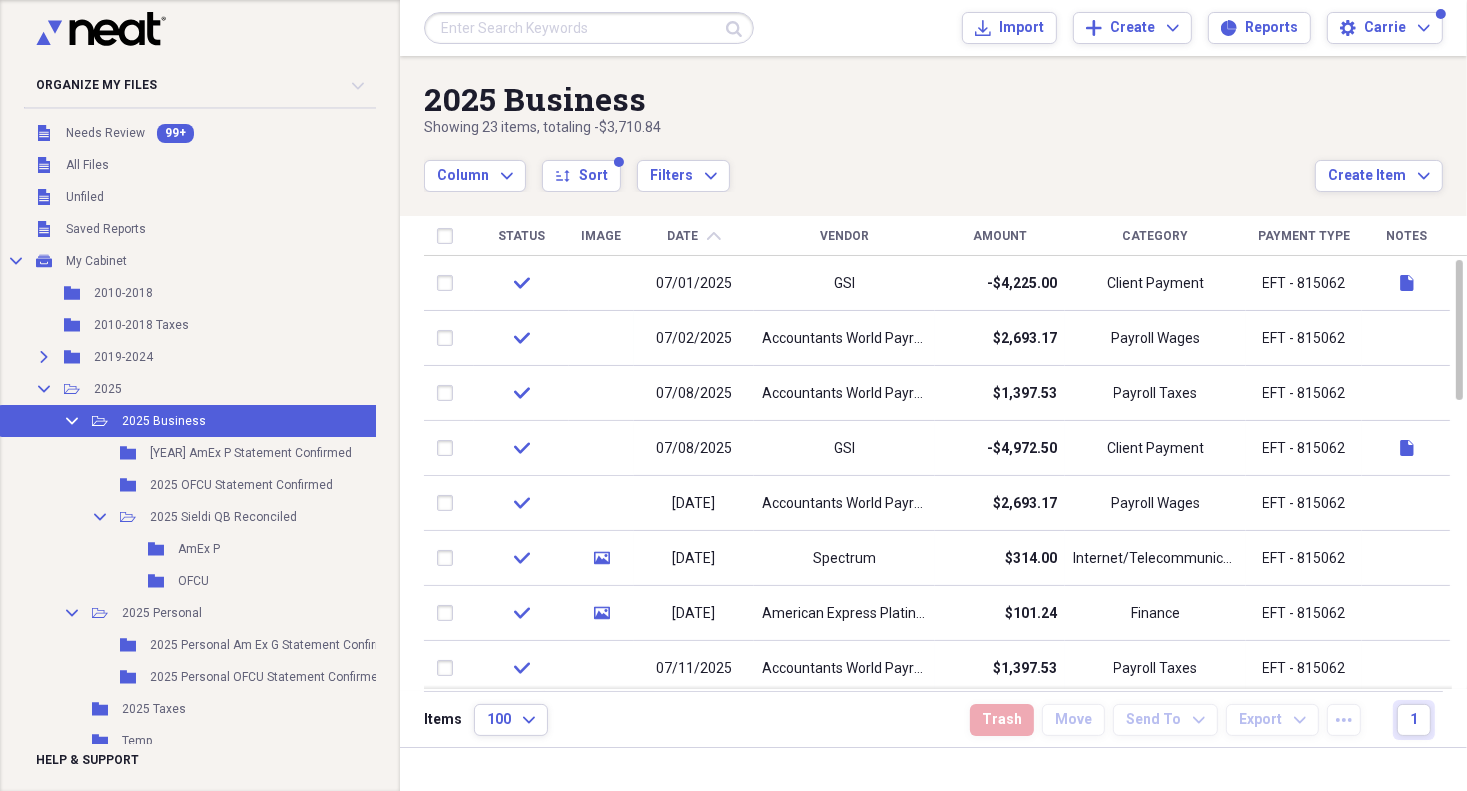 click on "Date" at bounding box center [683, 236] 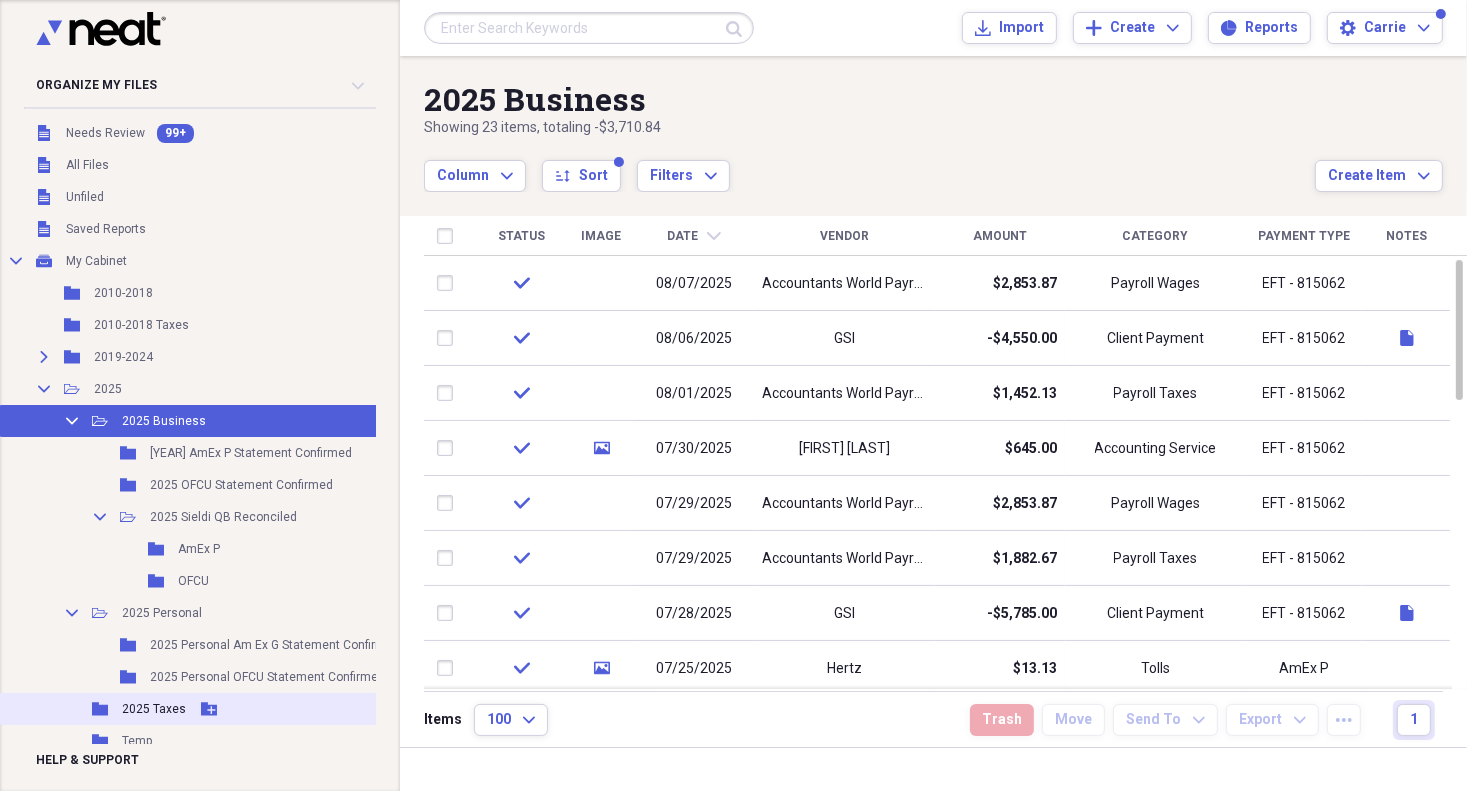 scroll, scrollTop: 87, scrollLeft: 0, axis: vertical 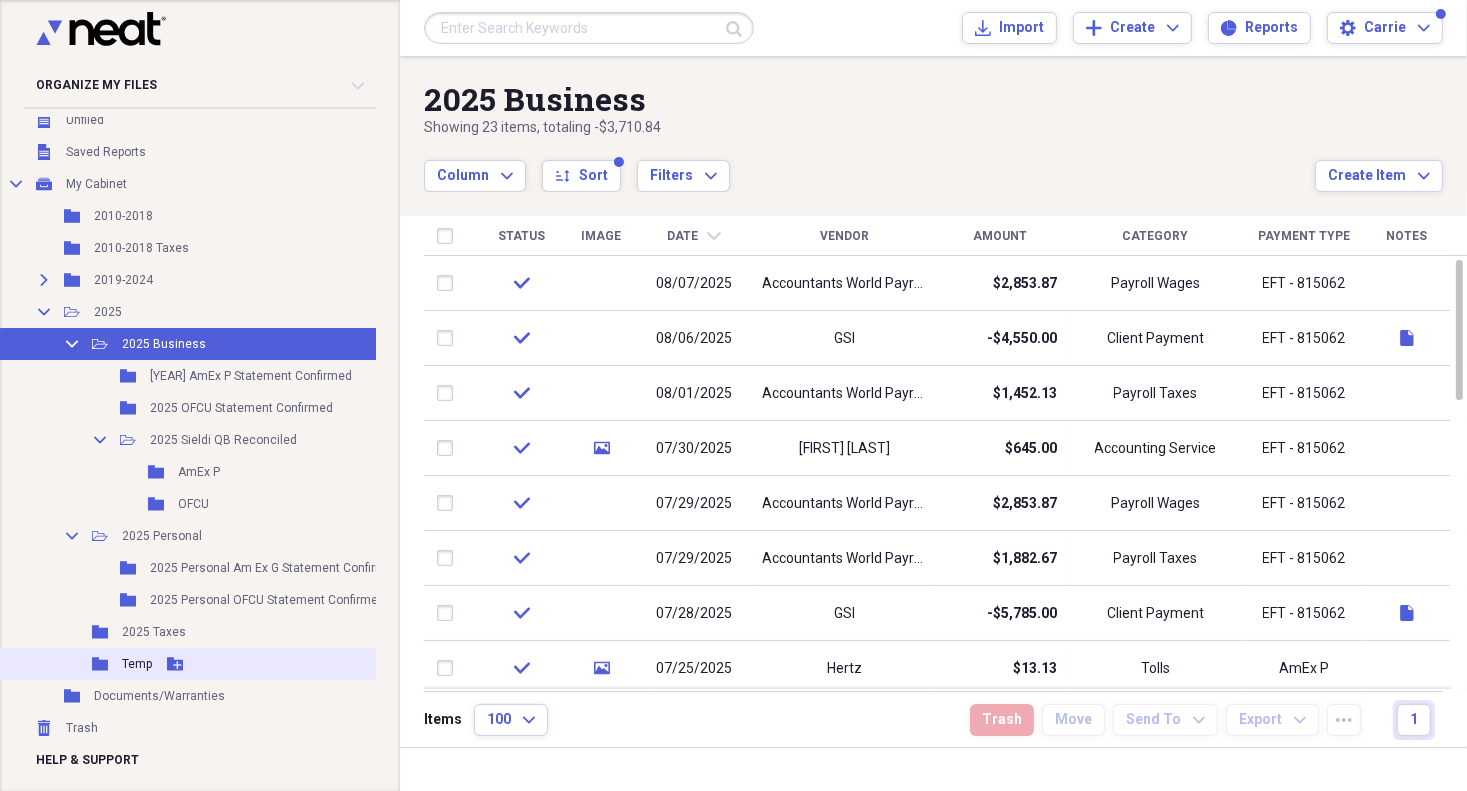 click on "Temp" at bounding box center [137, 664] 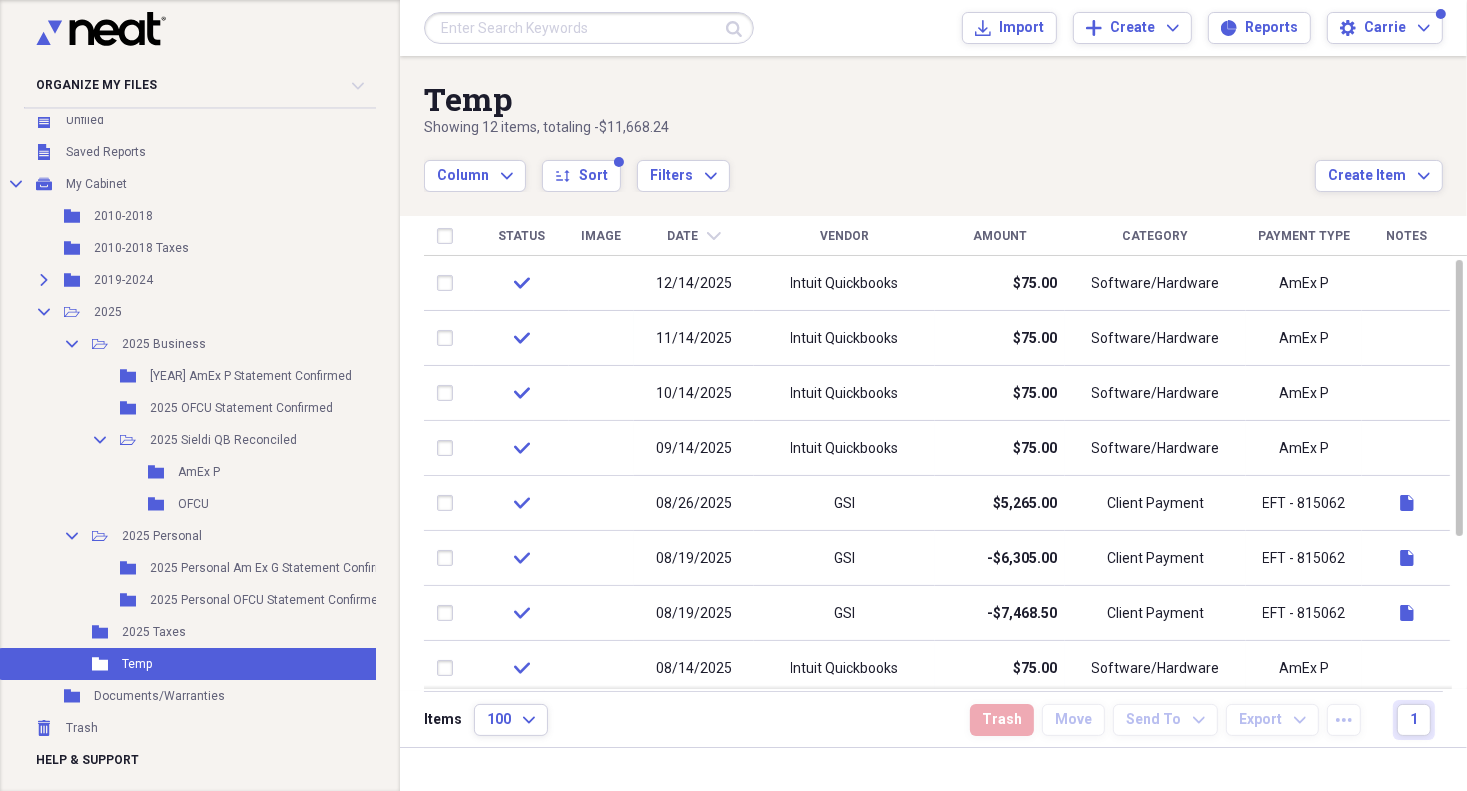 click on "Date" at bounding box center (683, 236) 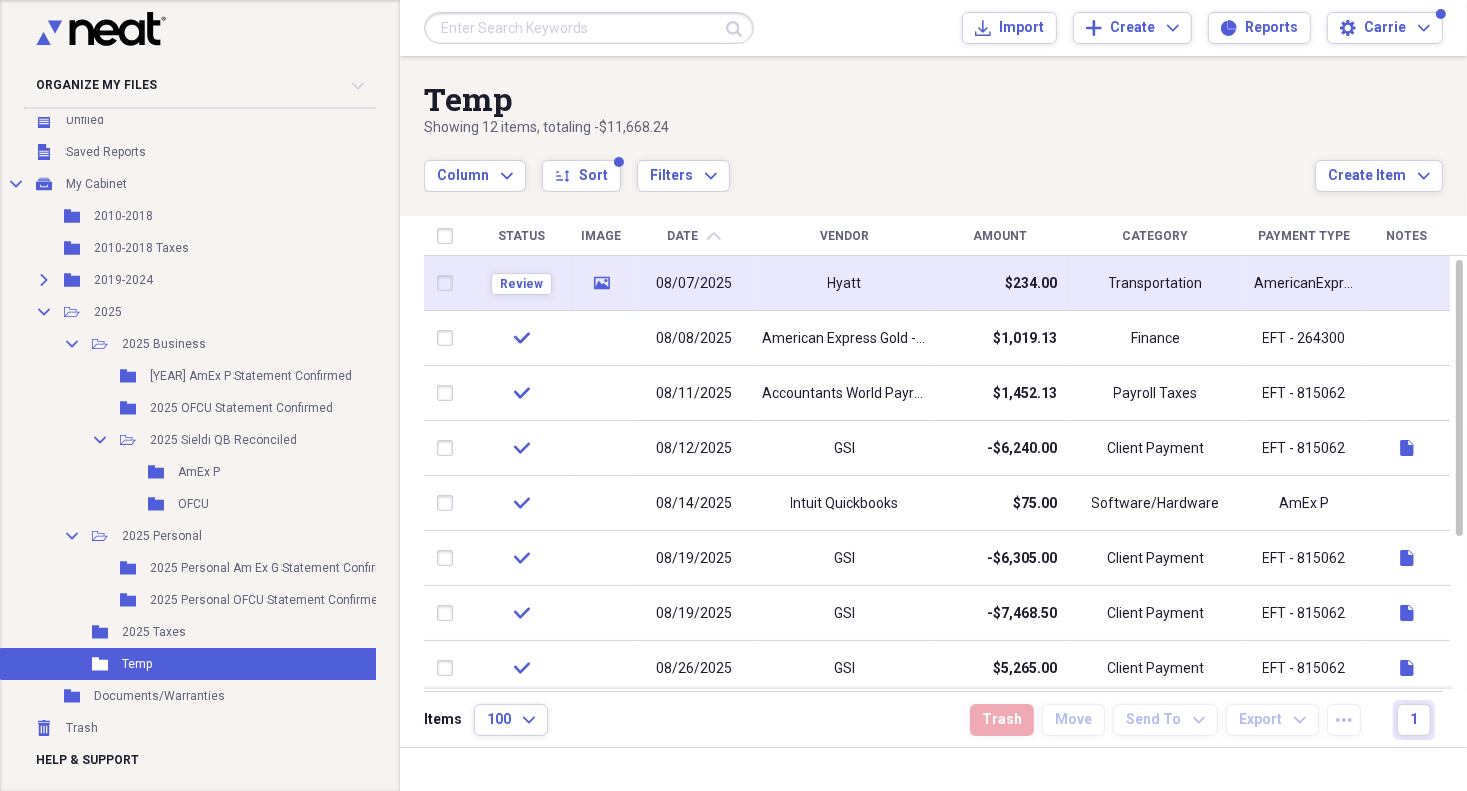 click on "08/07/2025" at bounding box center (694, 284) 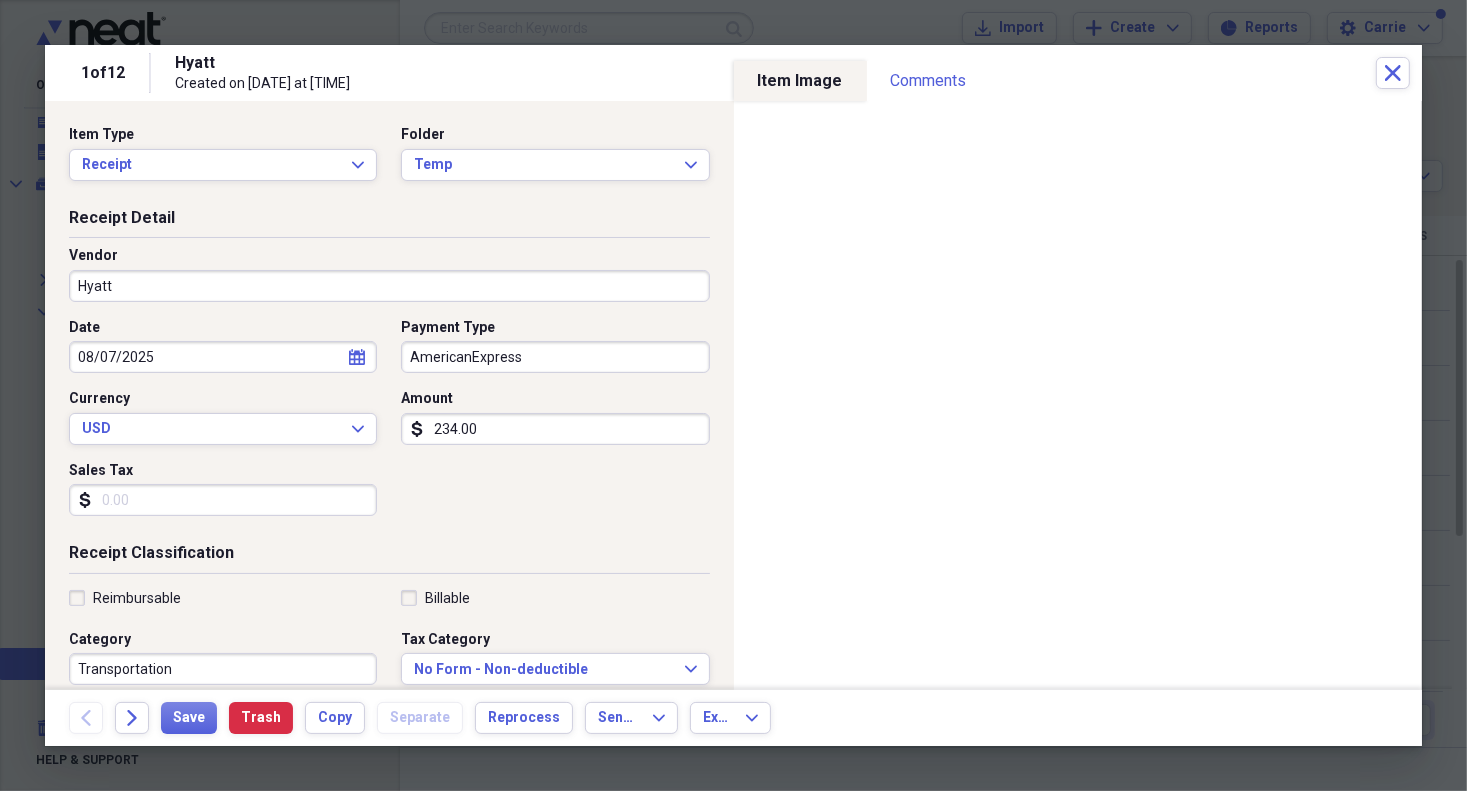 click 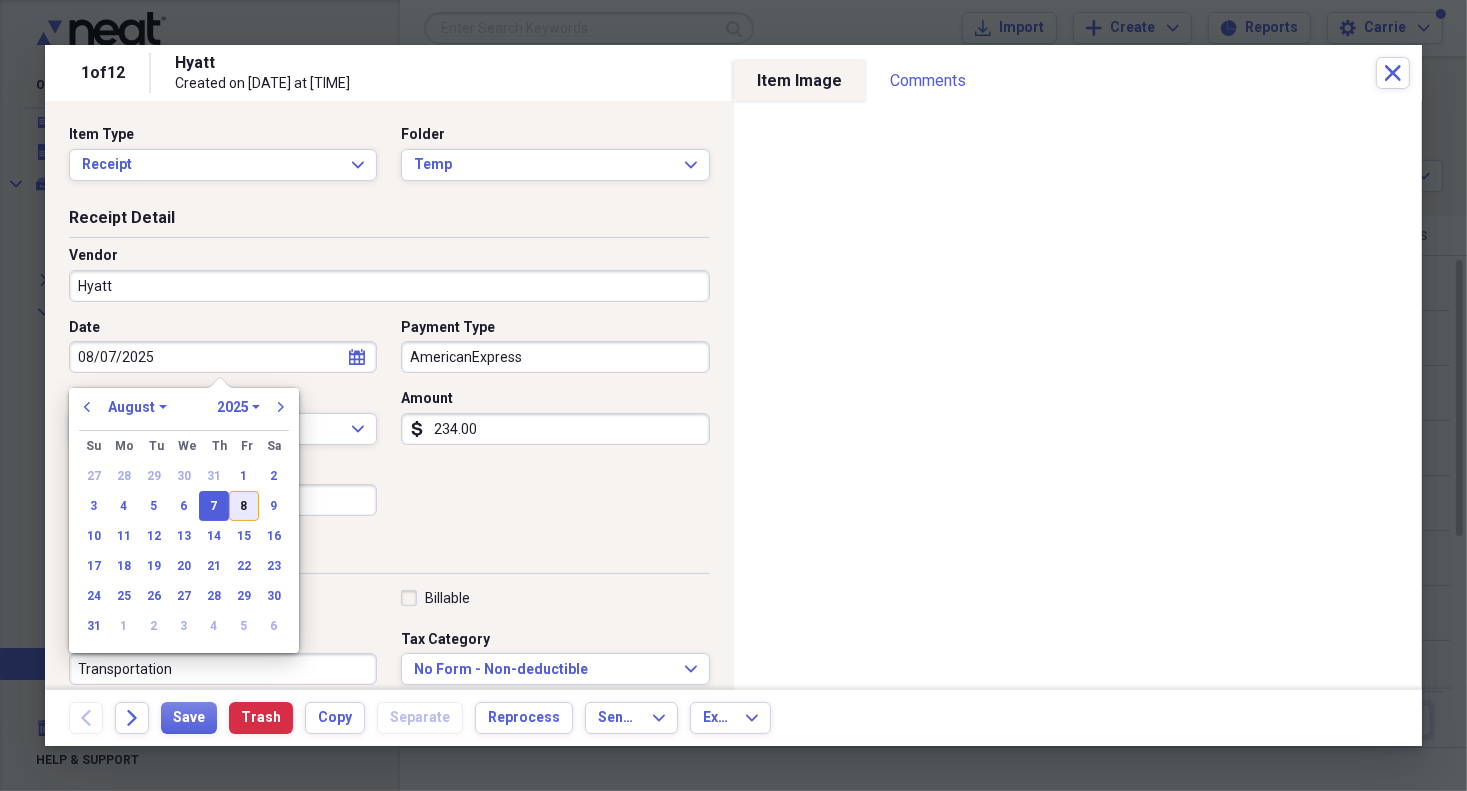 click on "8" at bounding box center [244, 506] 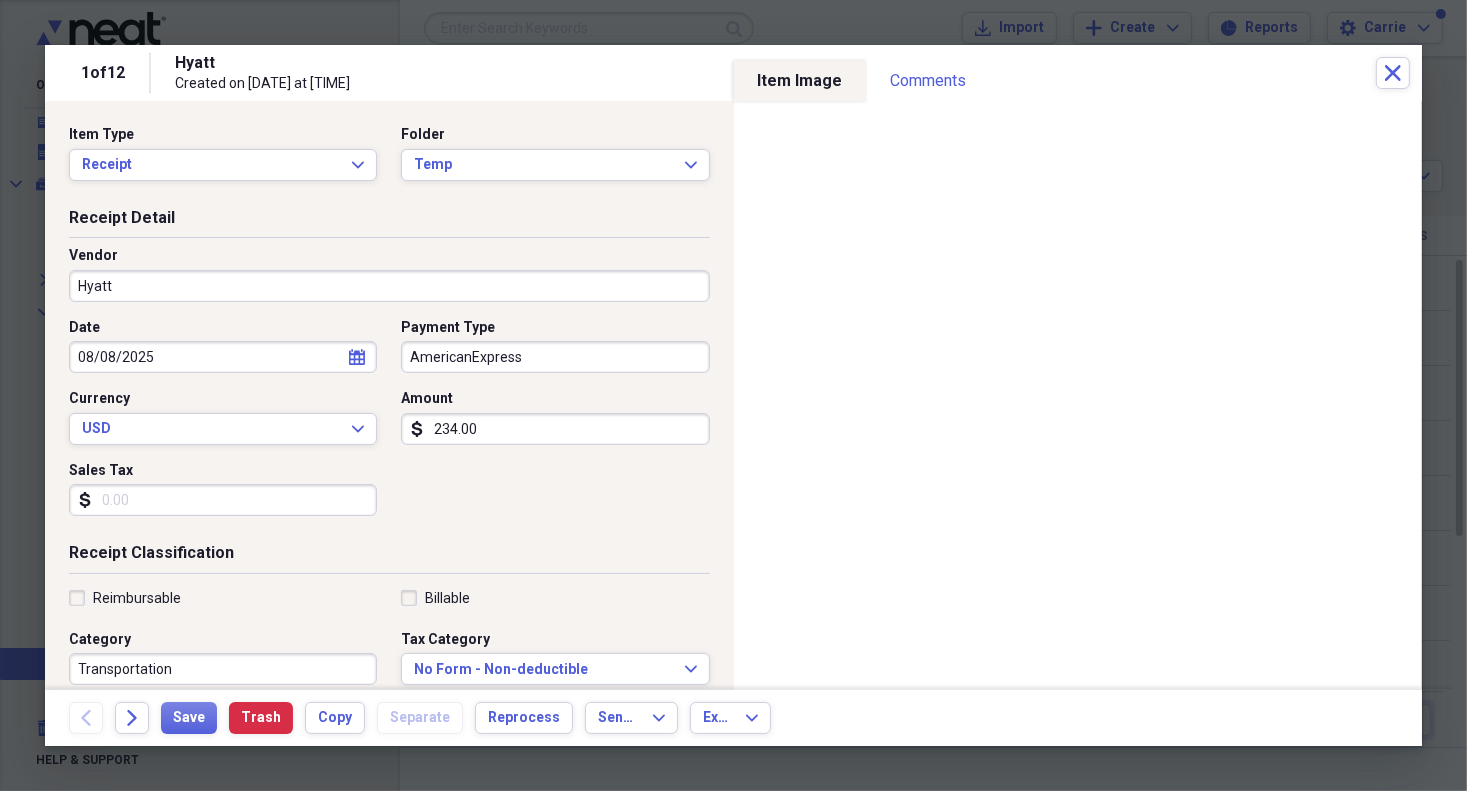 click on "234.00" at bounding box center [555, 429] 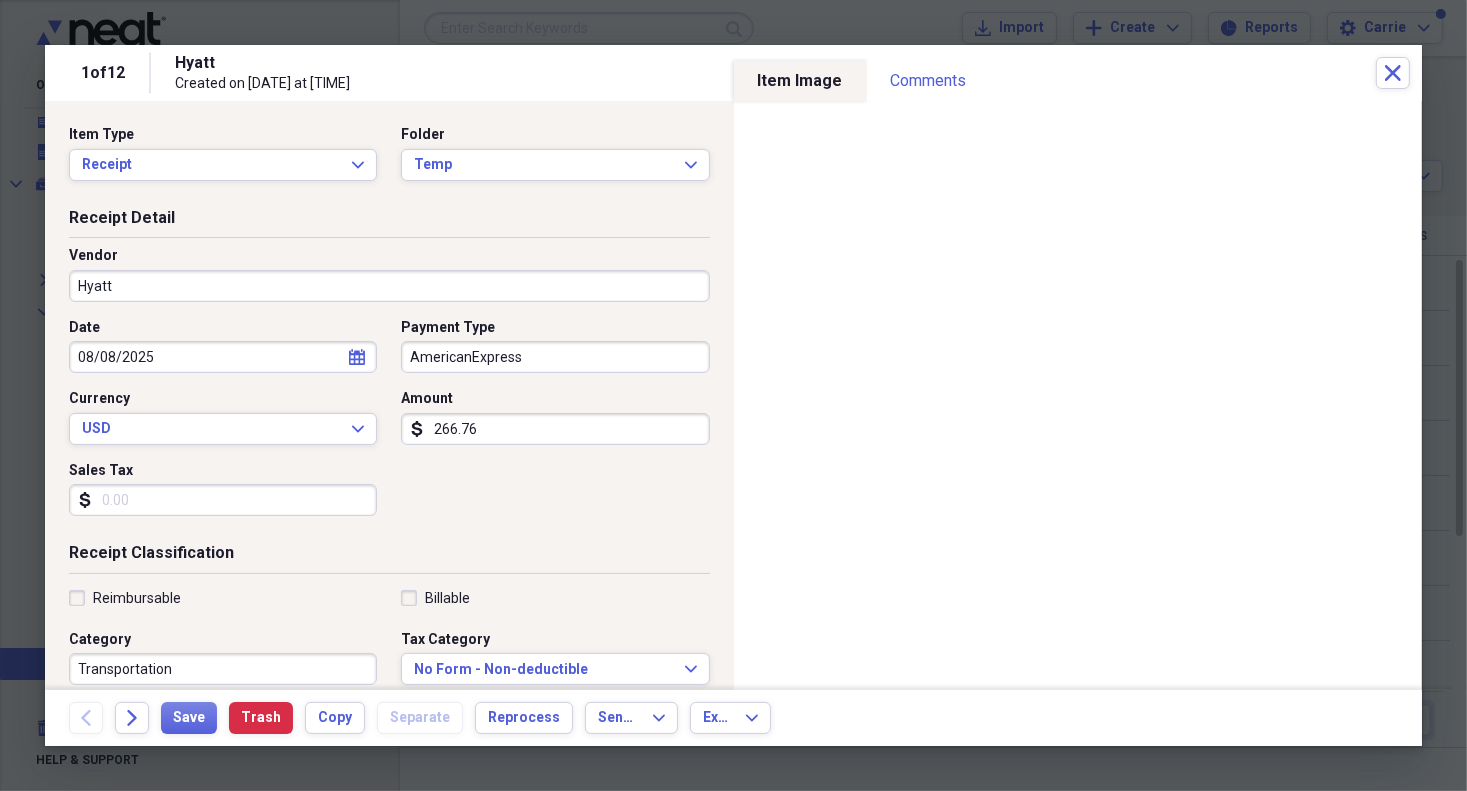 type on "266.76" 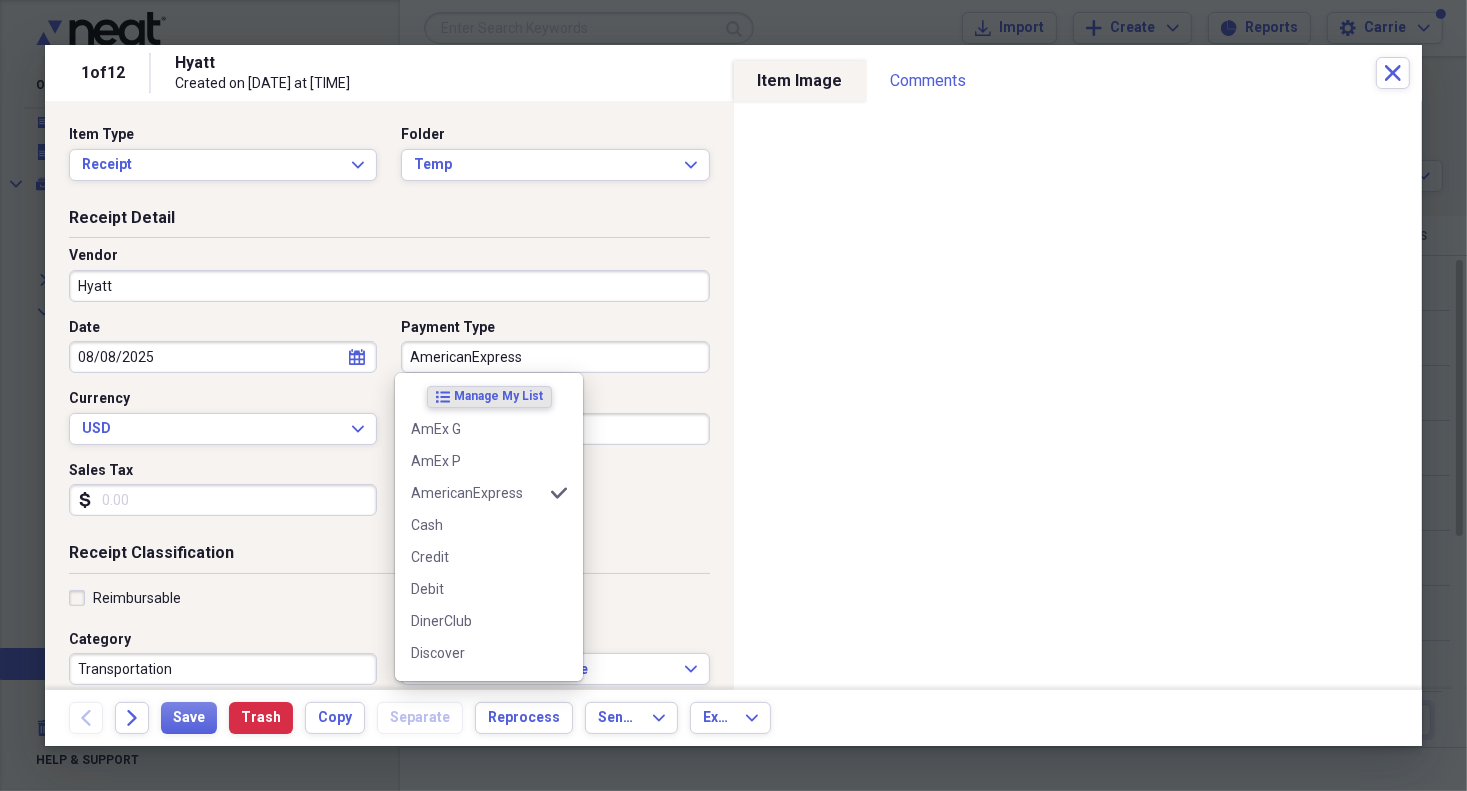 click on "AmericanExpress" at bounding box center (555, 357) 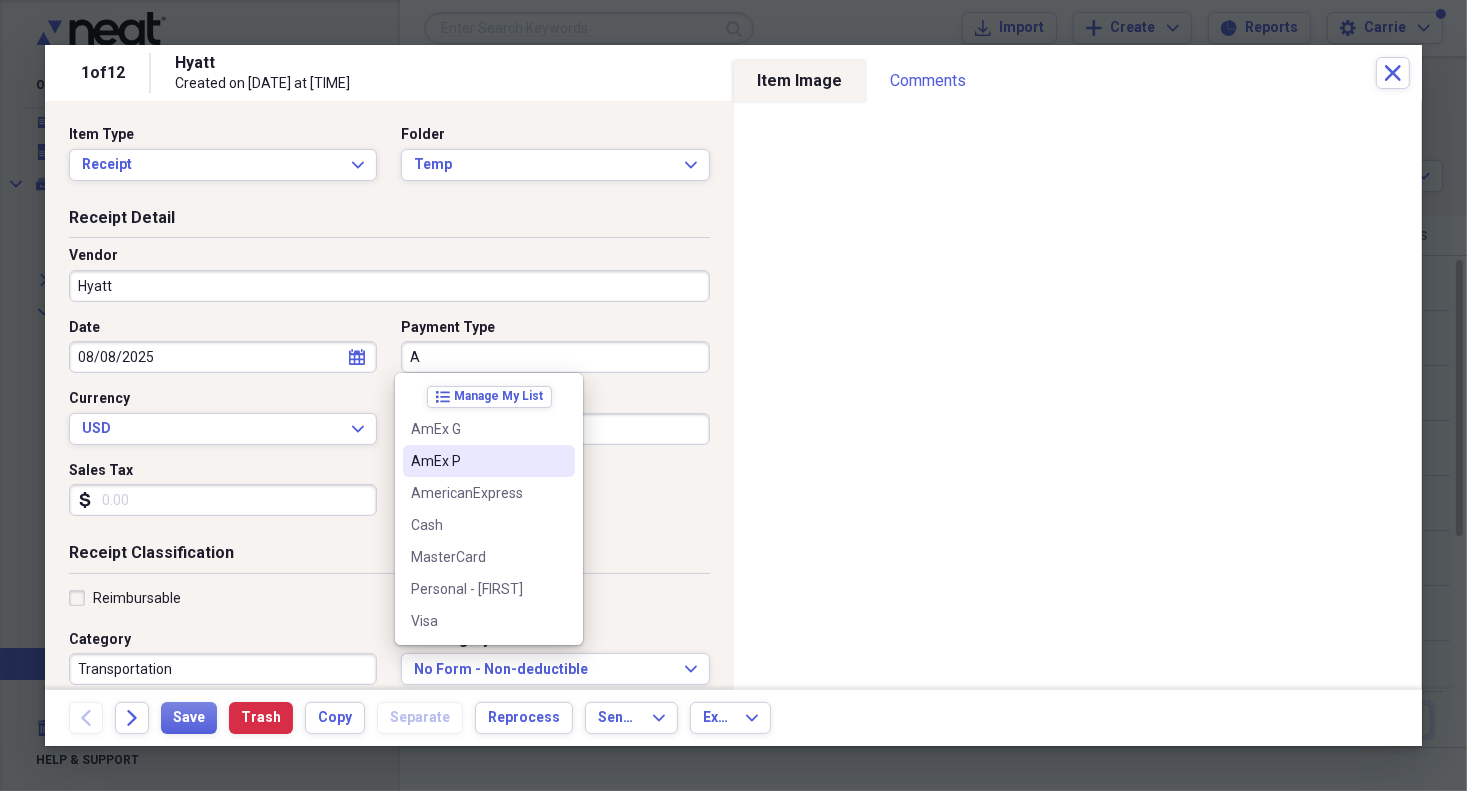 click on "AmEx P" at bounding box center (489, 461) 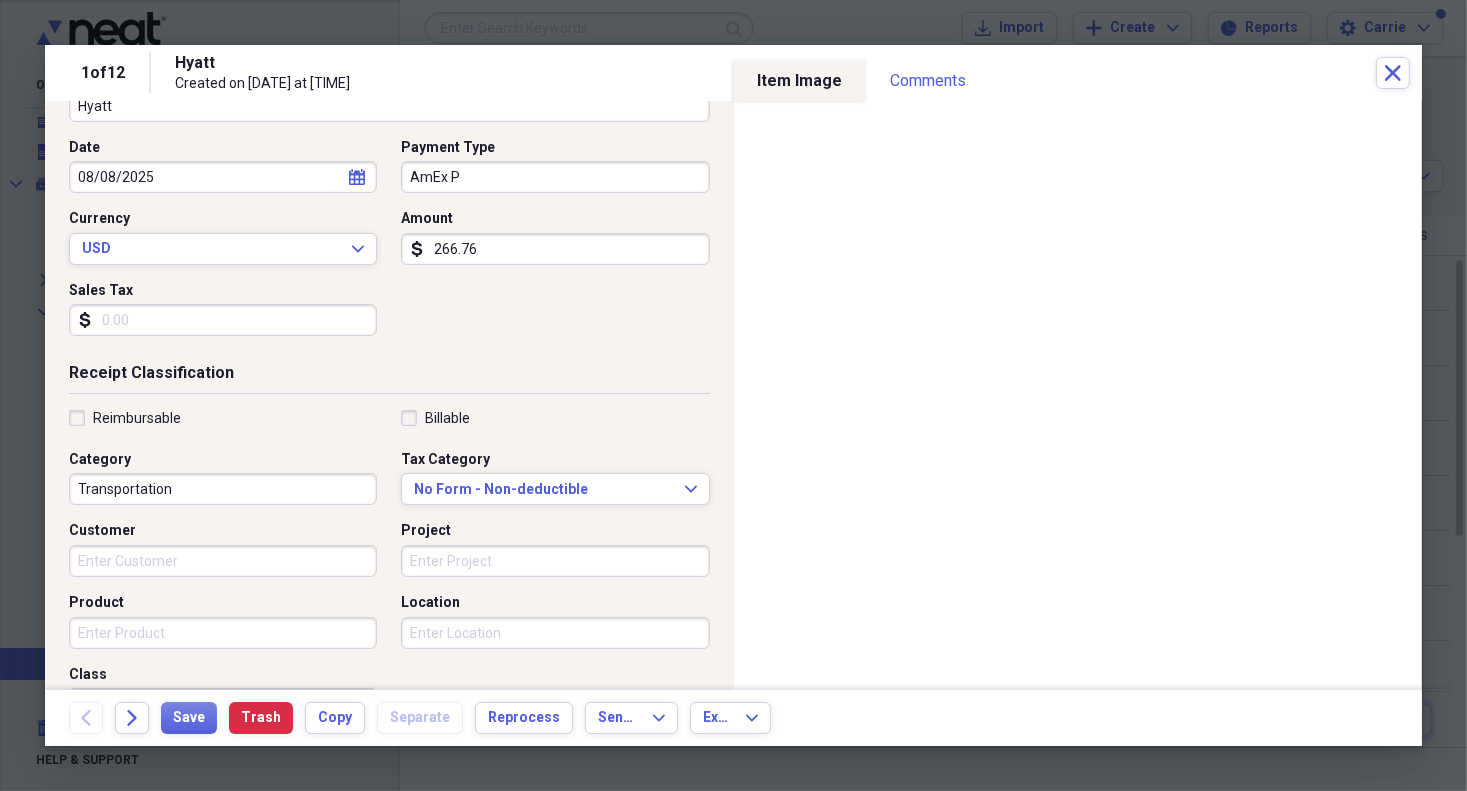 scroll, scrollTop: 181, scrollLeft: 0, axis: vertical 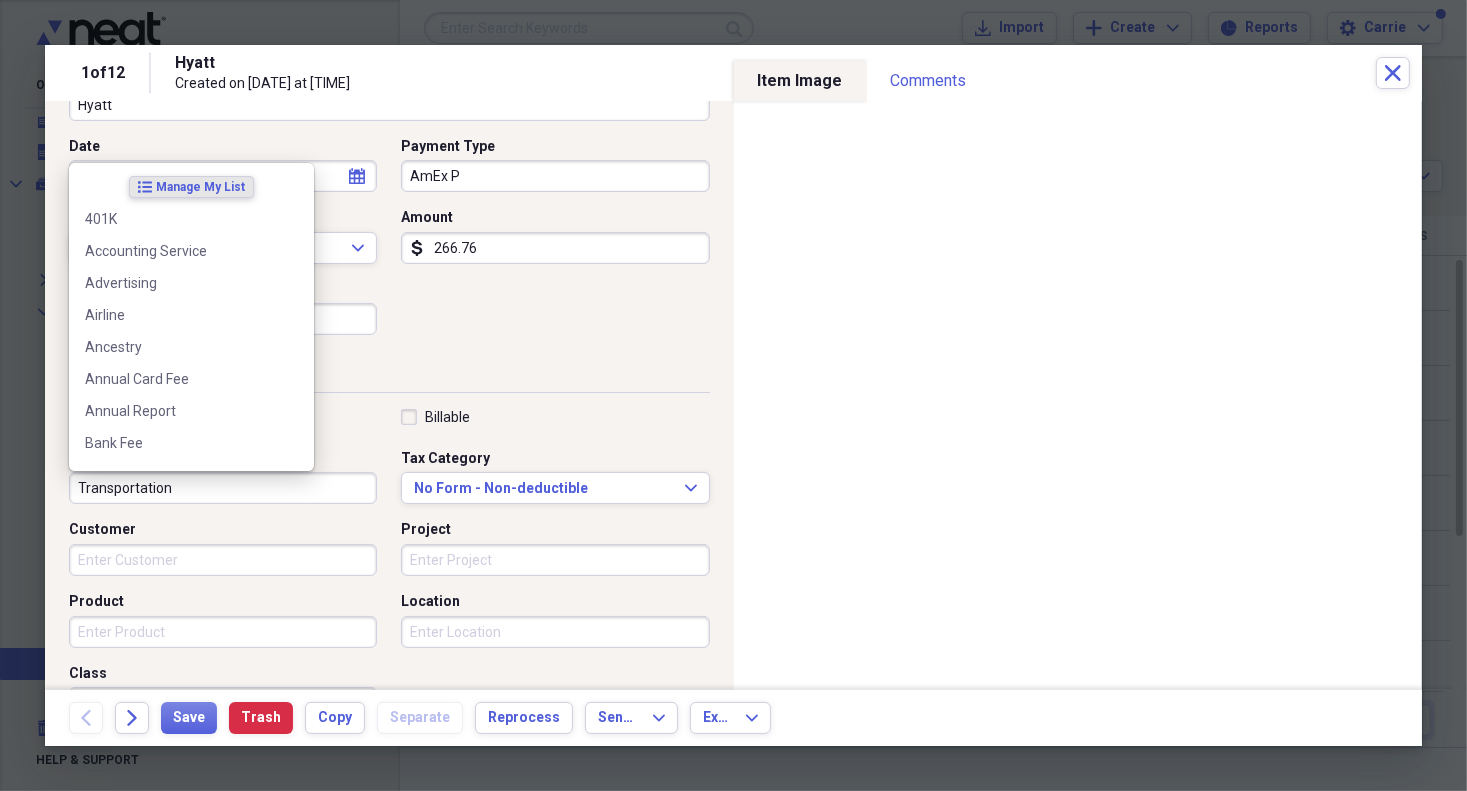 click on "Transportation" at bounding box center [223, 488] 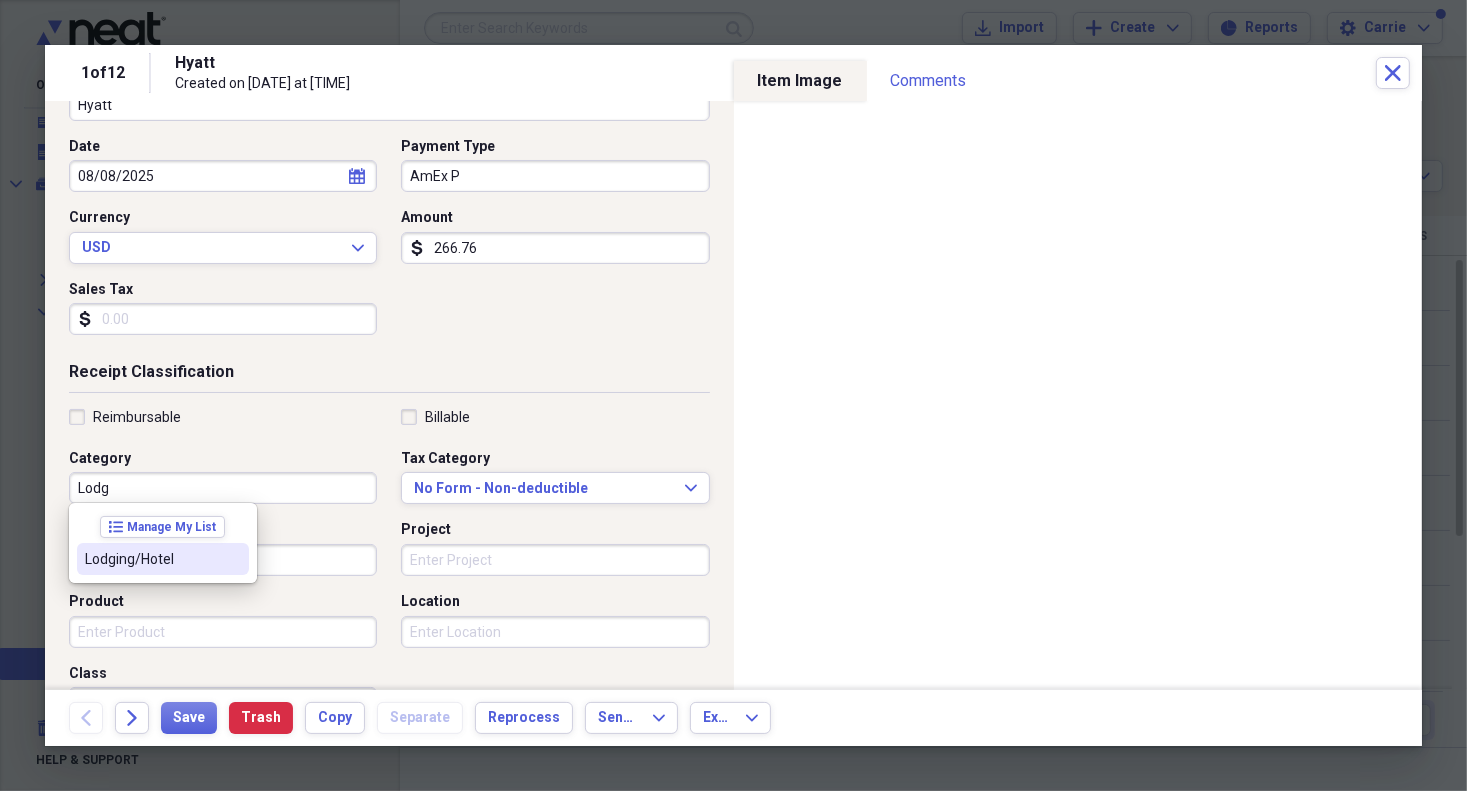 click on "Lodging/Hotel" at bounding box center [151, 559] 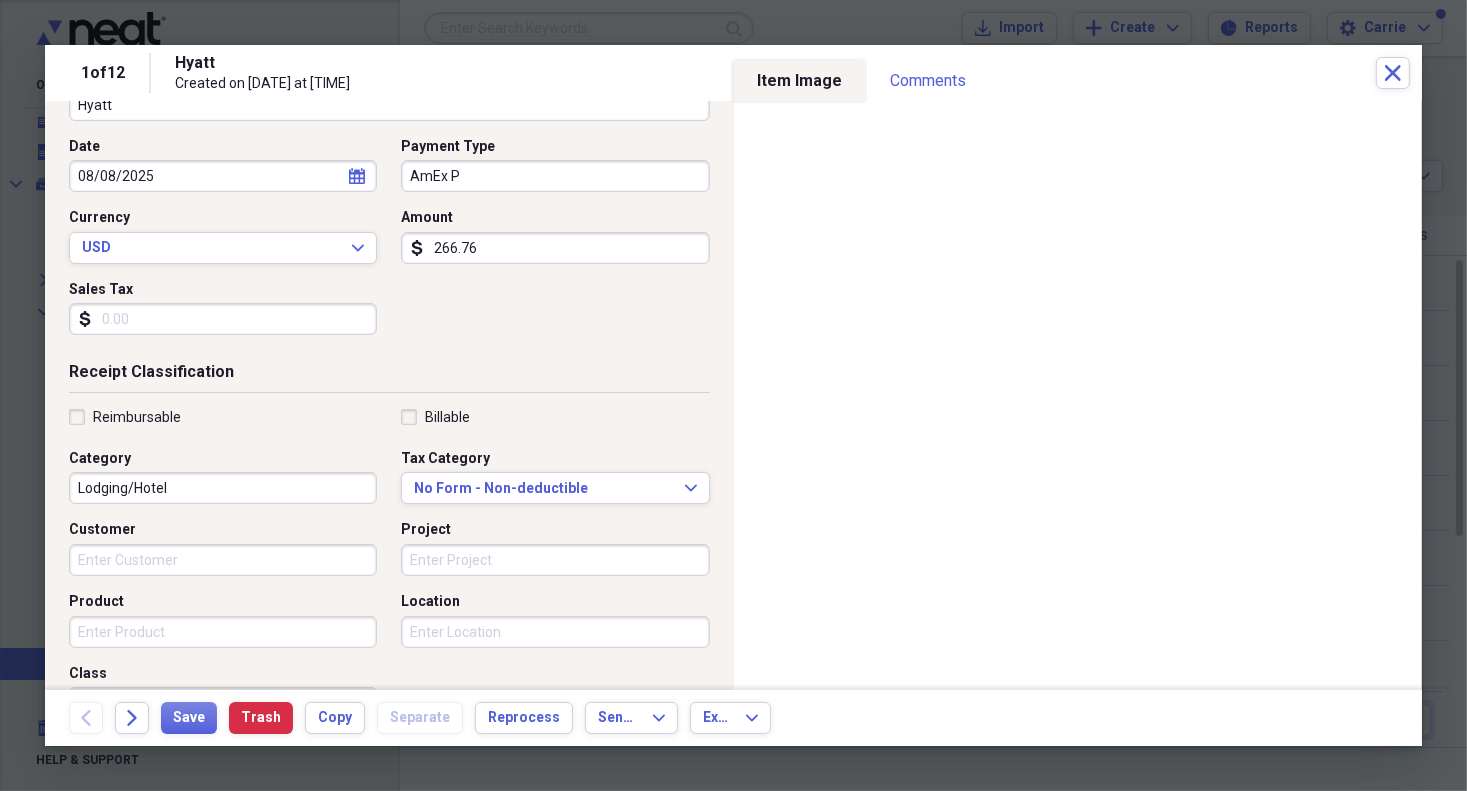 click on "Customer" at bounding box center (223, 560) 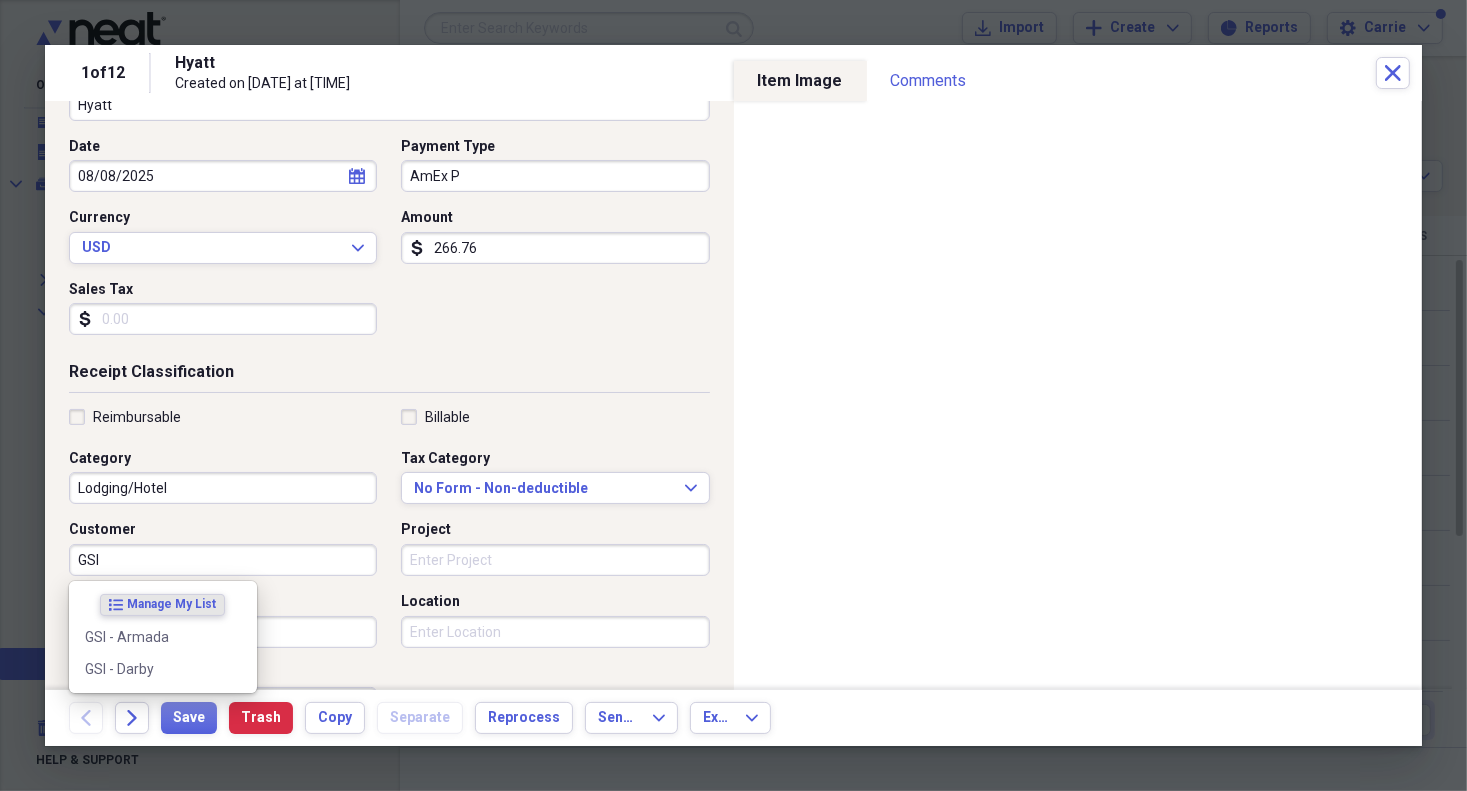 scroll, scrollTop: 144, scrollLeft: 0, axis: vertical 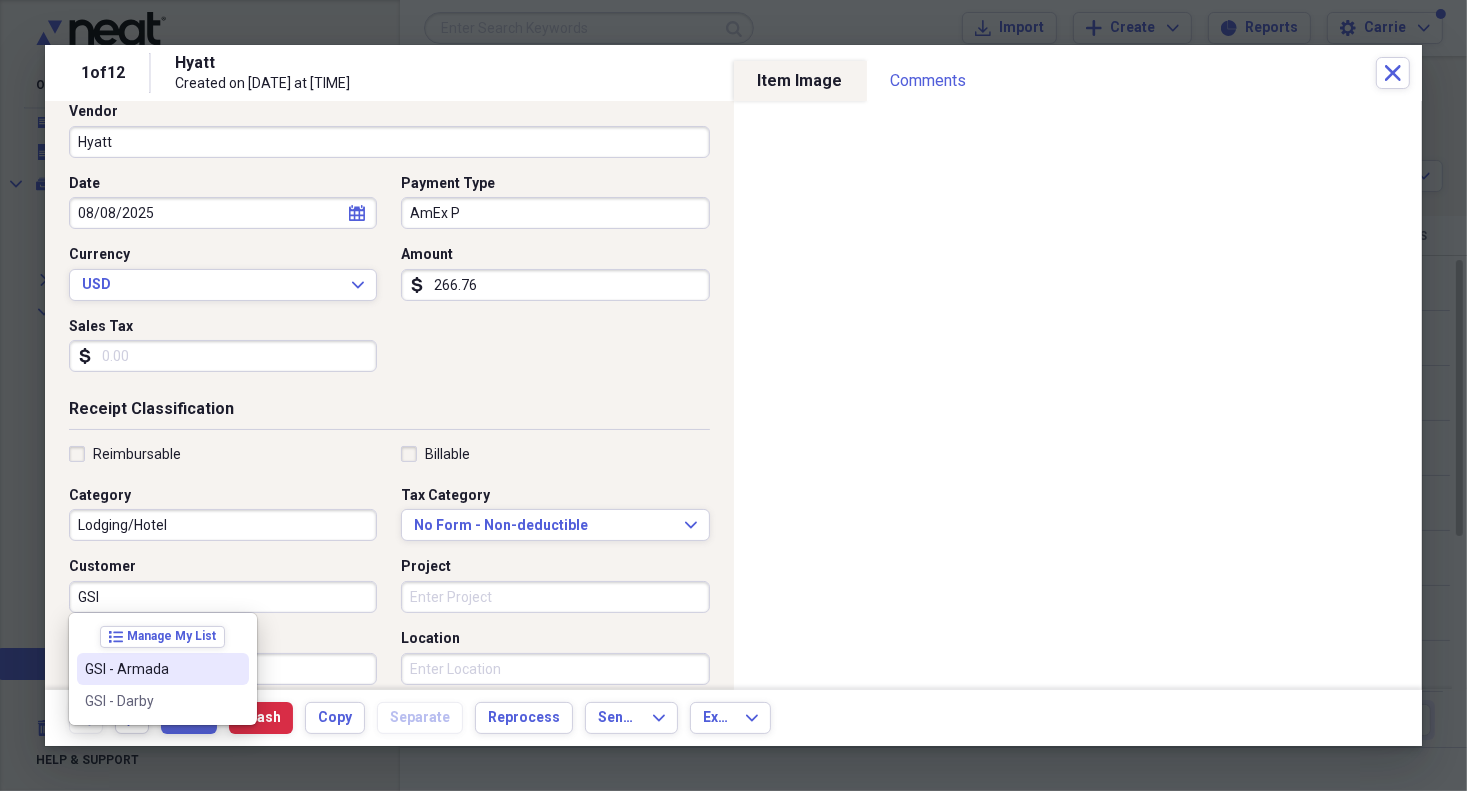 click on "GSI - Armada" at bounding box center [151, 669] 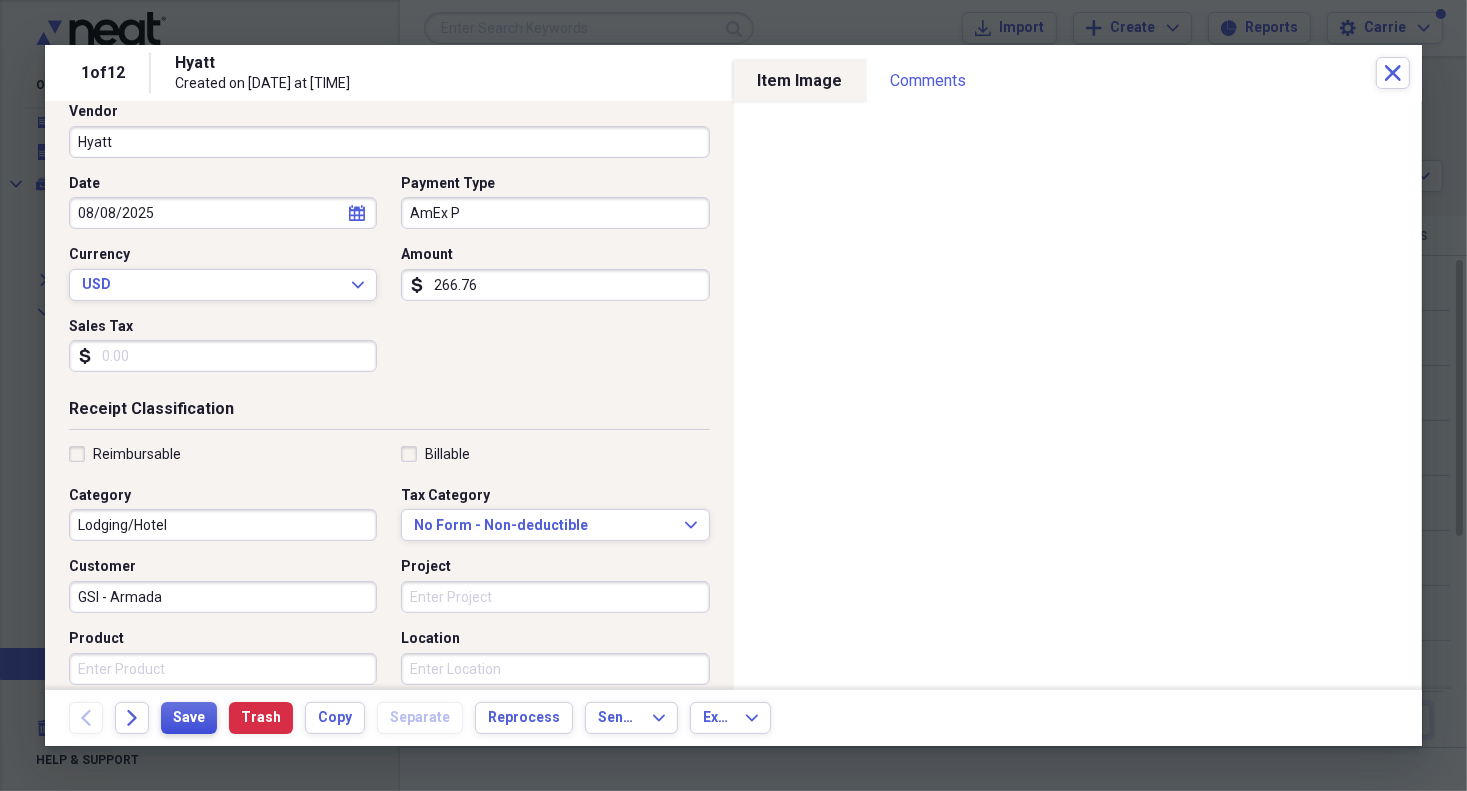 click on "Save" at bounding box center [189, 718] 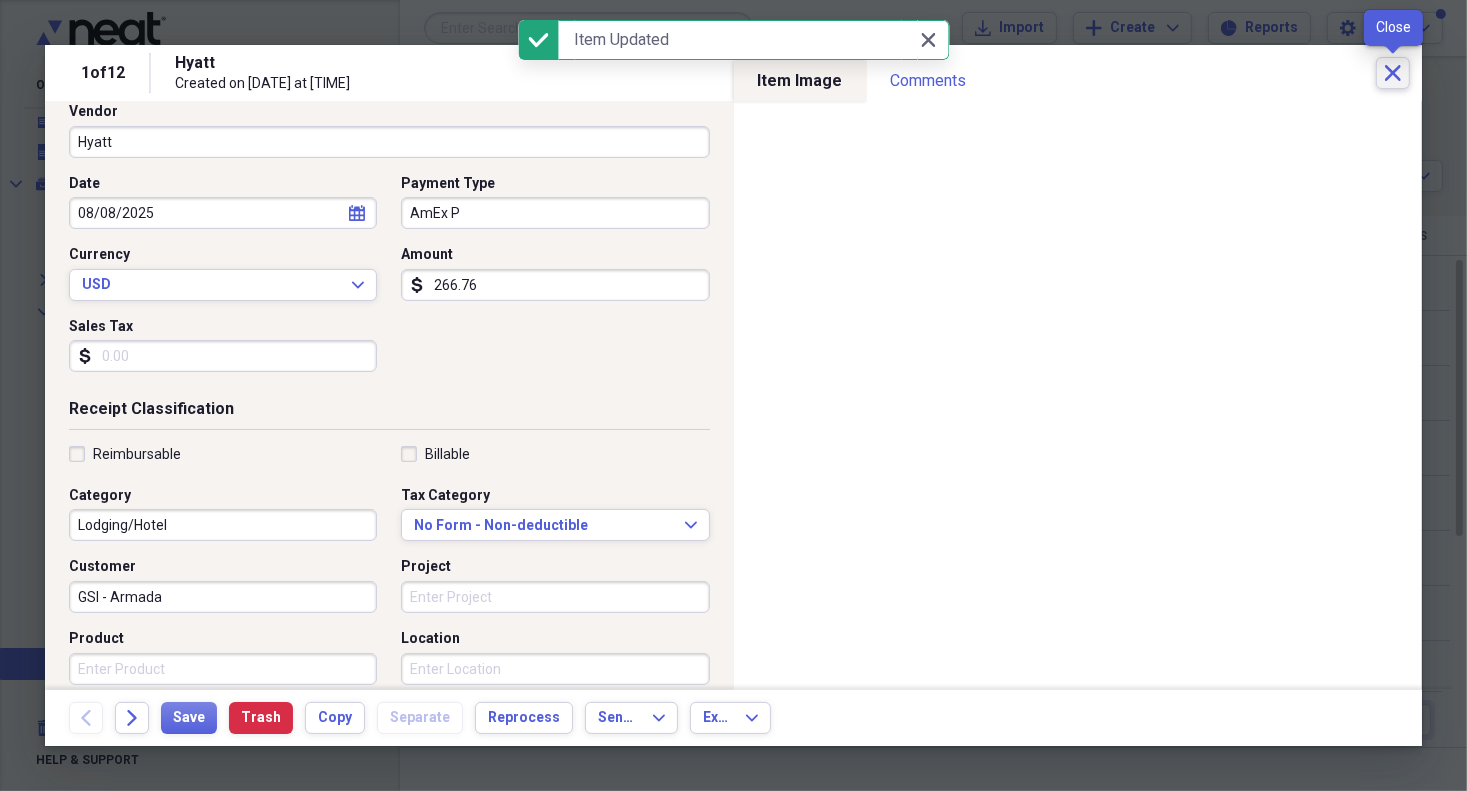 click on "Close" 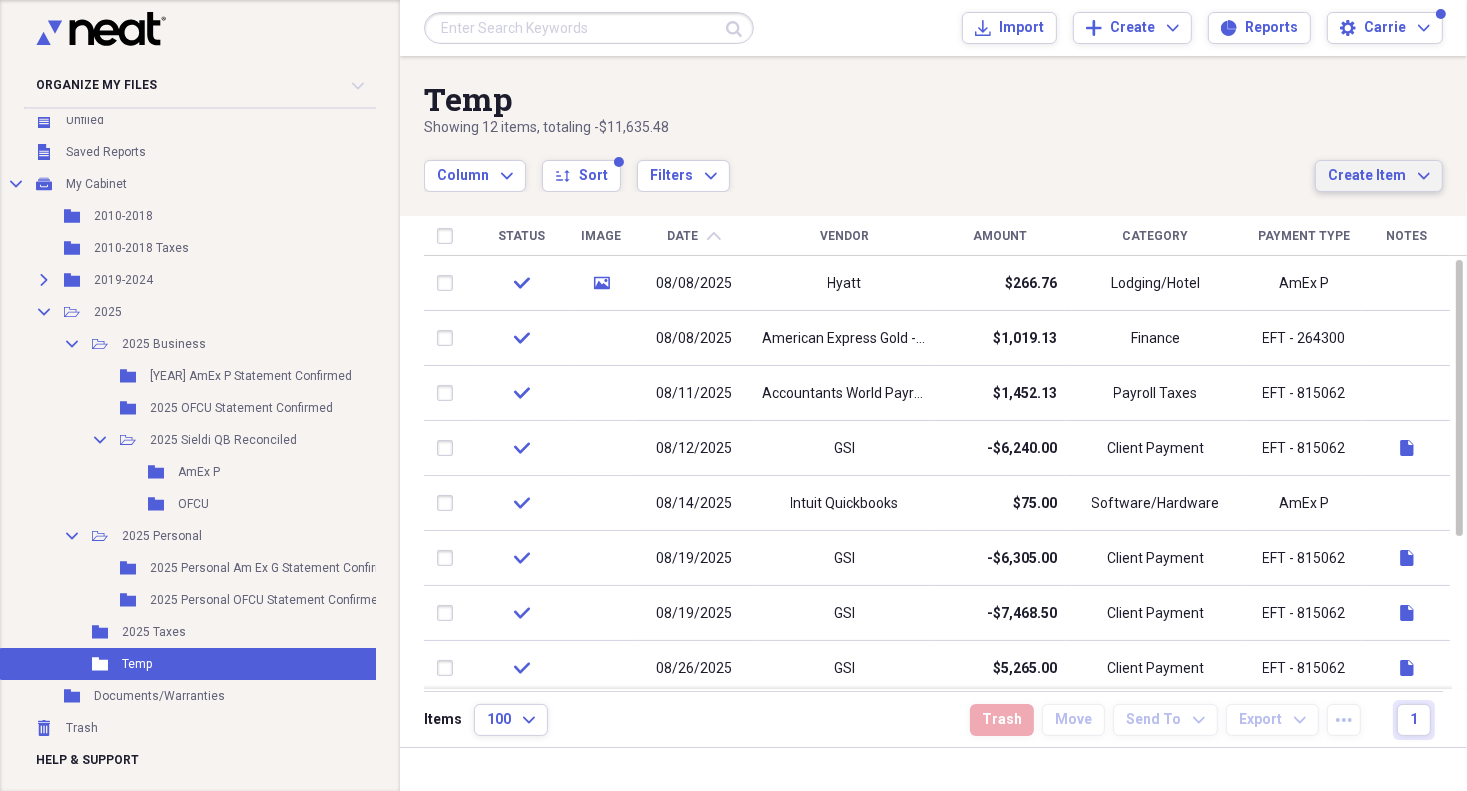 click on "Create Item" at bounding box center (1367, 176) 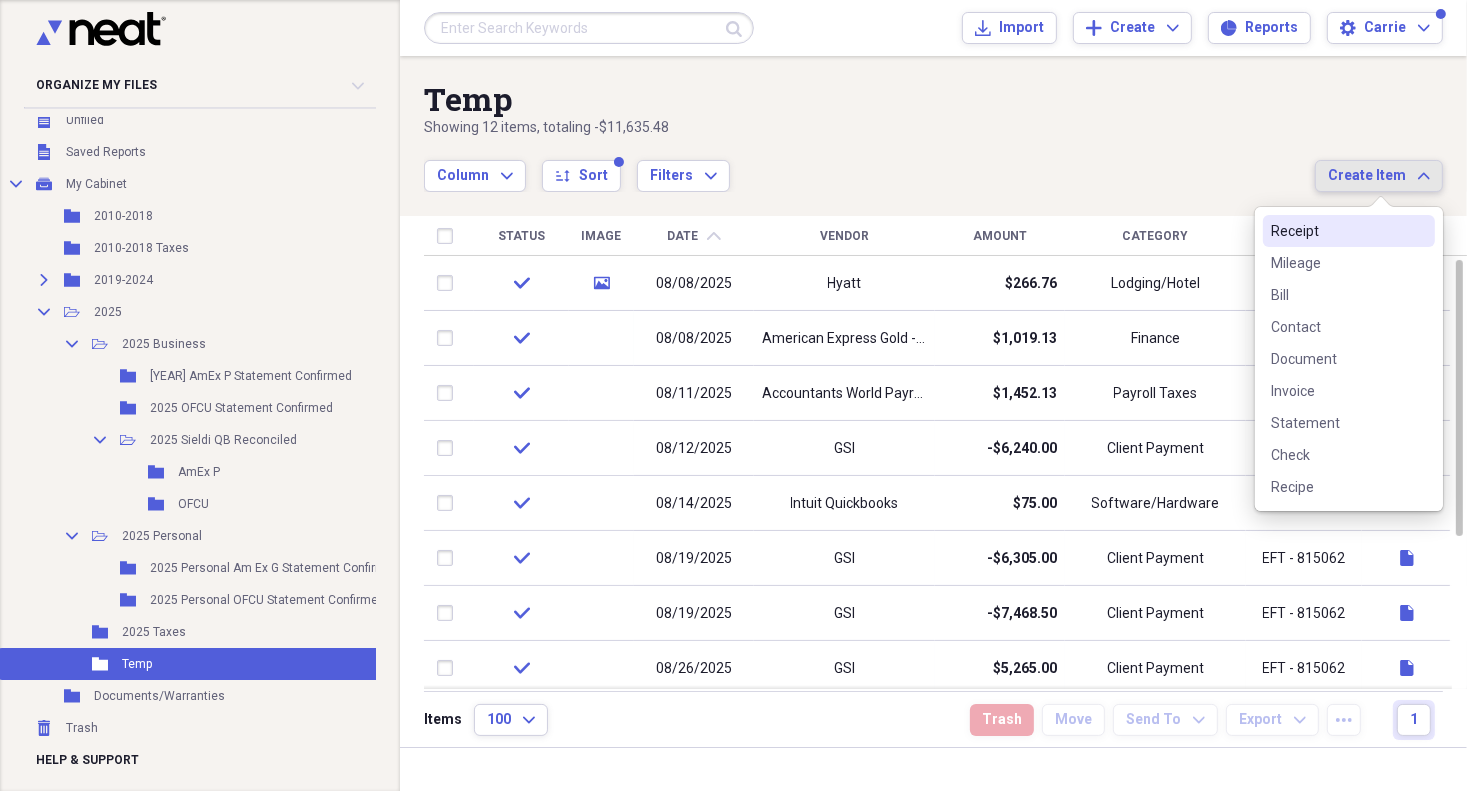 click on "Receipt" at bounding box center [1337, 231] 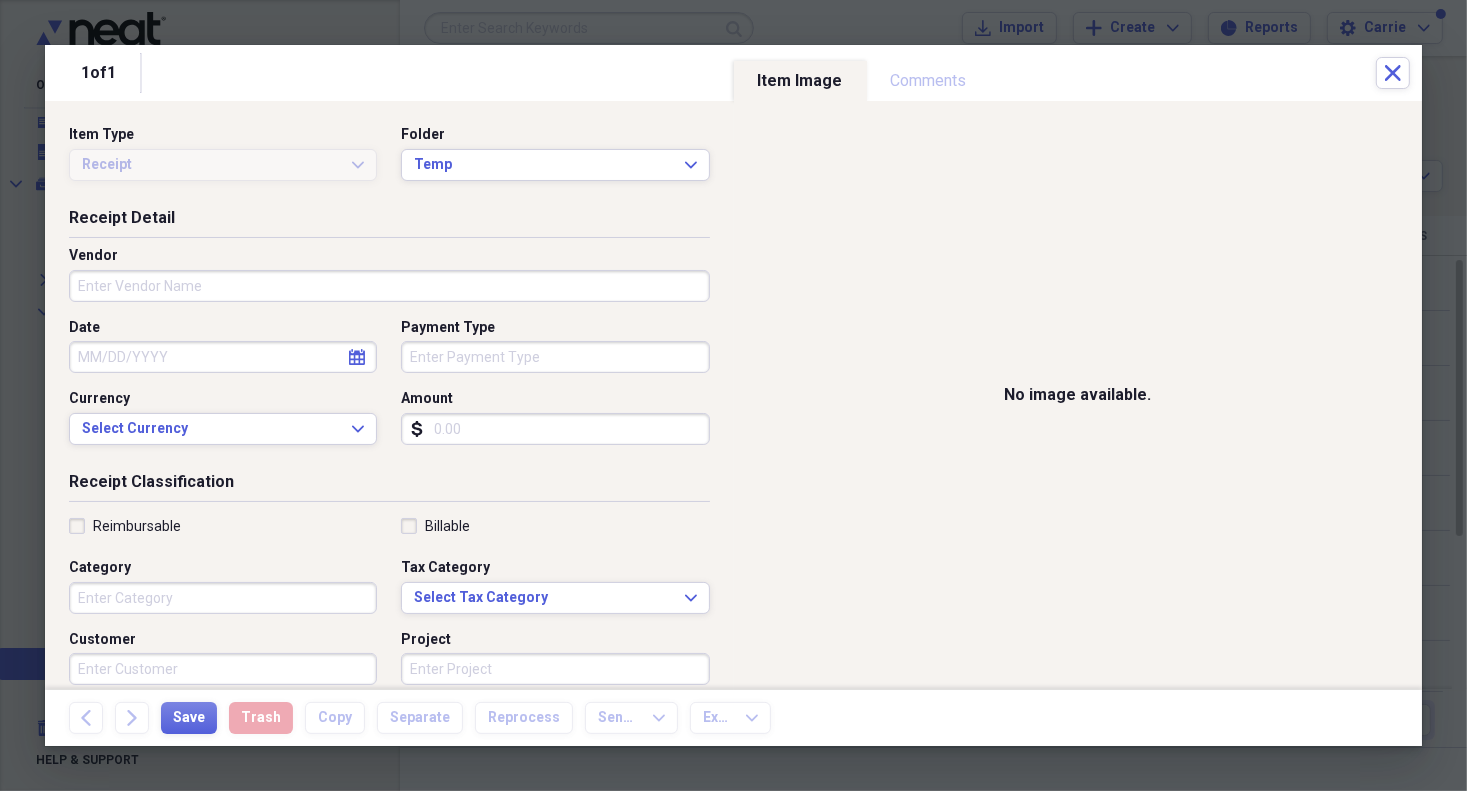 click on "Vendor" at bounding box center (389, 286) 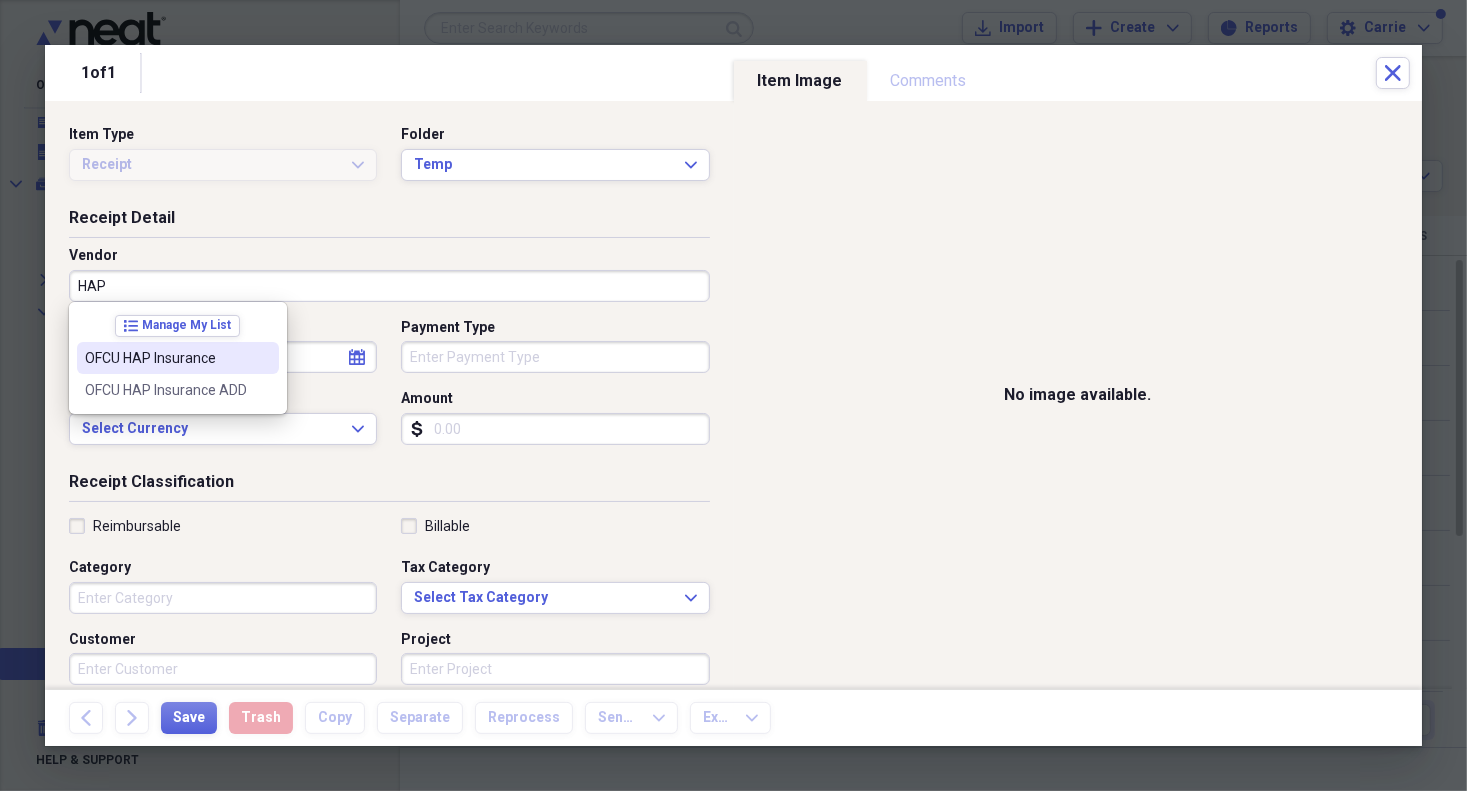 click on "OFCU HAP Insurance" at bounding box center [166, 358] 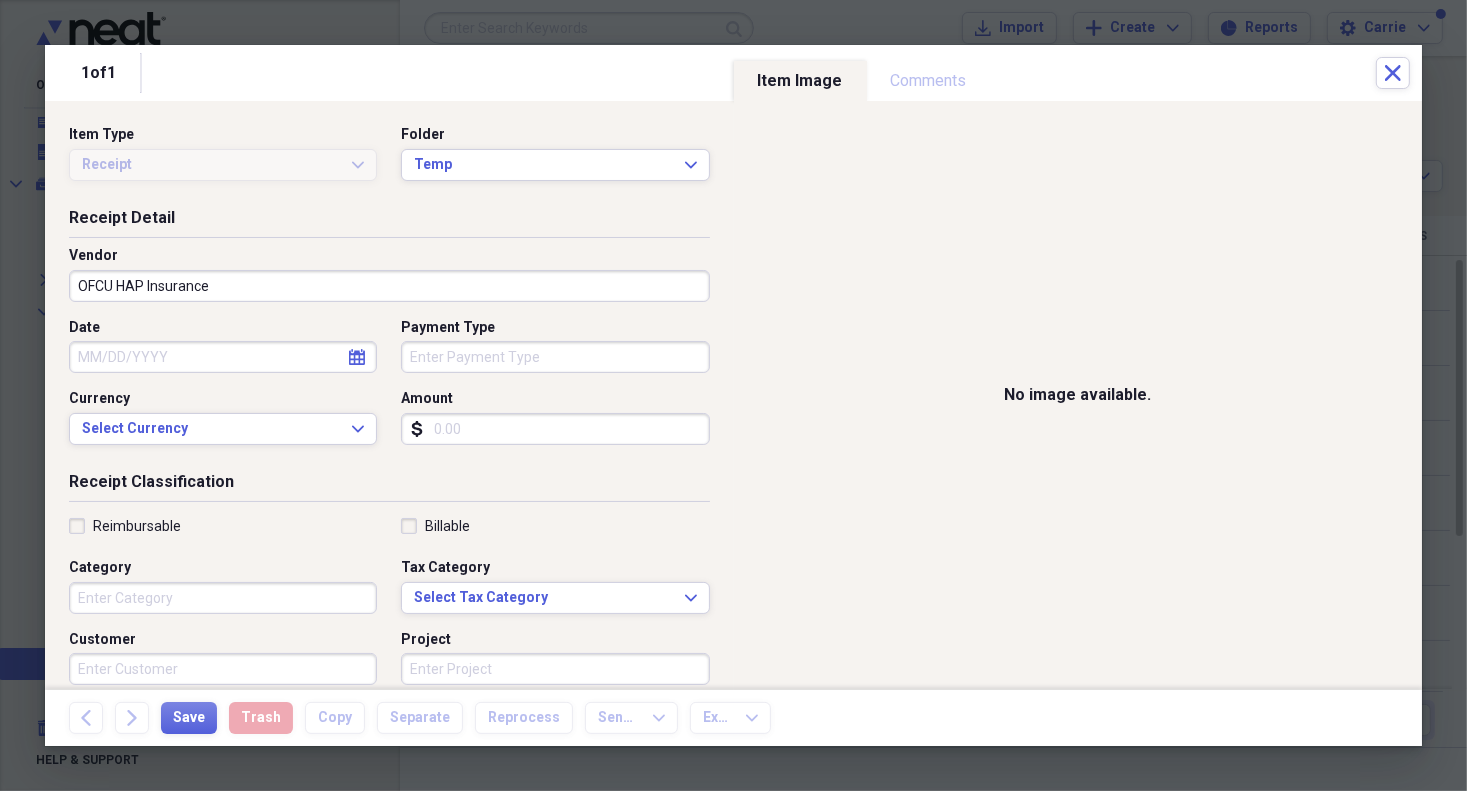 click 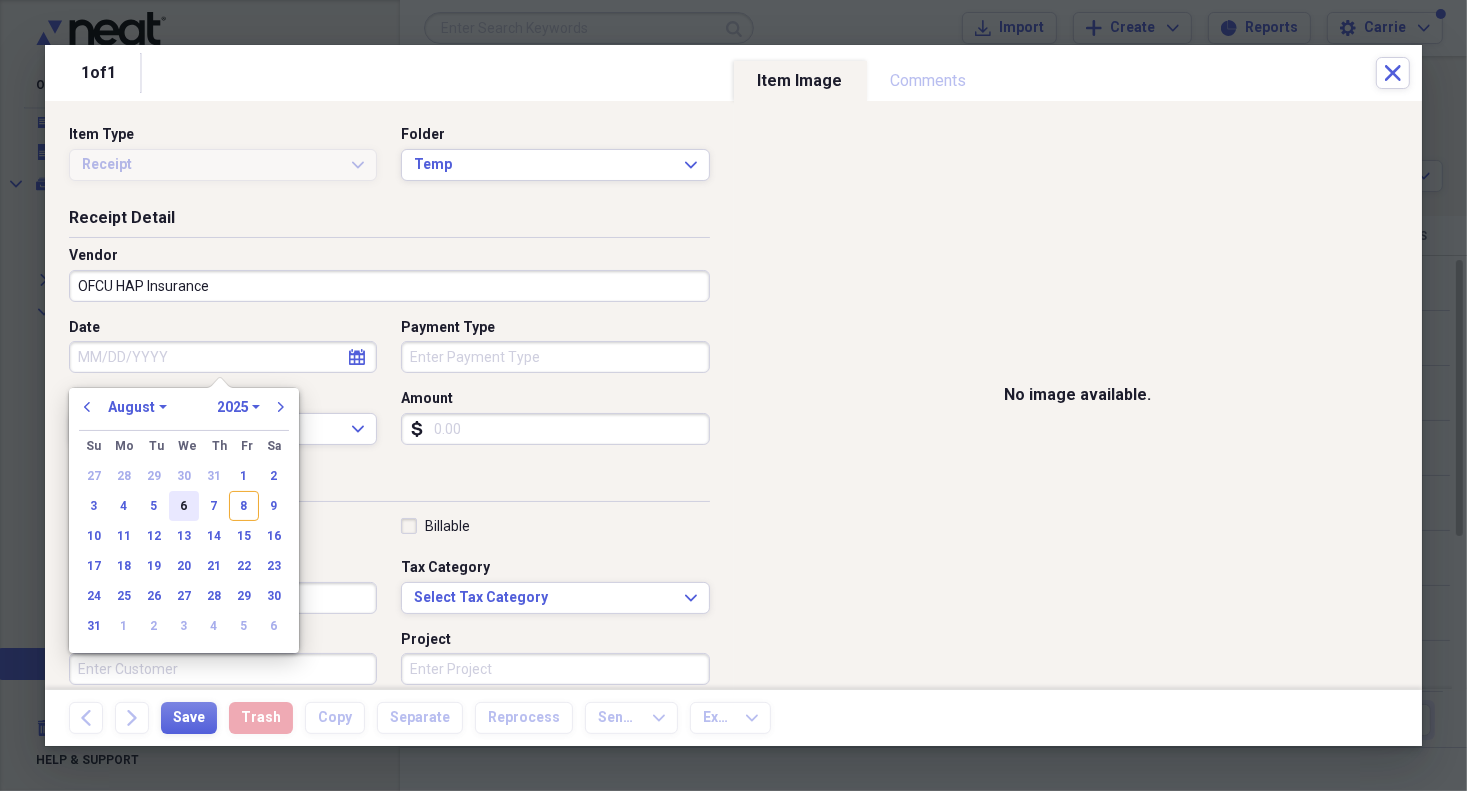 click on "6" at bounding box center [184, 506] 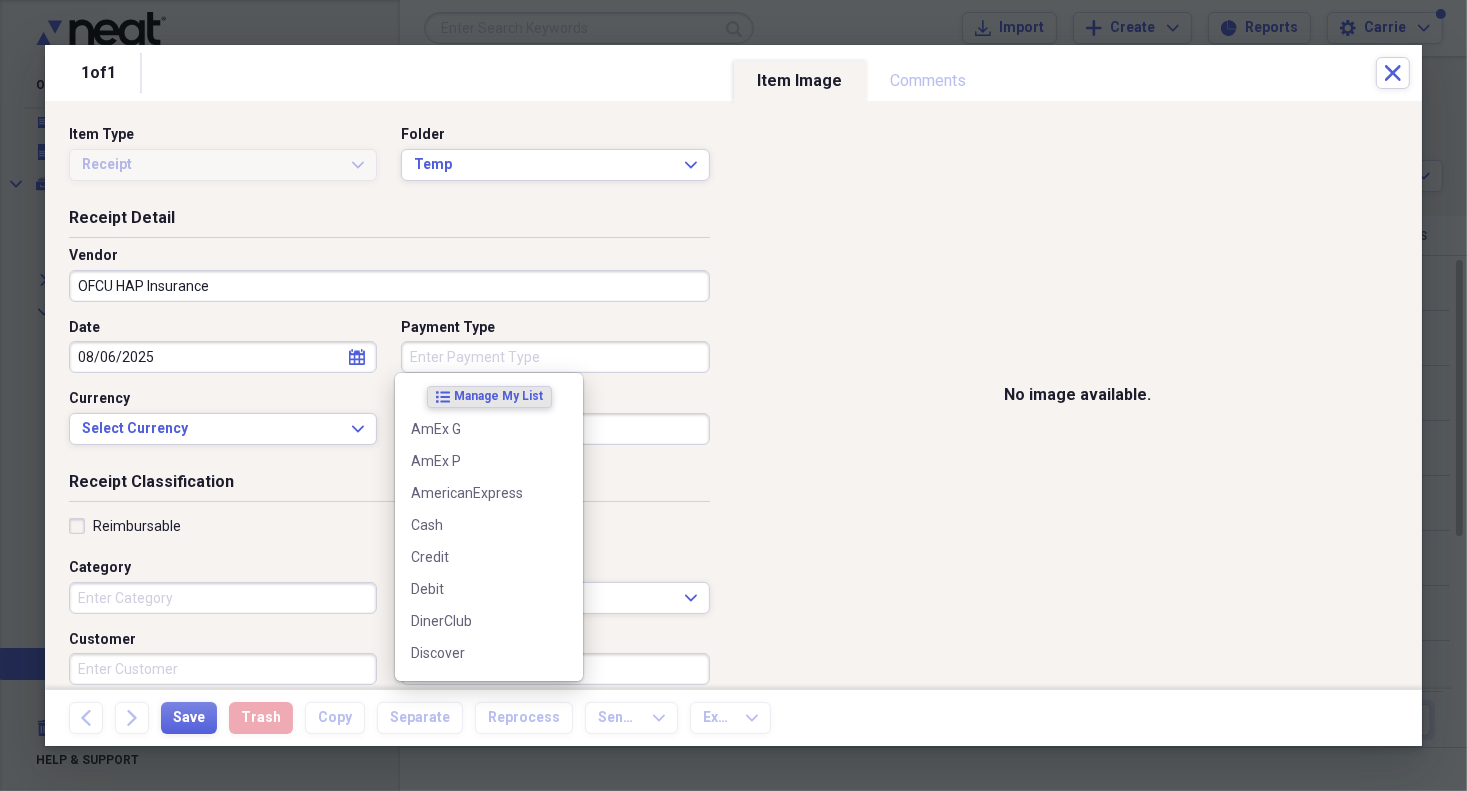 click on "Payment Type" at bounding box center (555, 357) 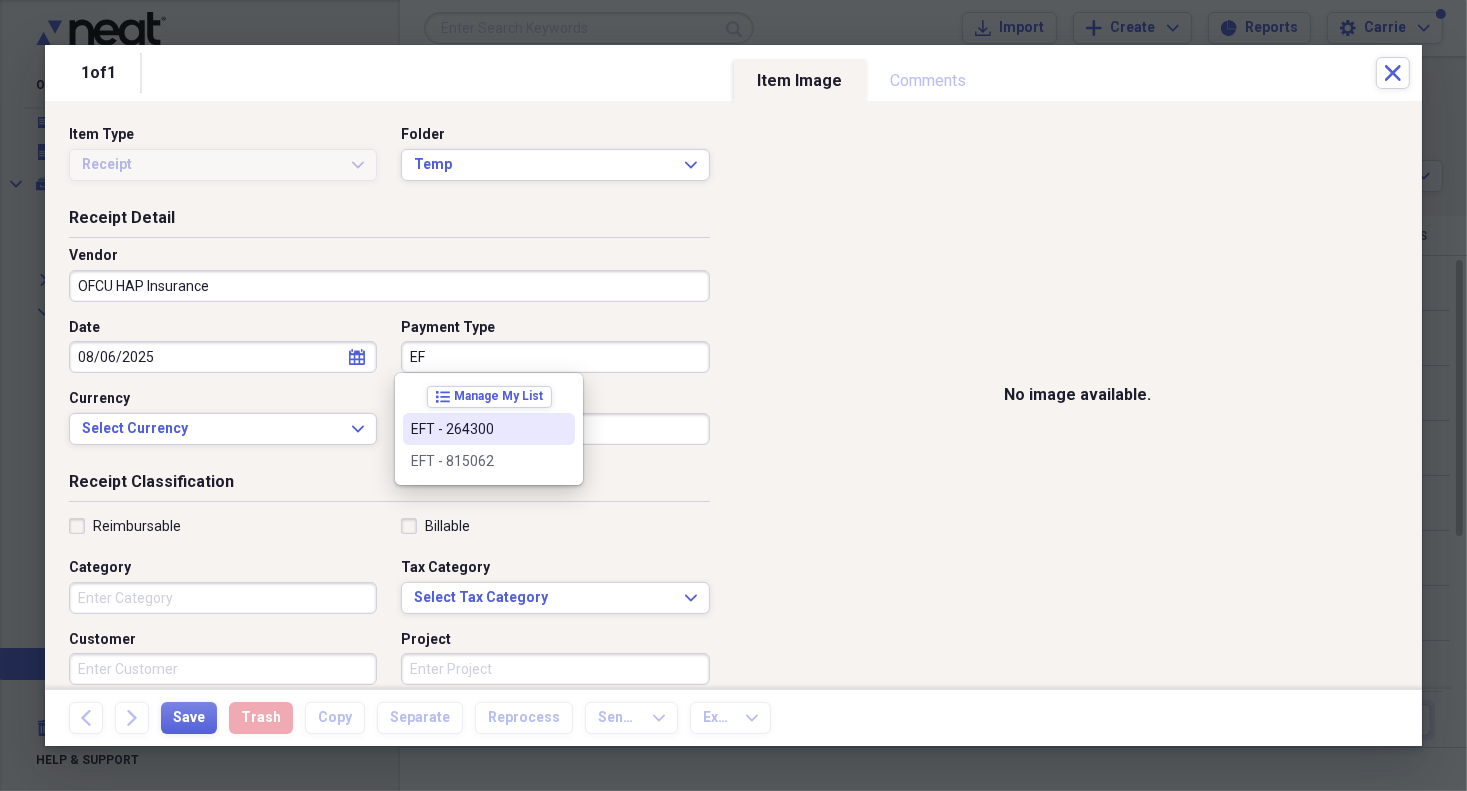 drag, startPoint x: 465, startPoint y: 431, endPoint x: 494, endPoint y: 429, distance: 29.068884 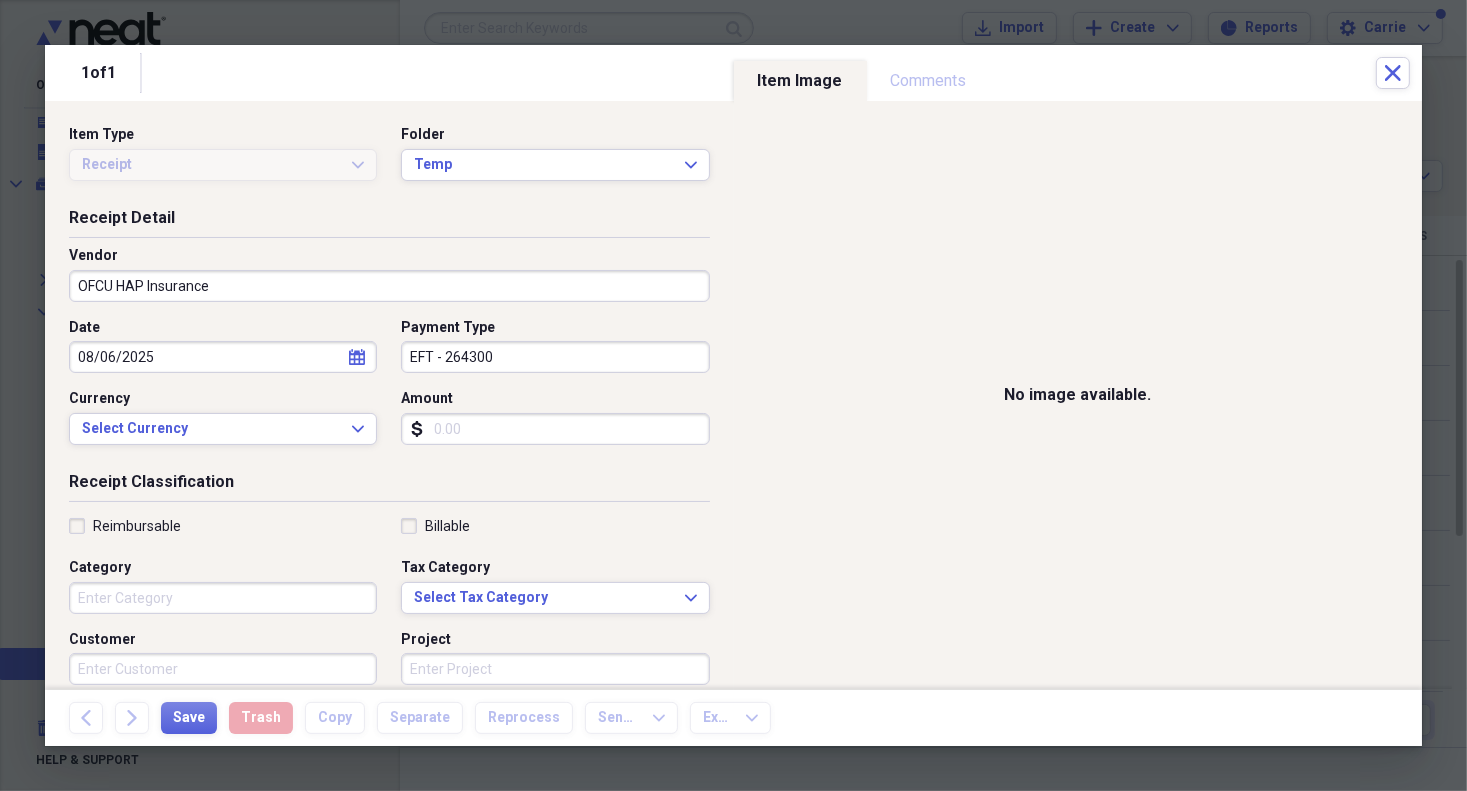 click on "Amount" at bounding box center [555, 429] 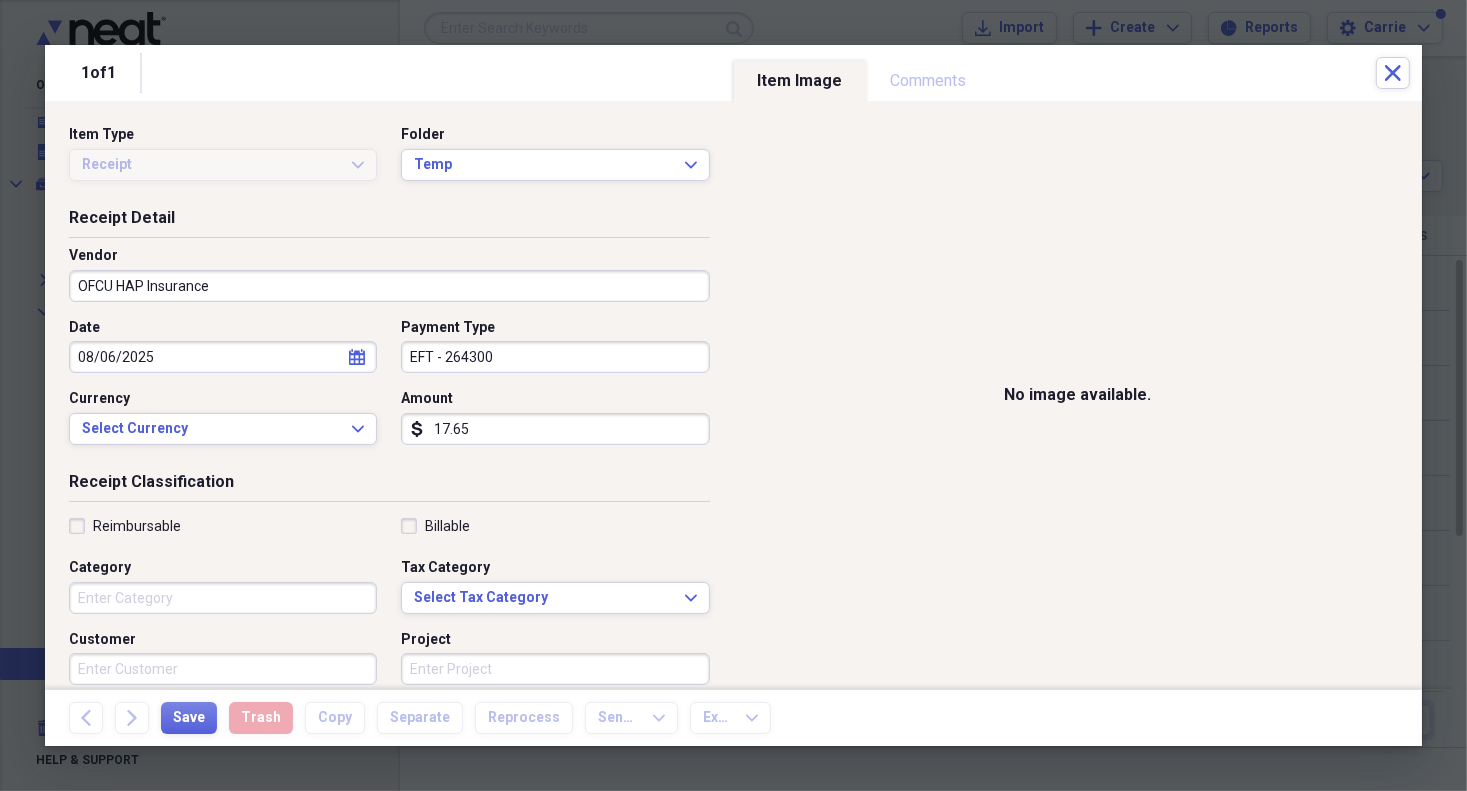type on "17.65" 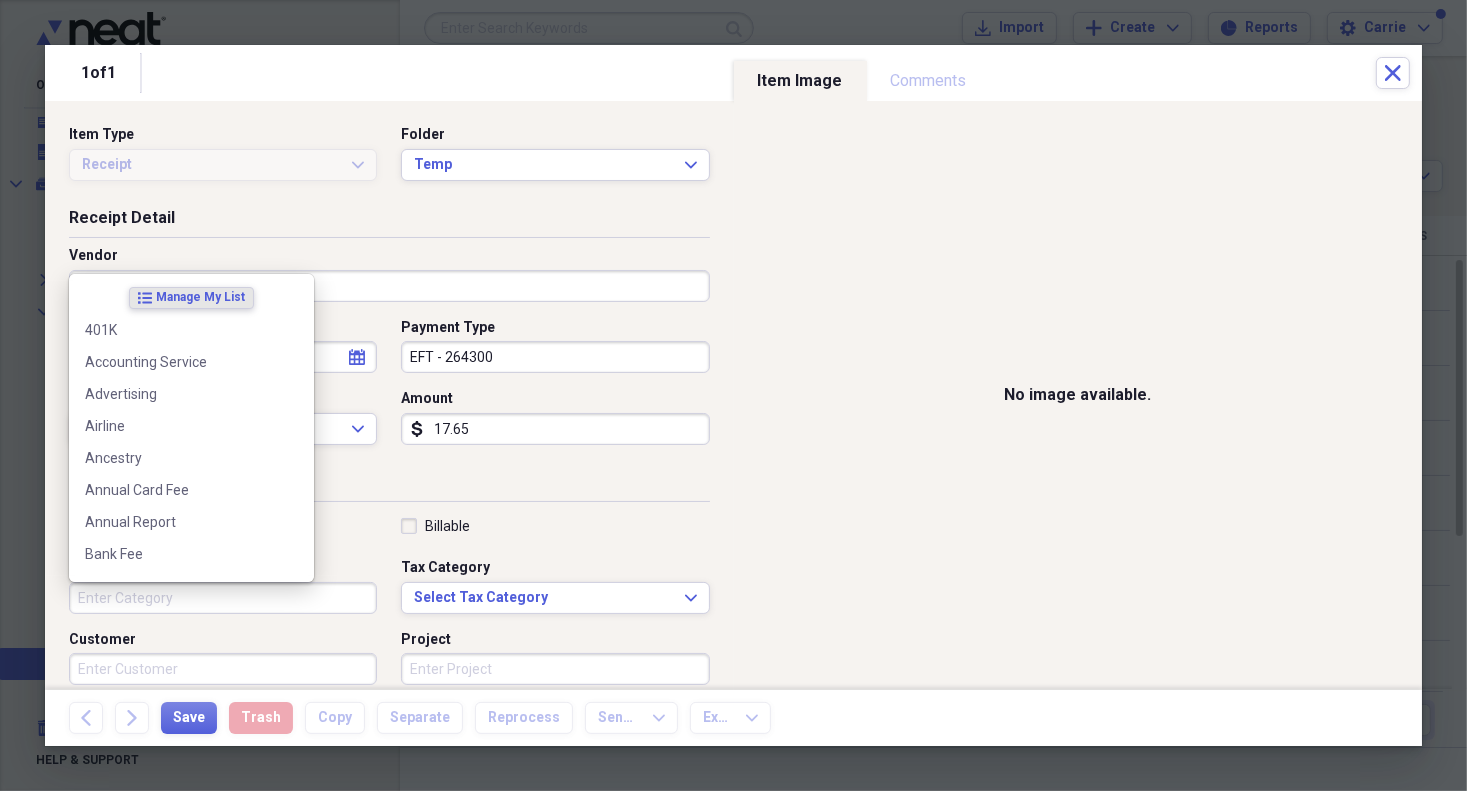 click on "Category" at bounding box center [223, 598] 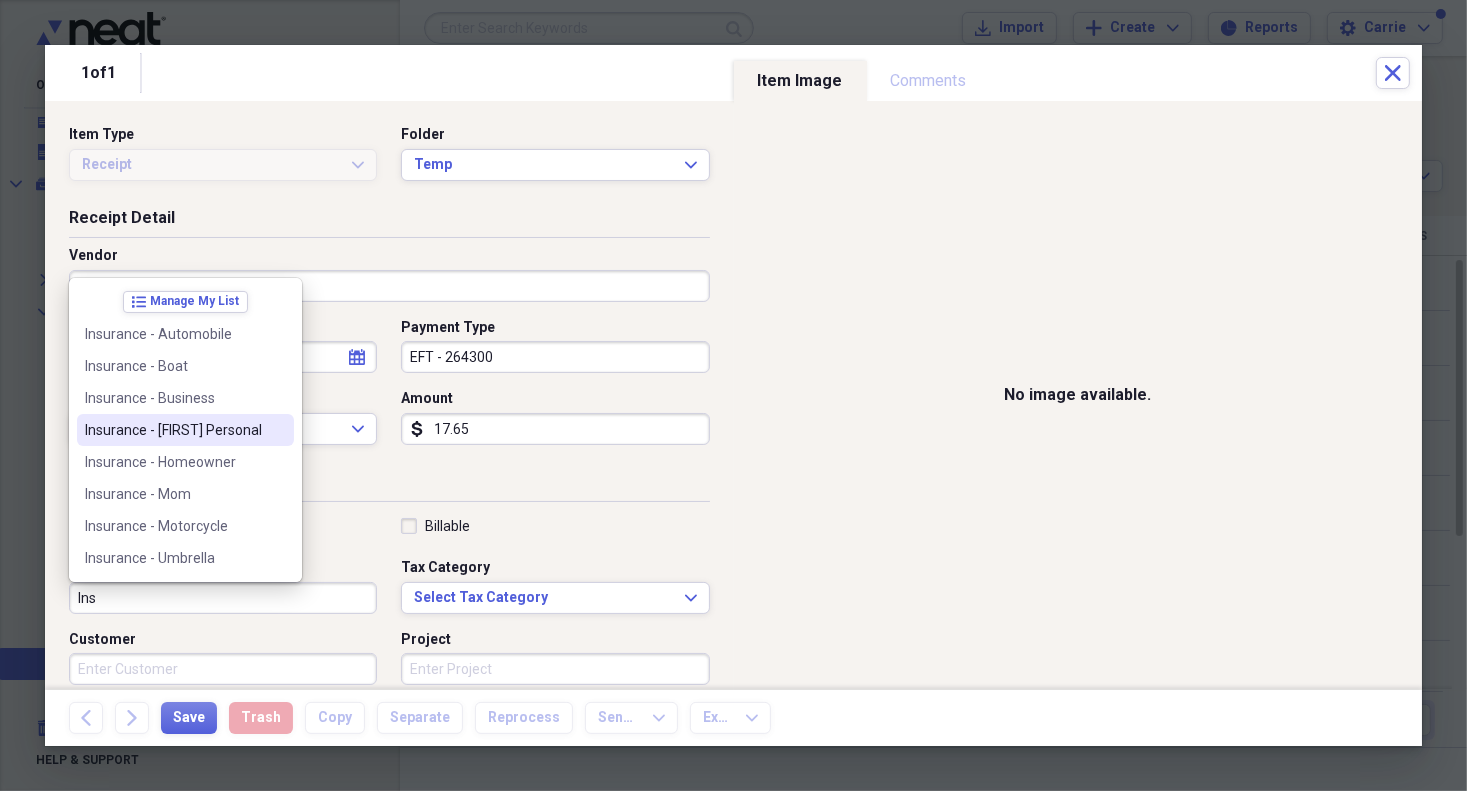 click on "Insurance - [FIRST] Personal" at bounding box center [173, 430] 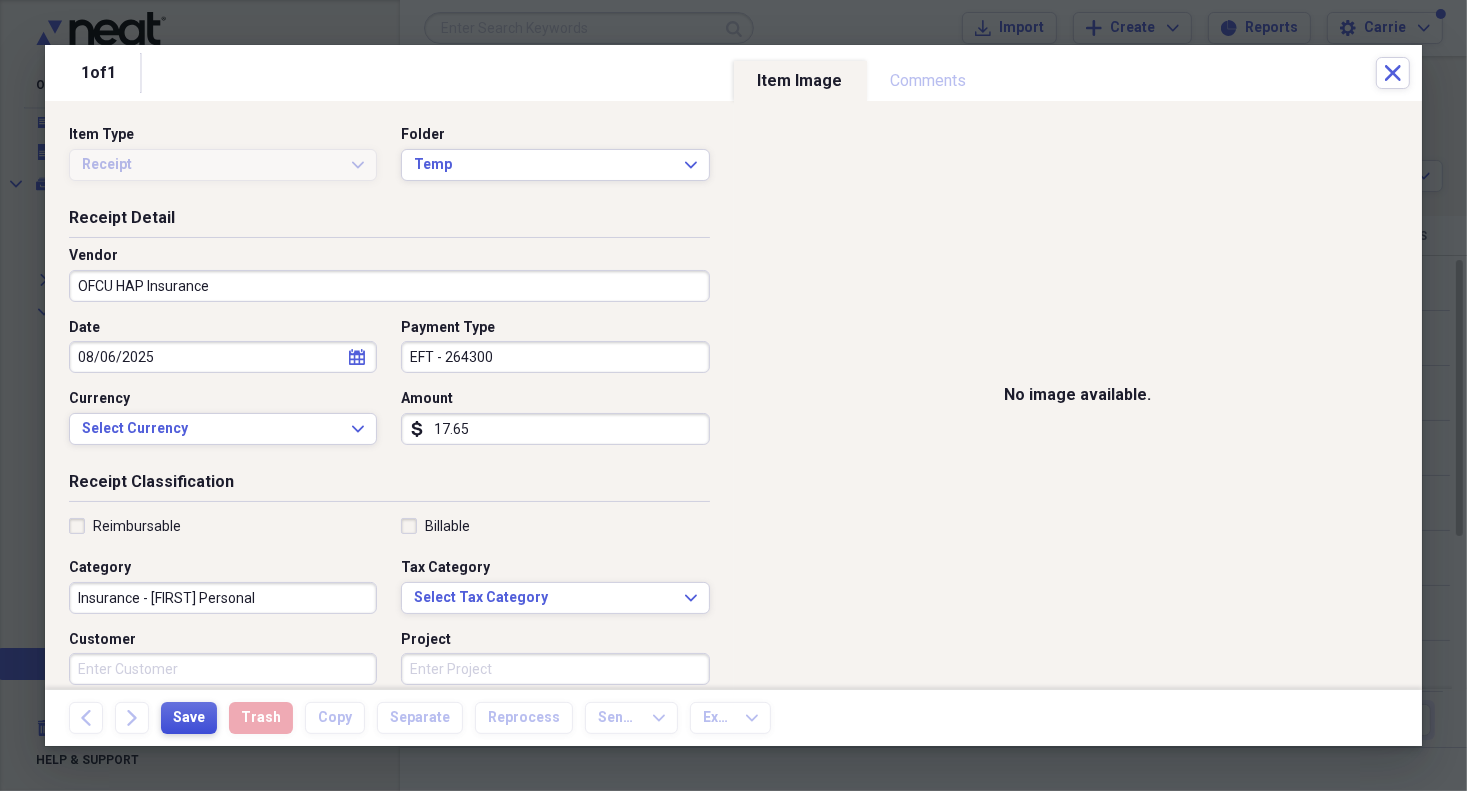 click on "Save" at bounding box center (189, 718) 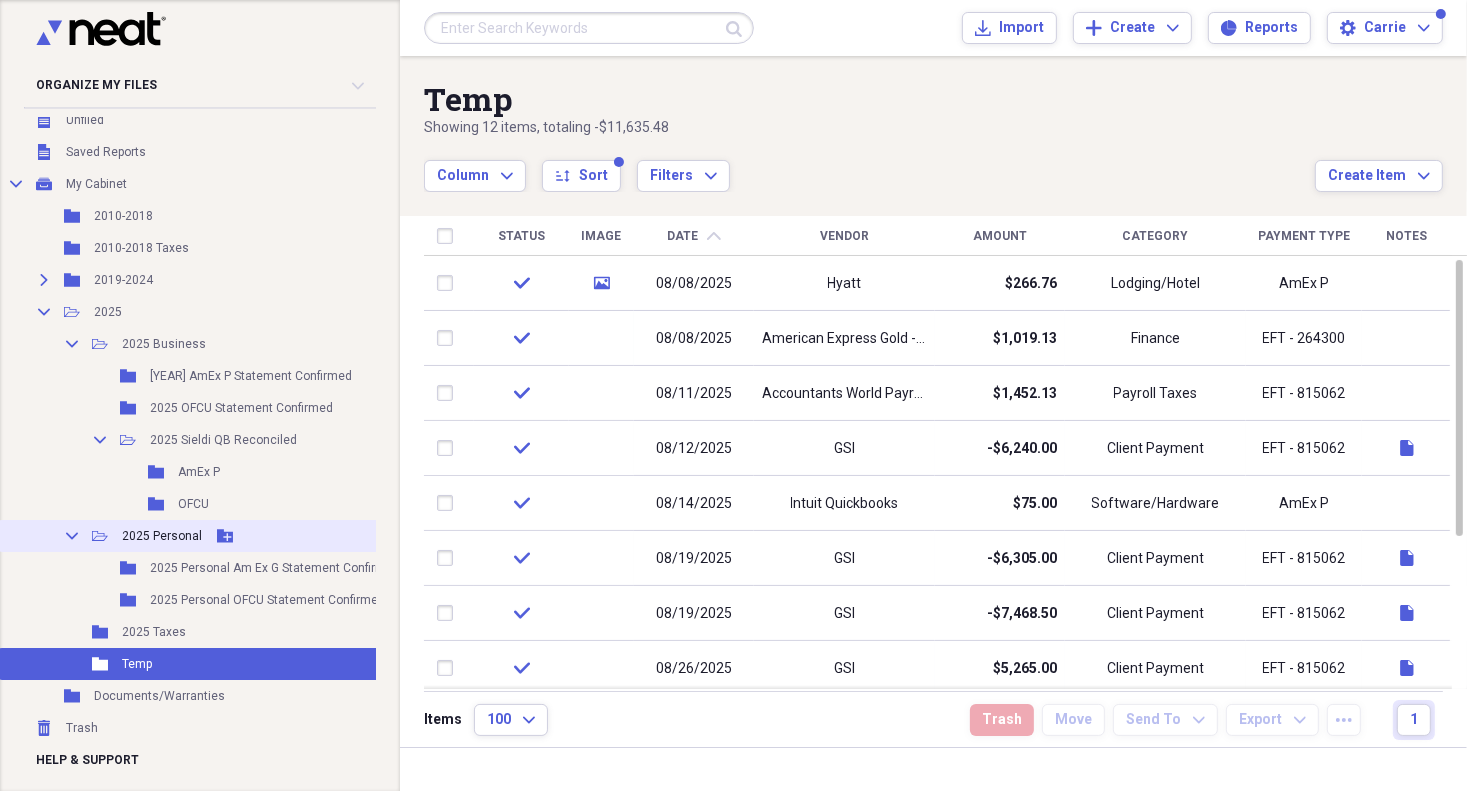click on "2025 Personal" at bounding box center [162, 536] 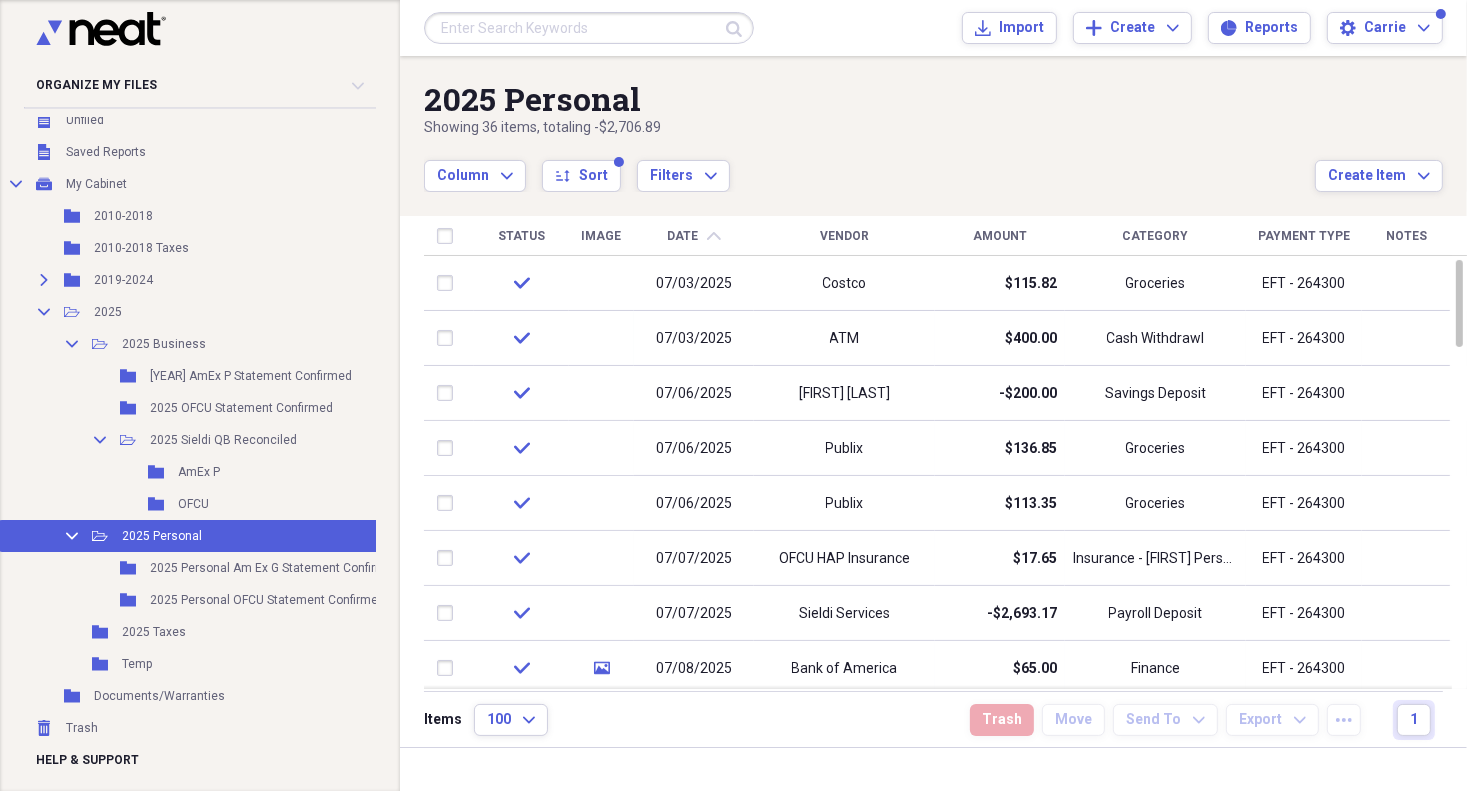 click on "Date" at bounding box center (683, 236) 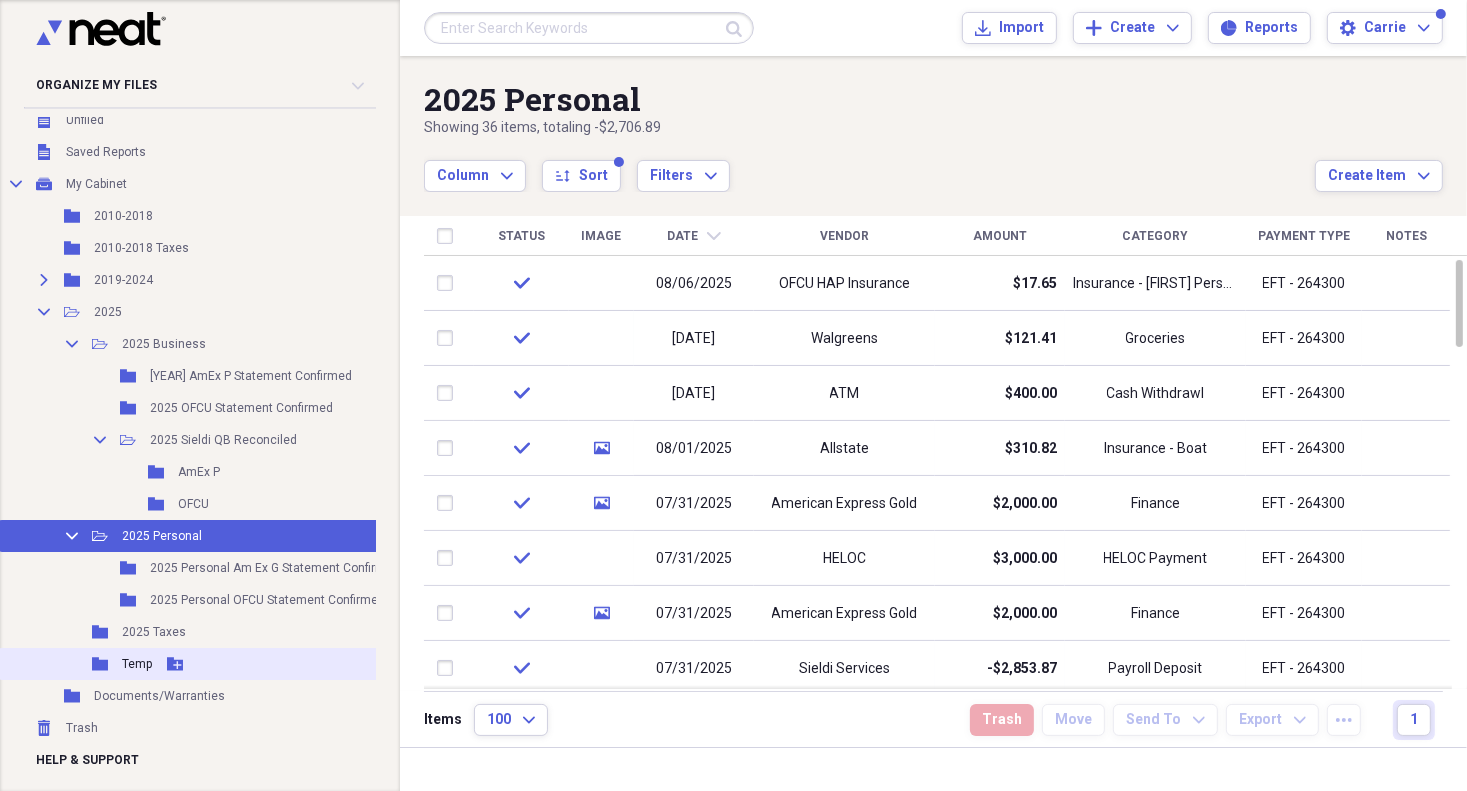 click on "Temp" at bounding box center (137, 664) 